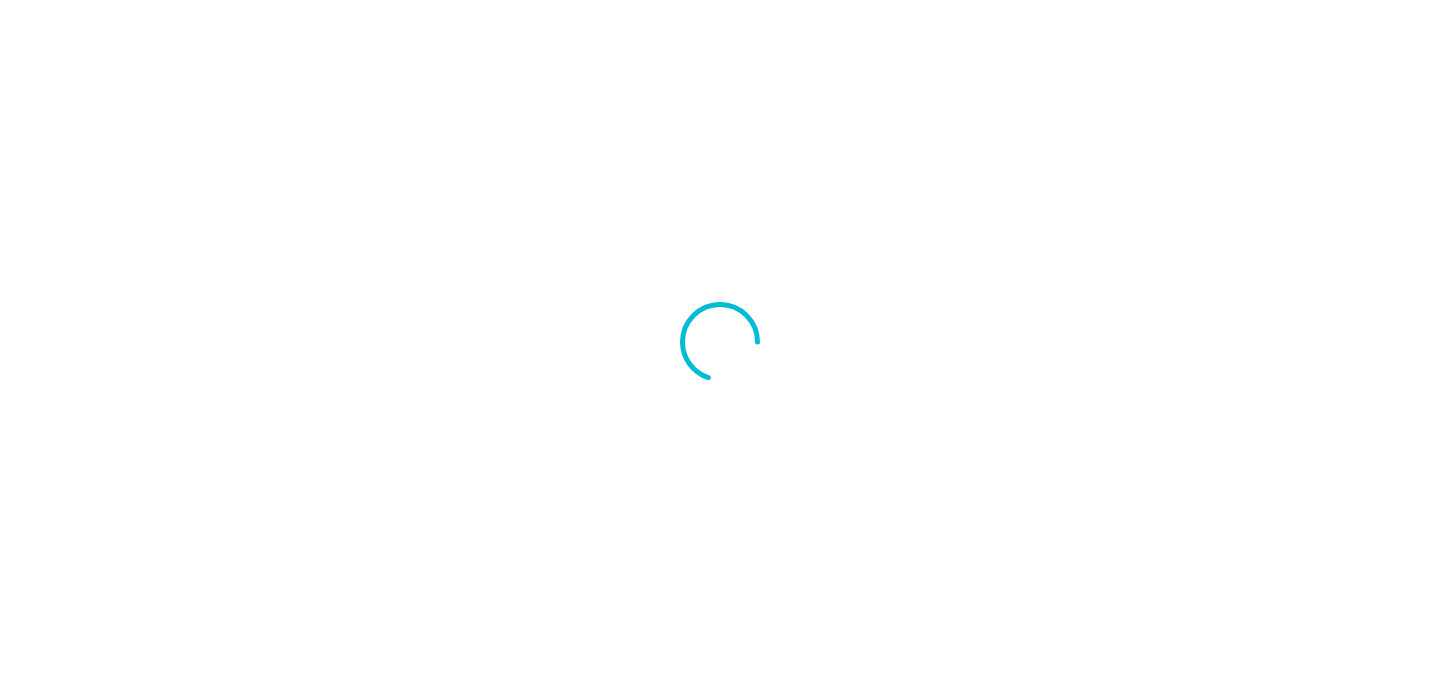 scroll, scrollTop: 0, scrollLeft: 0, axis: both 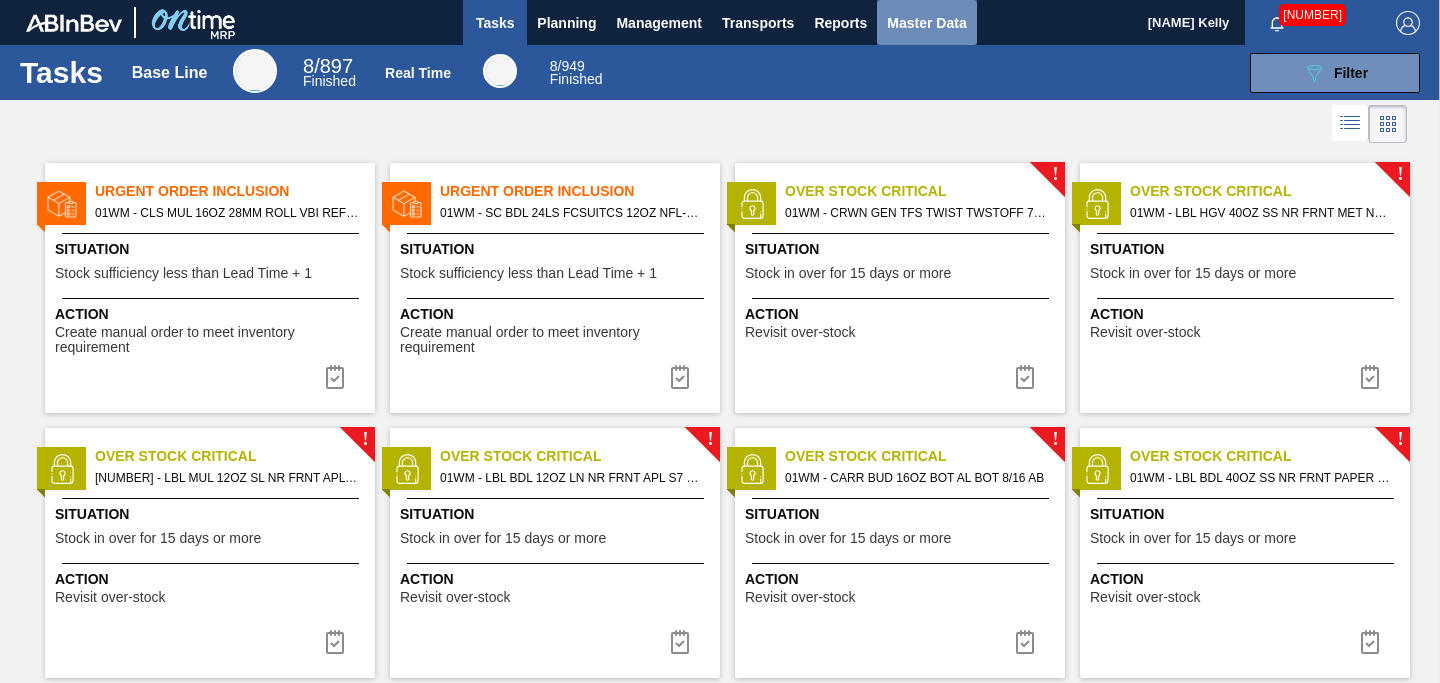 click on "Master Data" at bounding box center (926, 23) 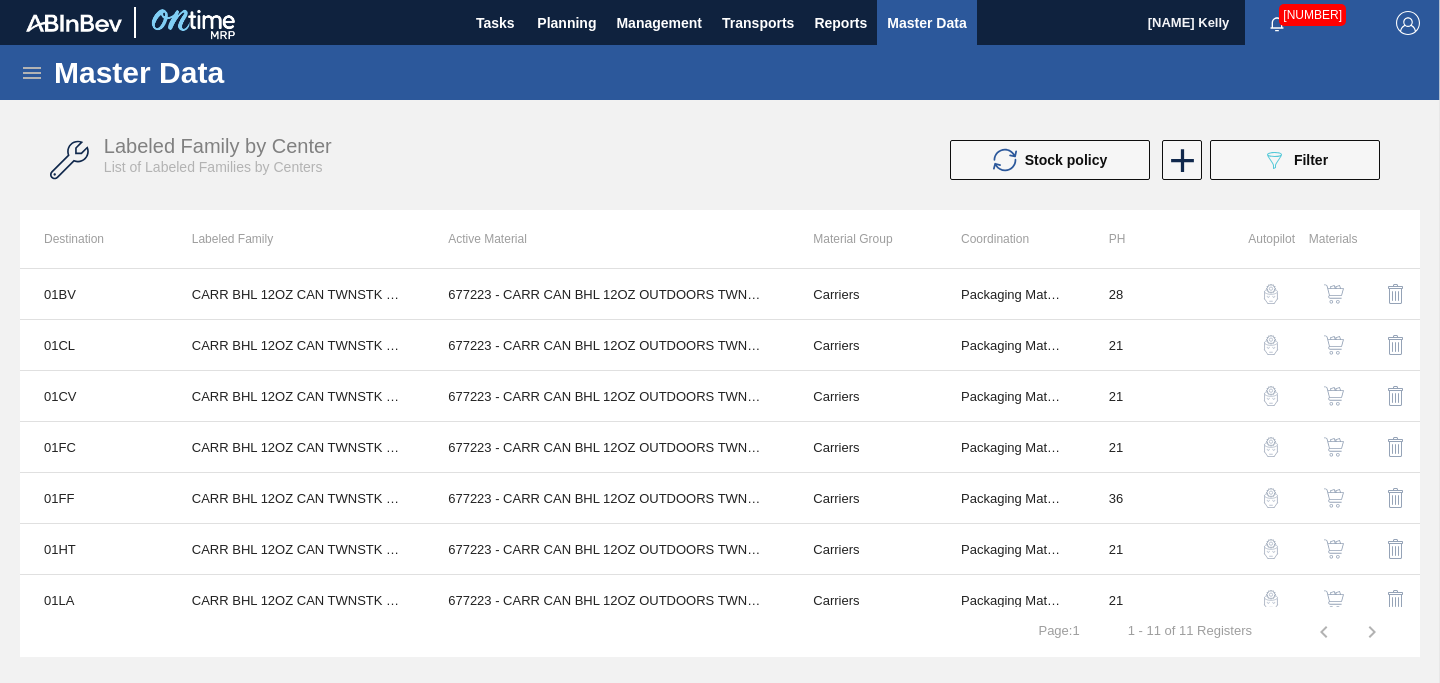 click 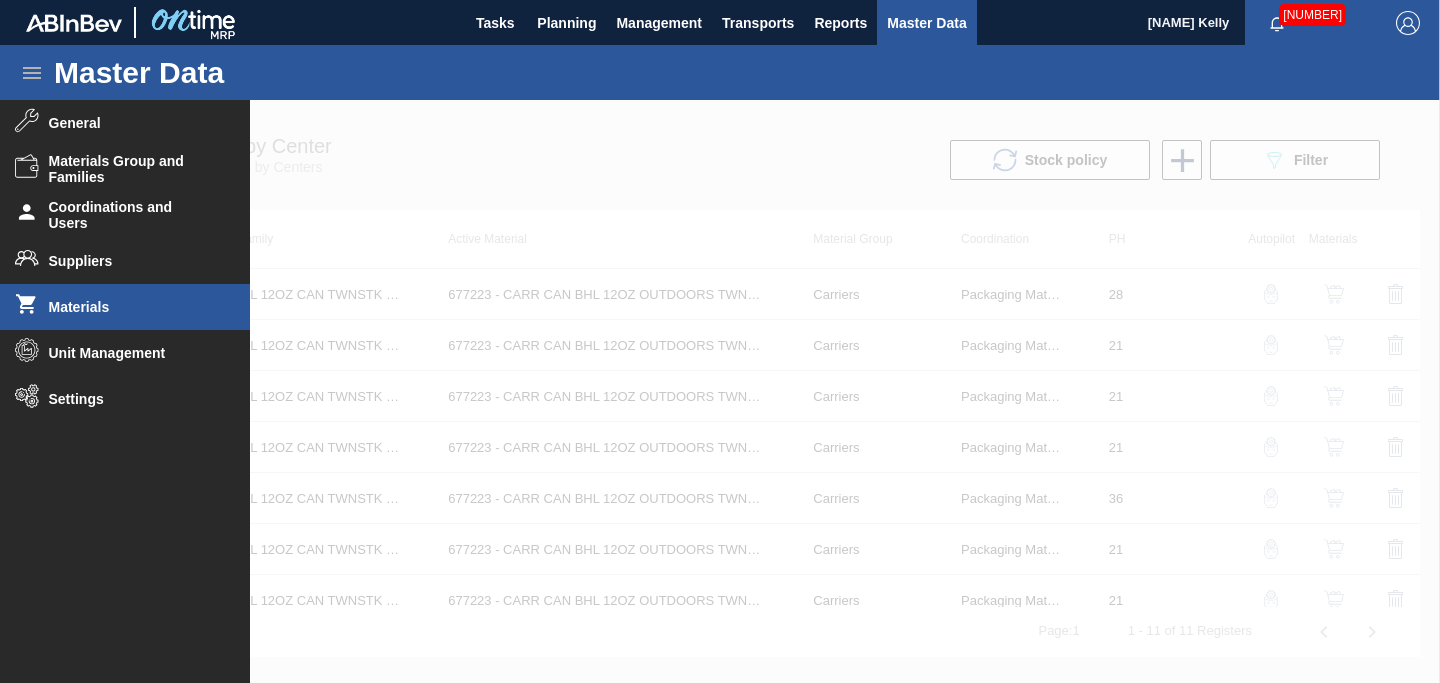 click on "Materials" at bounding box center (131, 307) 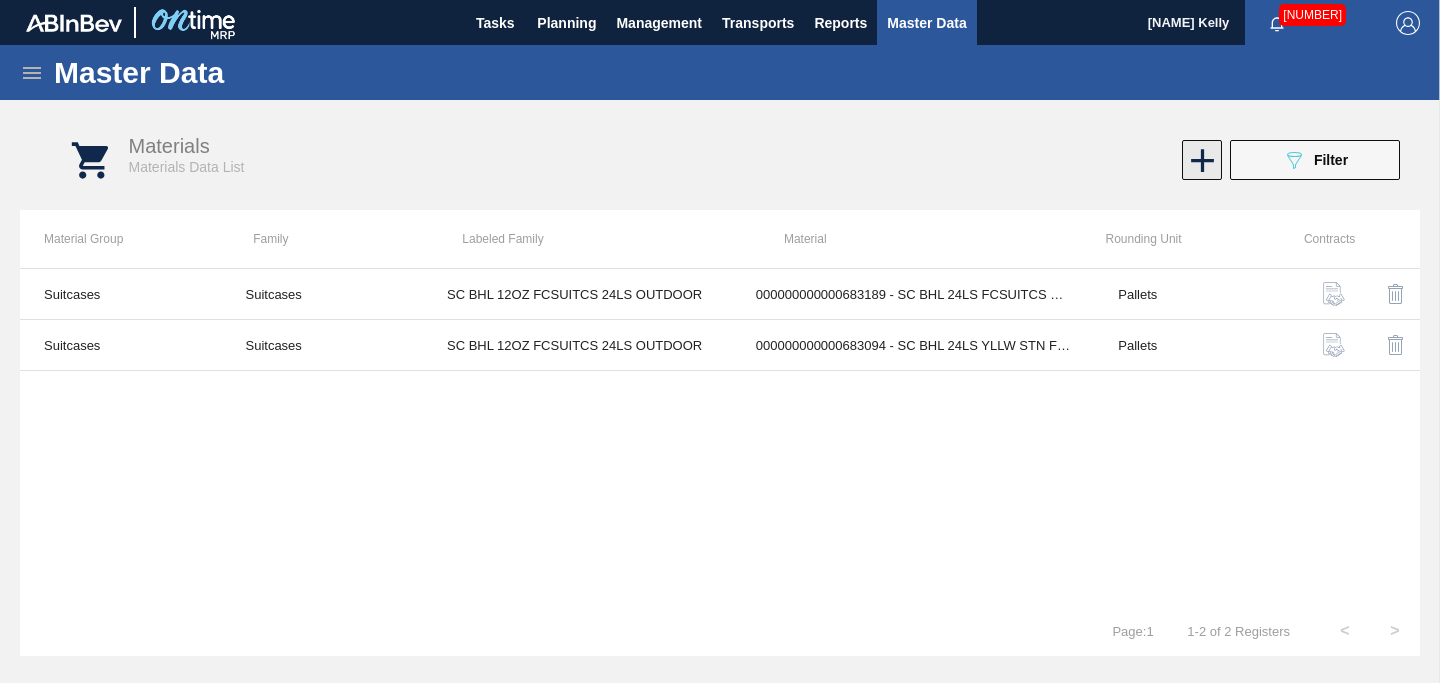 click 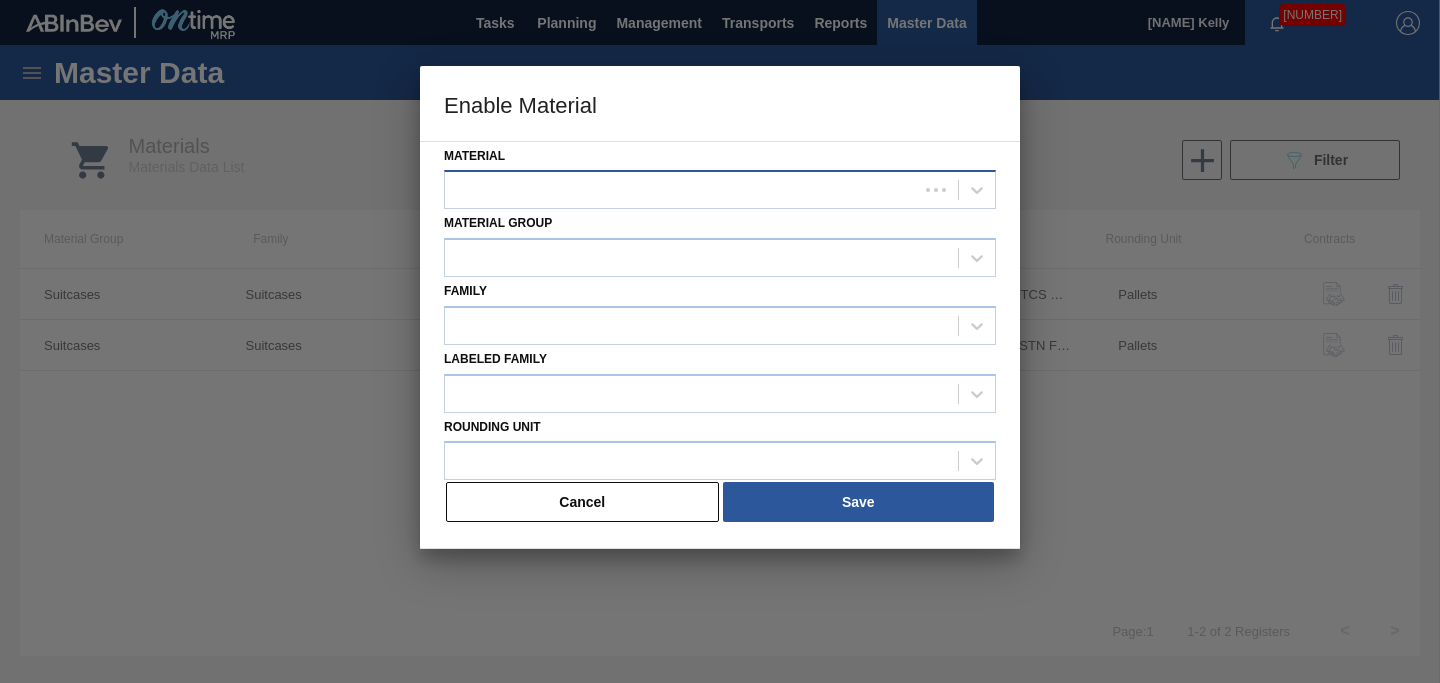 click at bounding box center [681, 190] 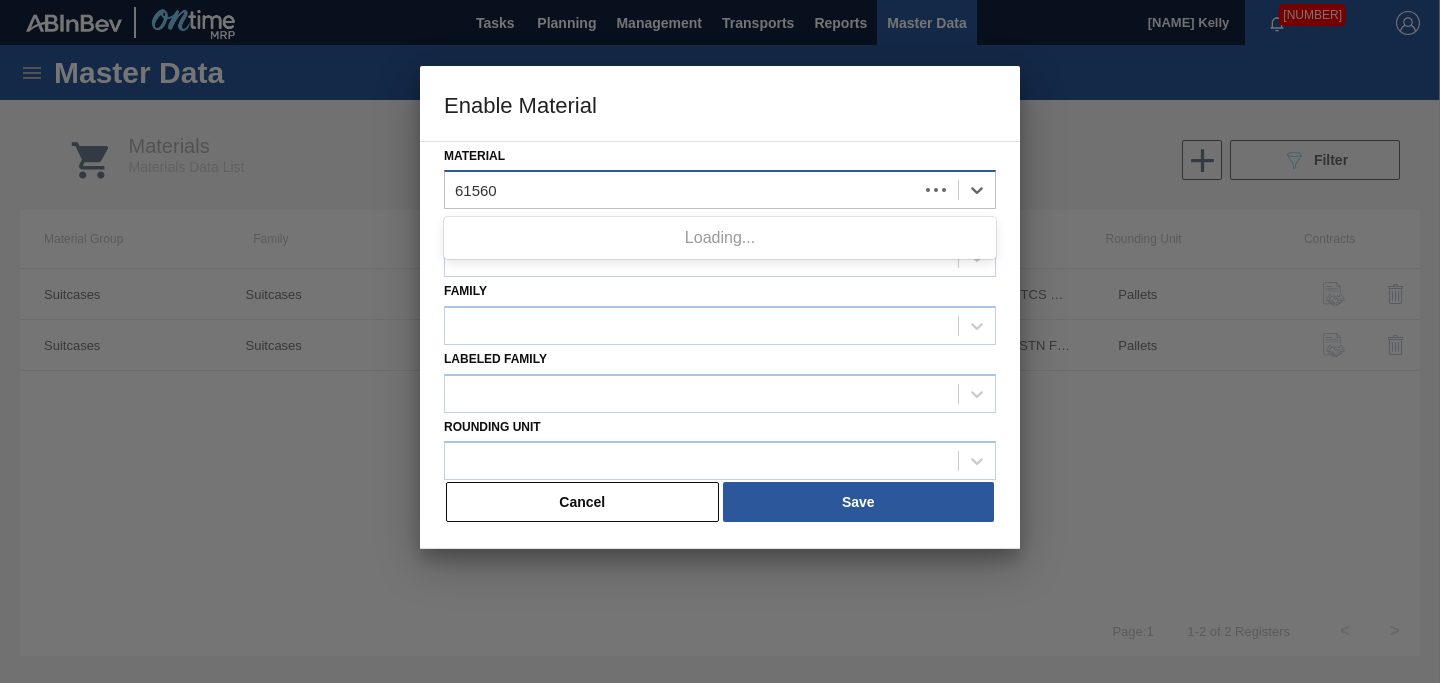 type on "615605" 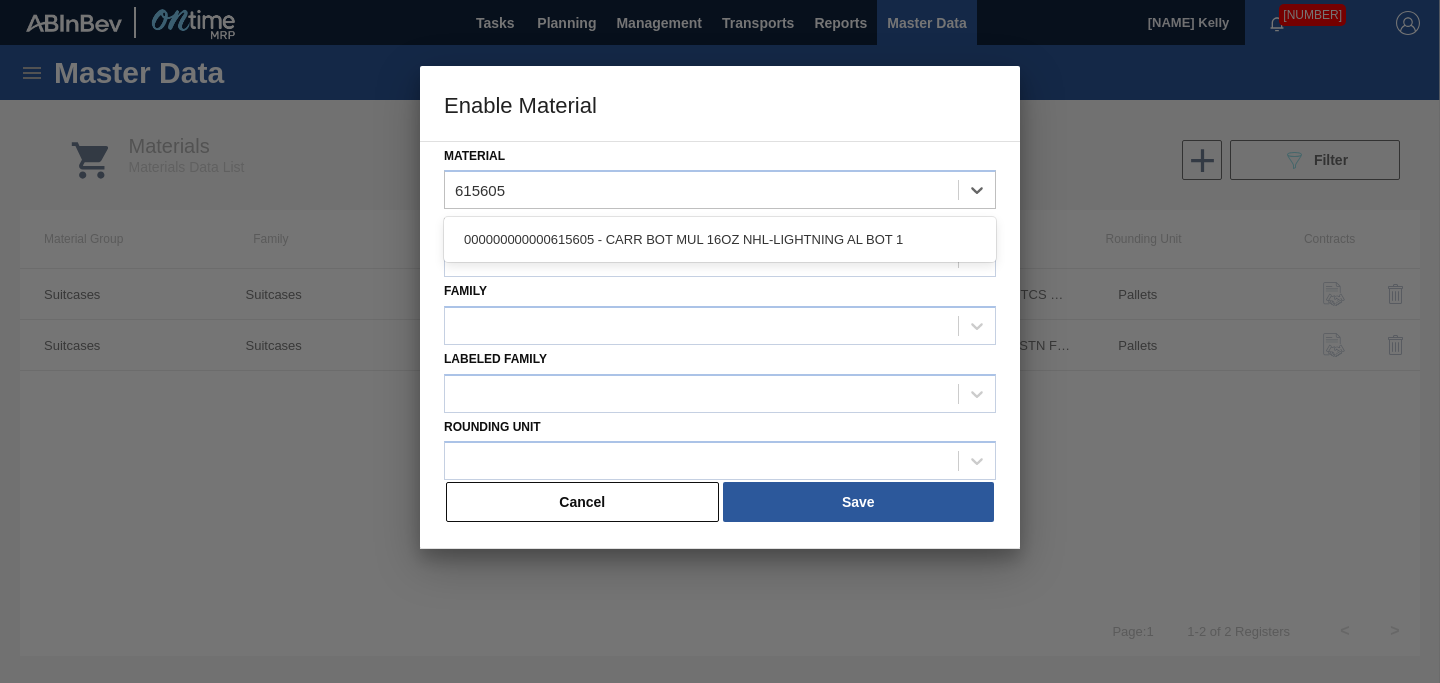 click on "000000000000615605 - CARR BOT MUL 16OZ NHL-LIGHTNING AL BOT 1" at bounding box center [720, 239] 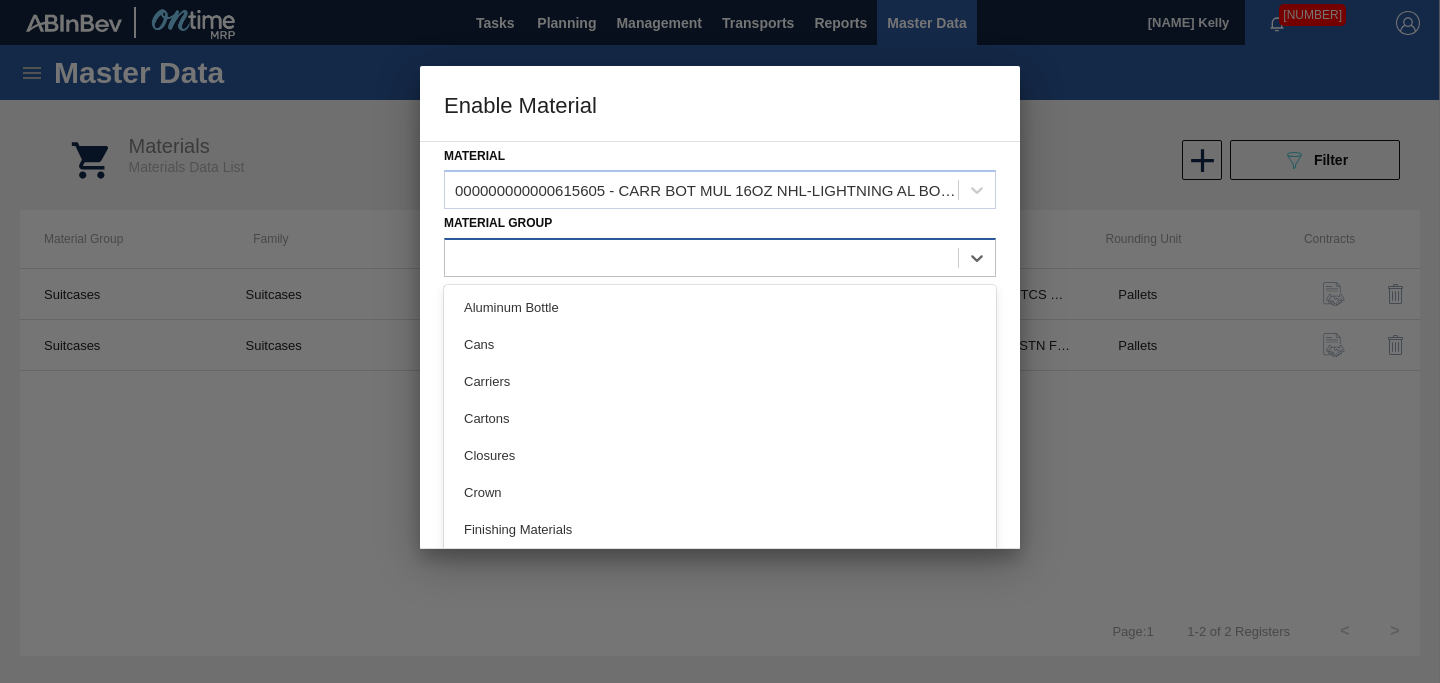click at bounding box center [701, 258] 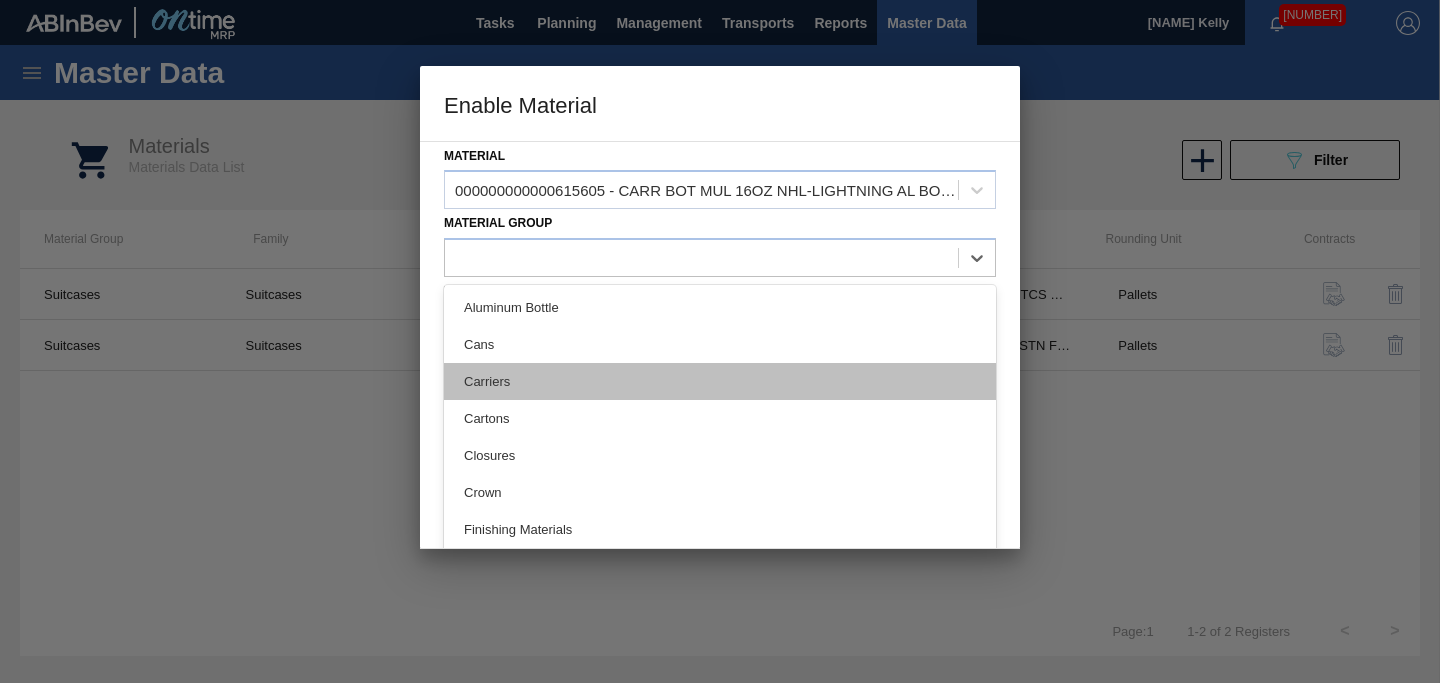 click on "Carriers" at bounding box center [720, 381] 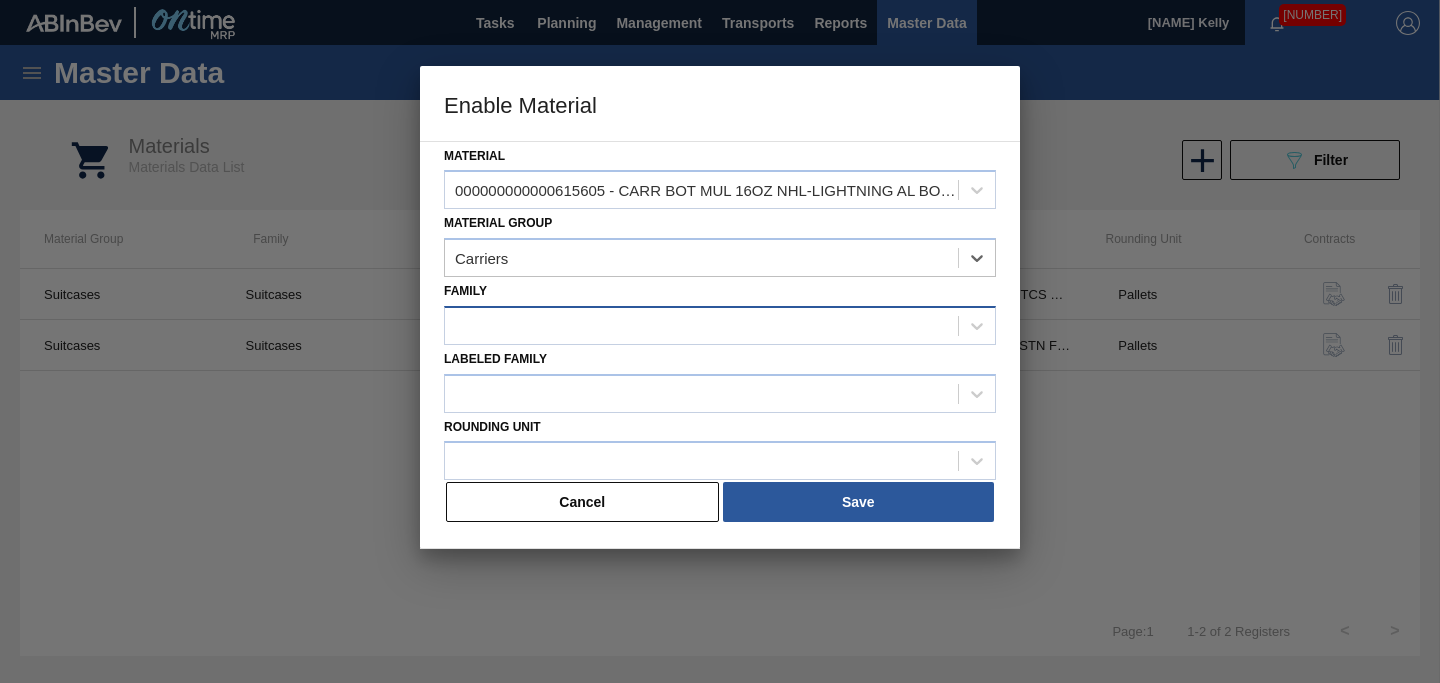 click at bounding box center [701, 325] 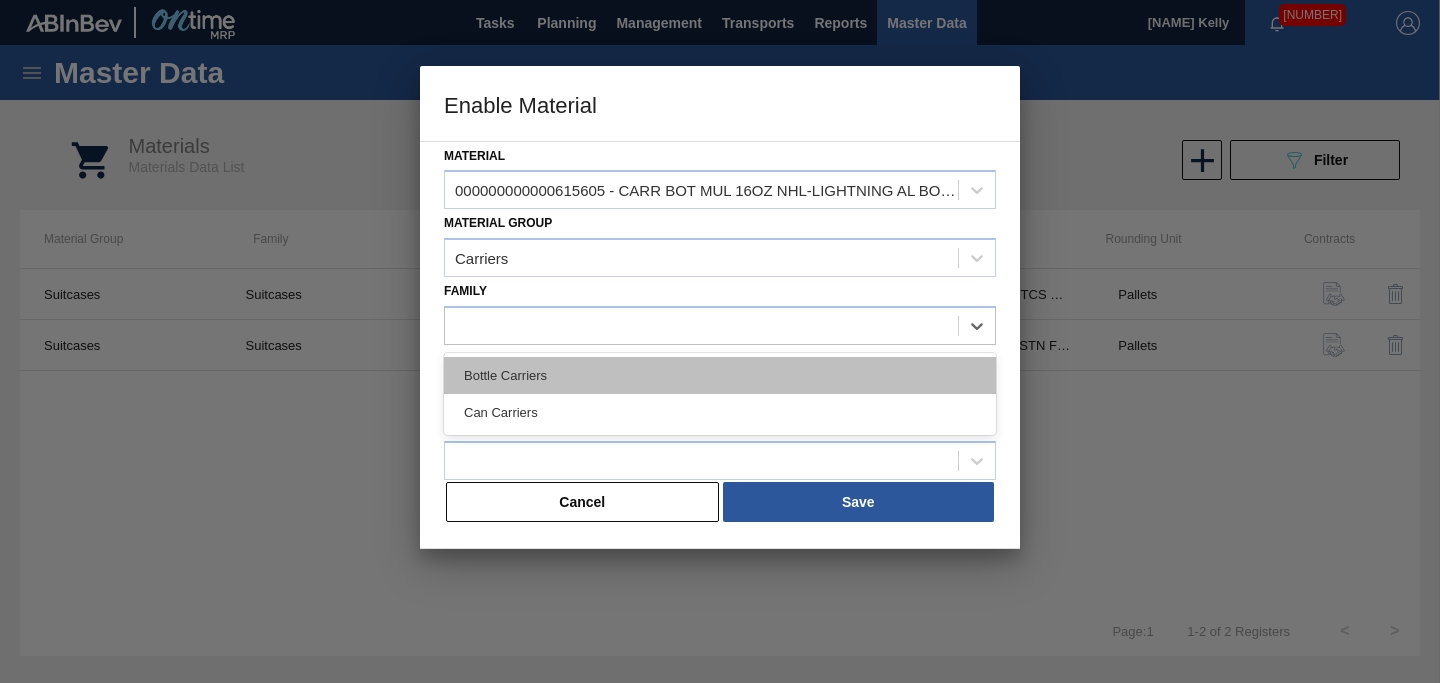 click on "Bottle Carriers" at bounding box center (720, 375) 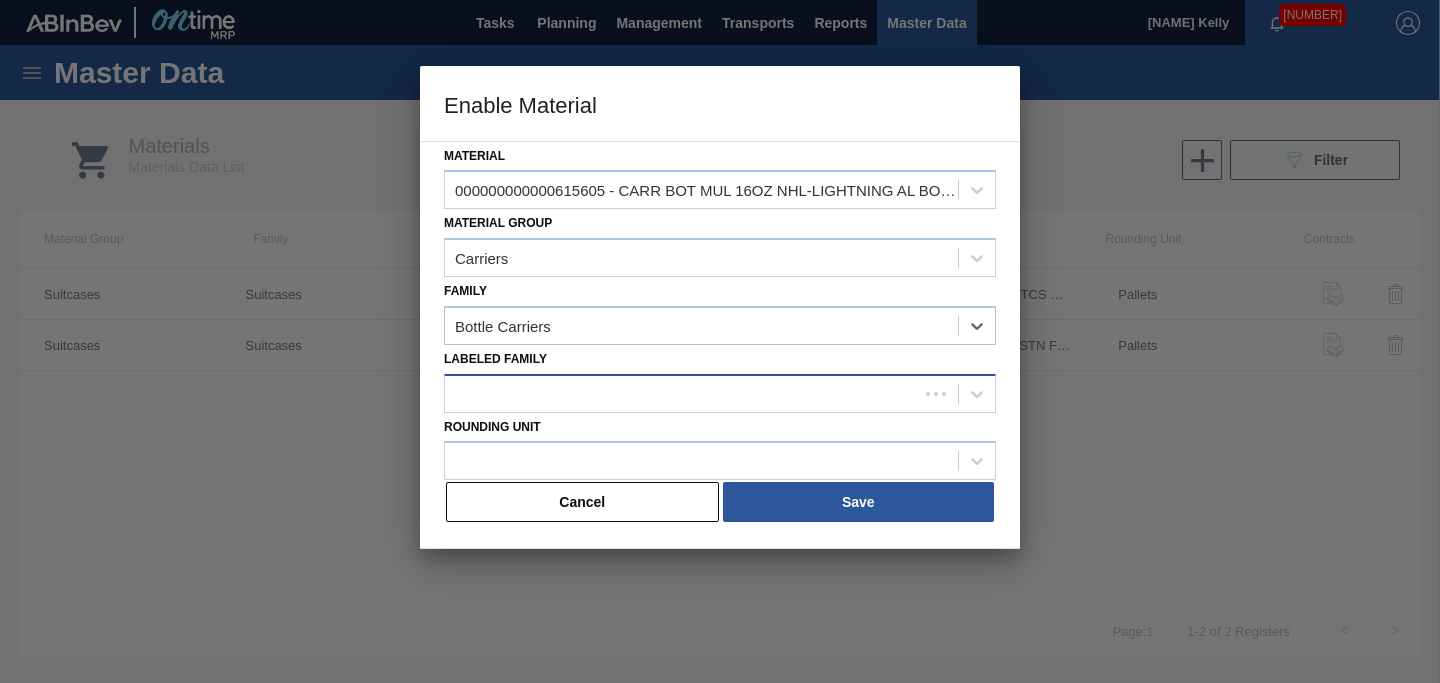 click at bounding box center (681, 393) 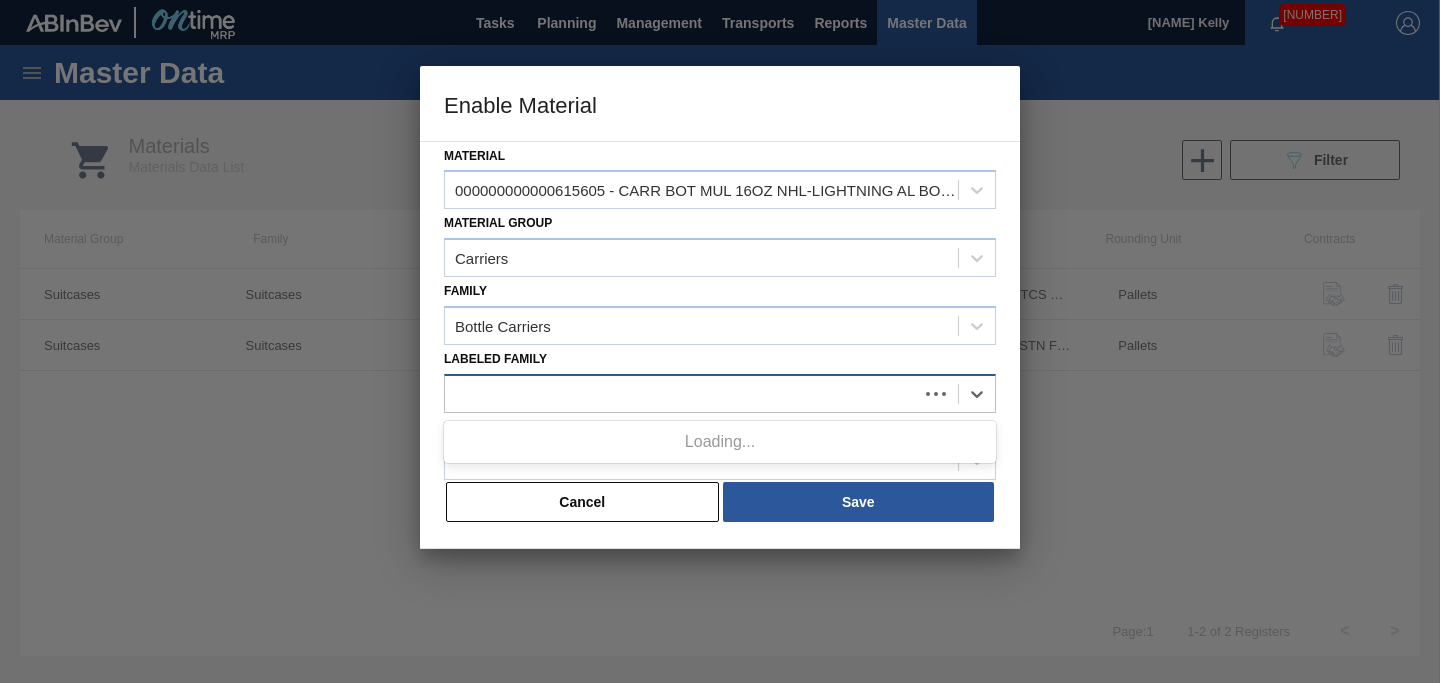 paste on "CARR MUL 160Z ALUM BOT 12/16 BOT PK NHL LIGHTNING" 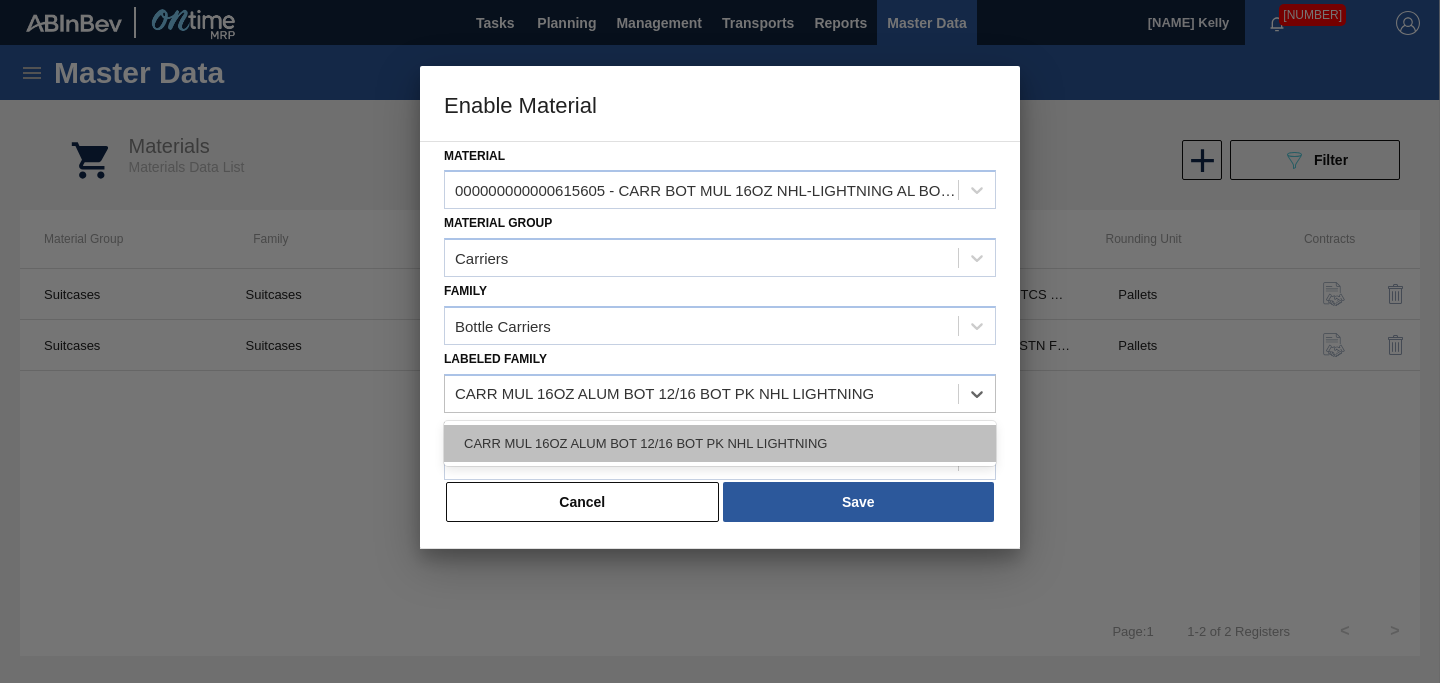 click on "CARR MUL 160Z ALUM BOT 12/16 BOT PK NHL LIGHTNING" at bounding box center (720, 443) 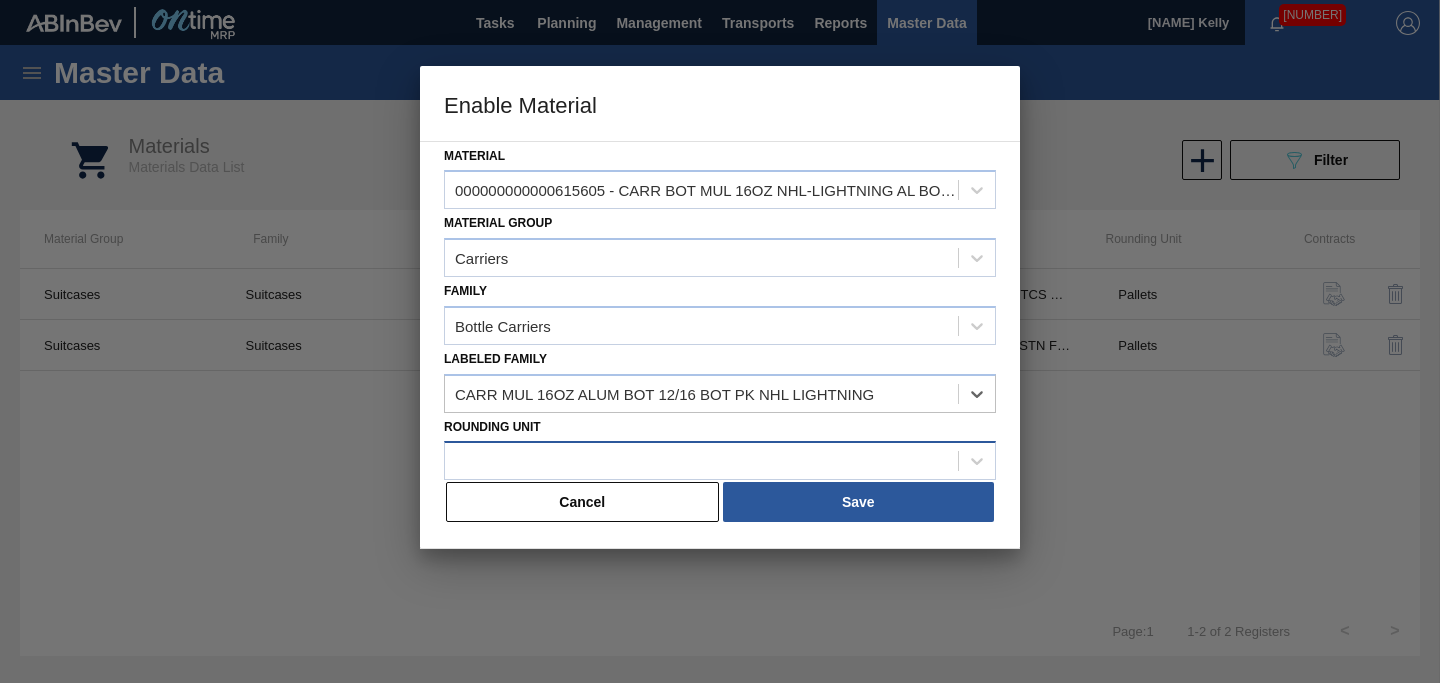 click at bounding box center [701, 461] 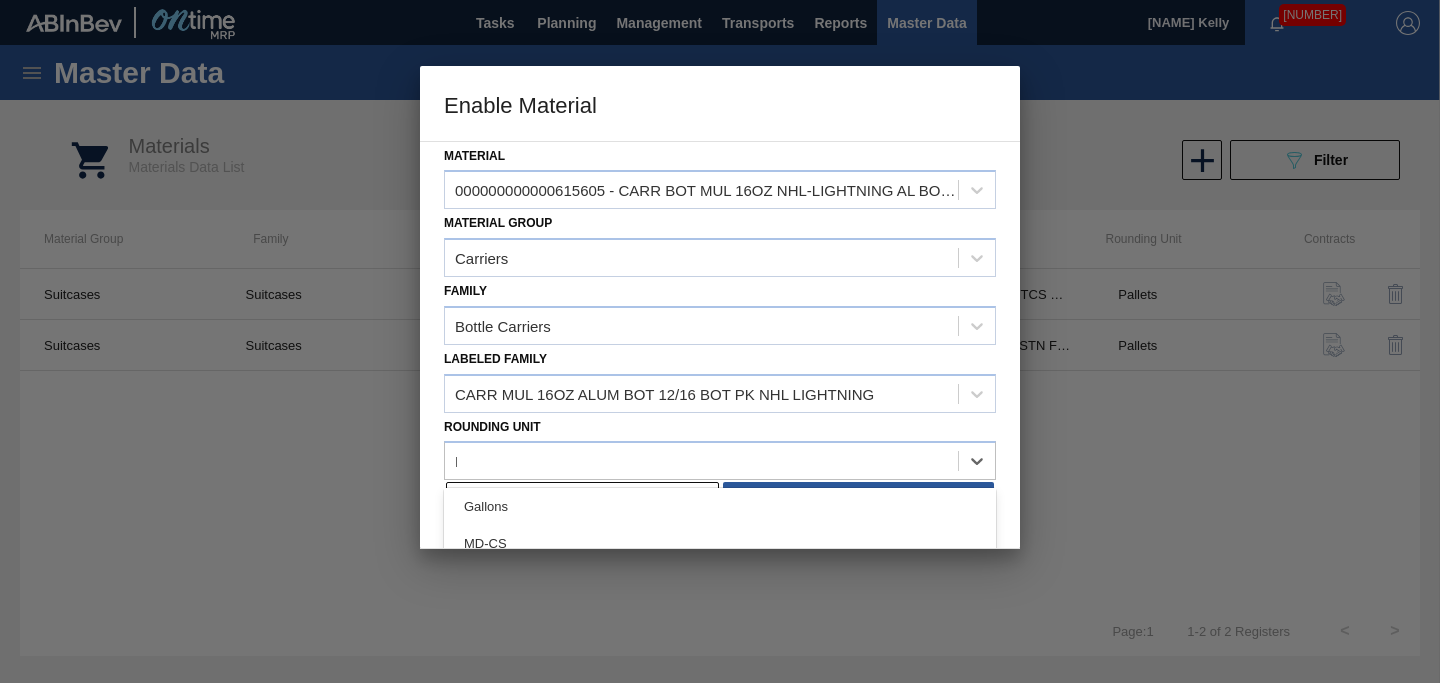 scroll, scrollTop: 0, scrollLeft: 0, axis: both 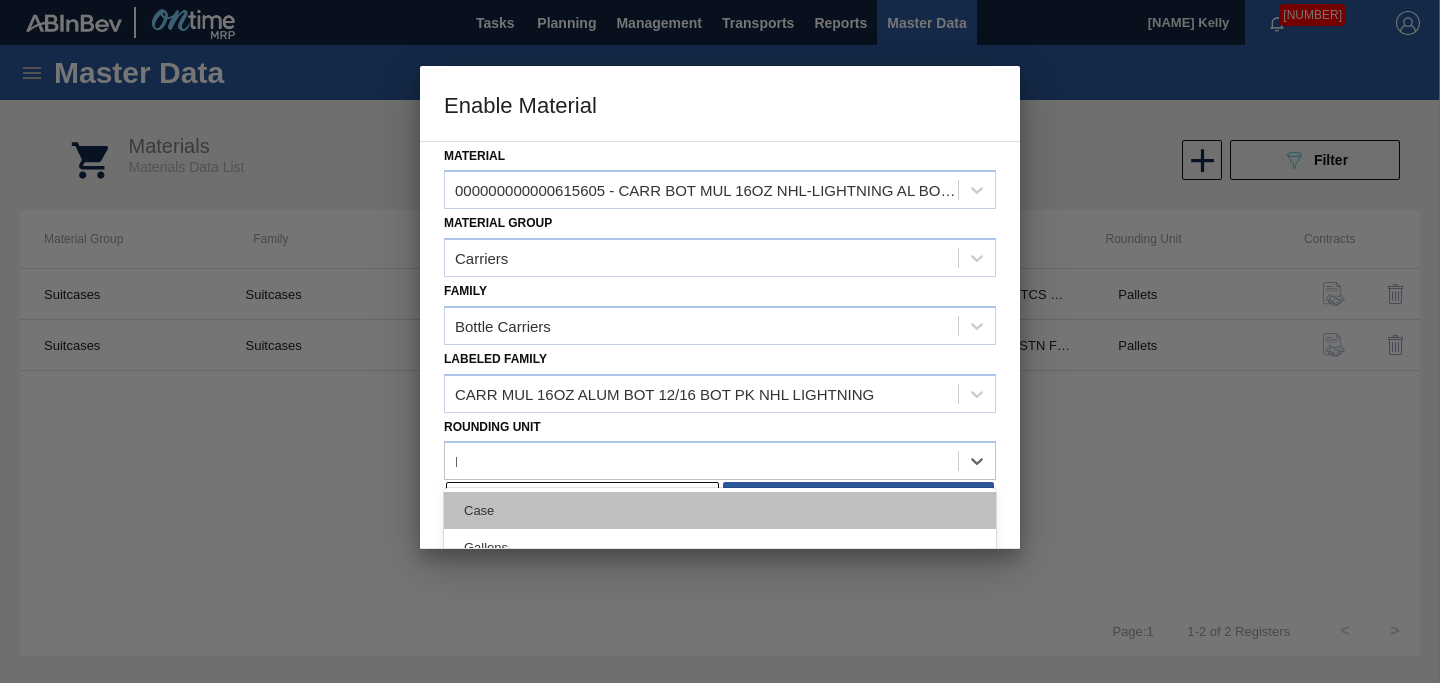 type on "PALL" 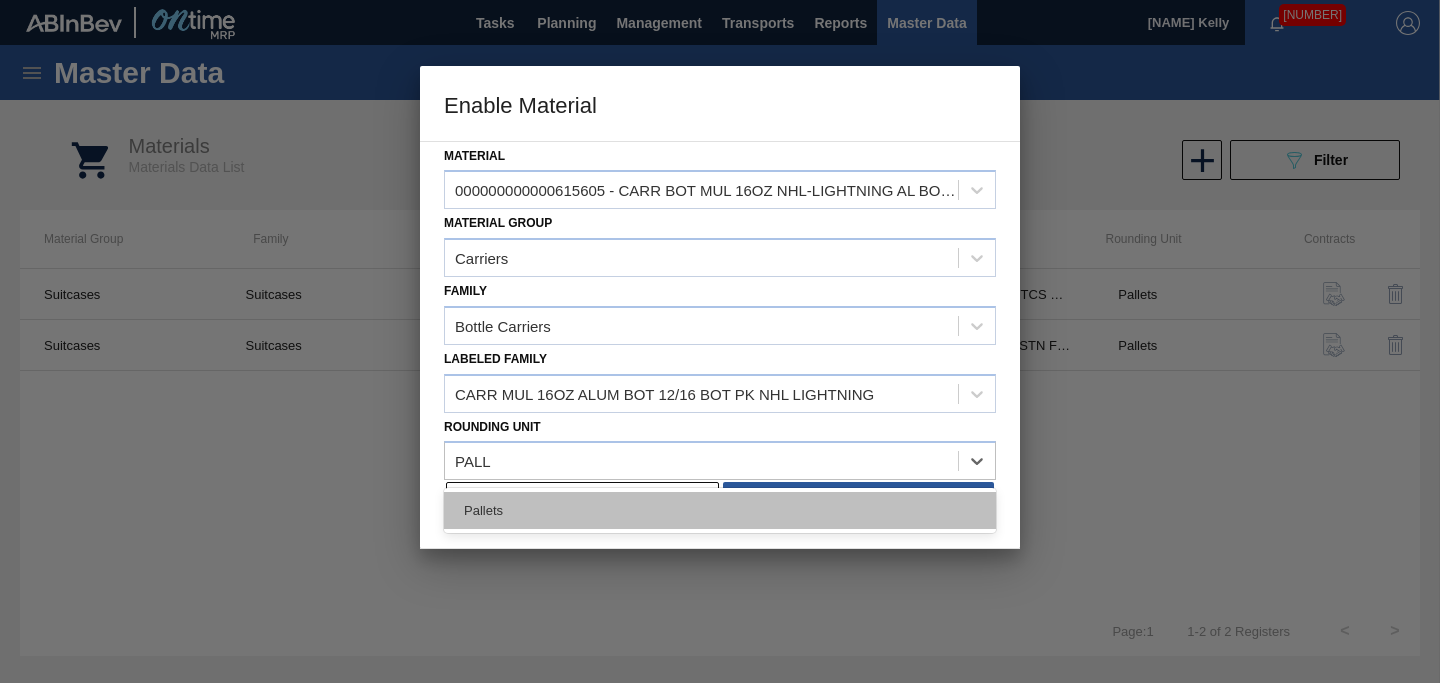 click on "Pallets" at bounding box center [720, 510] 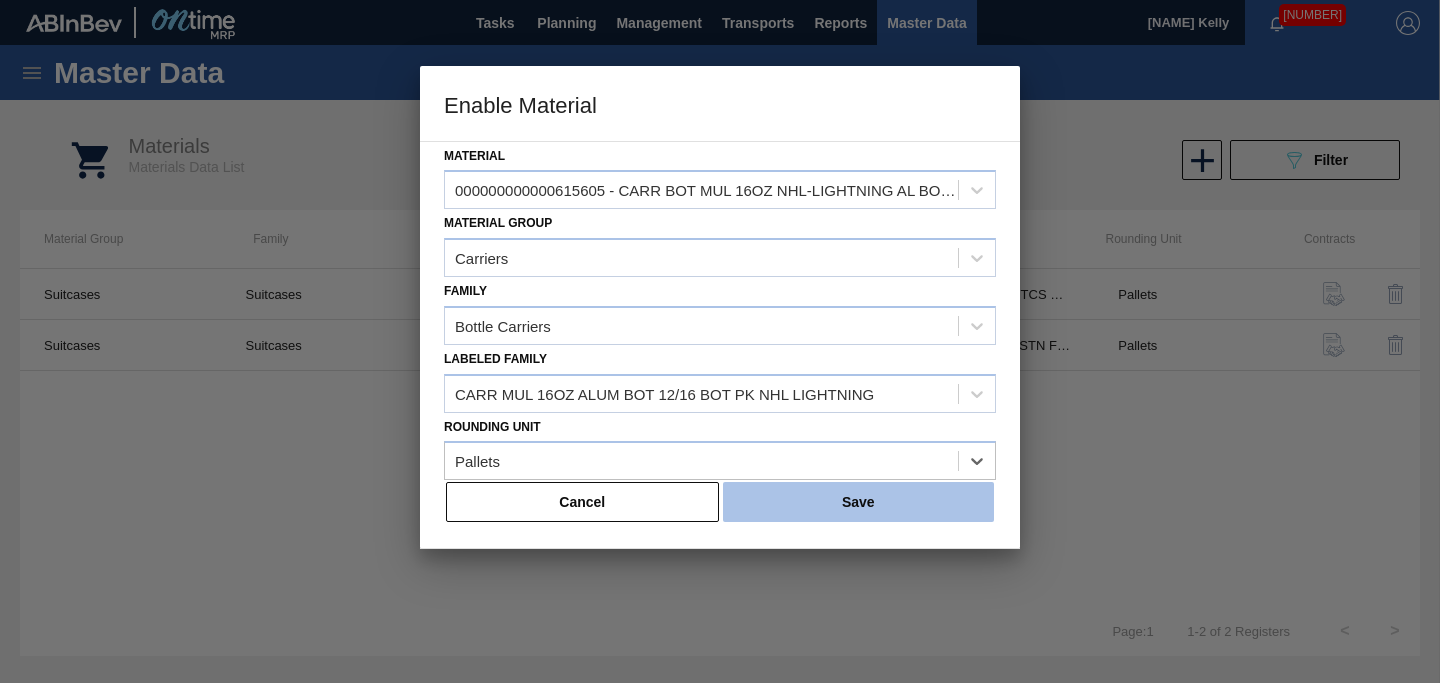 click on "Save" at bounding box center [858, 502] 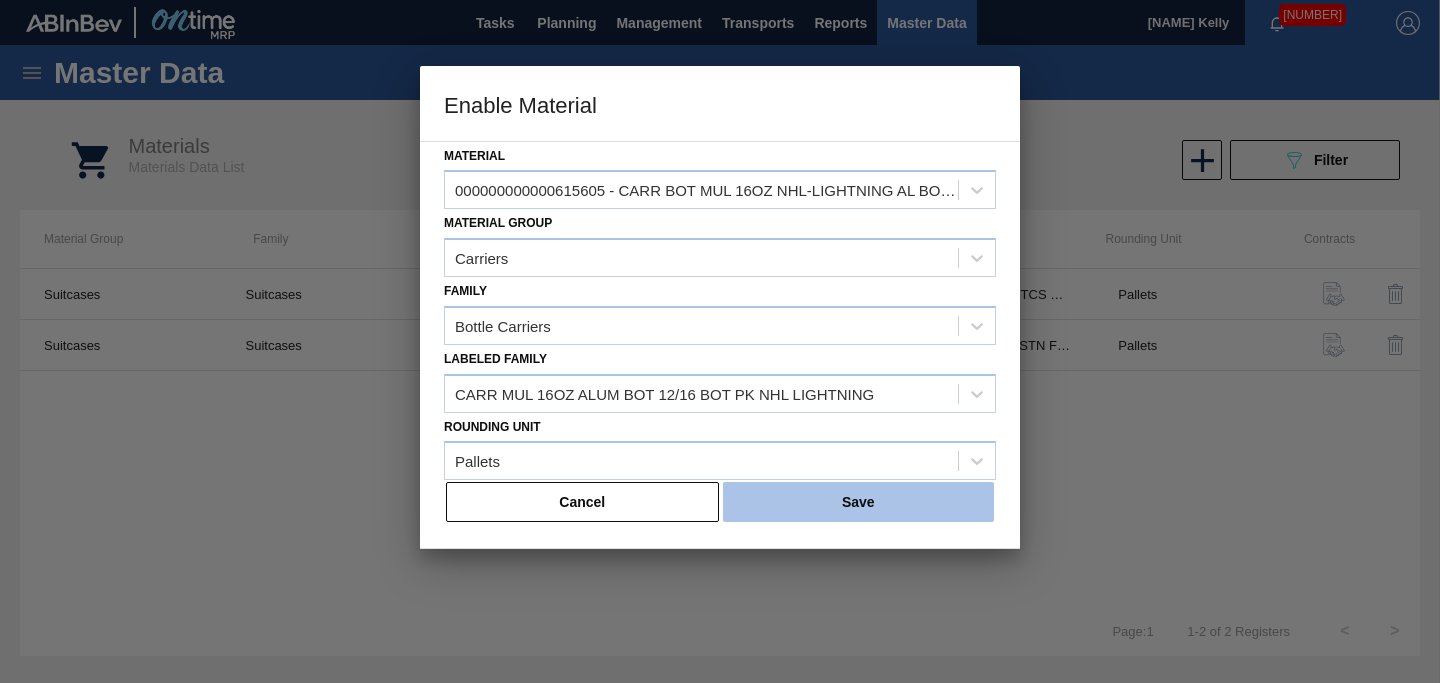 click on "Save" at bounding box center [858, 502] 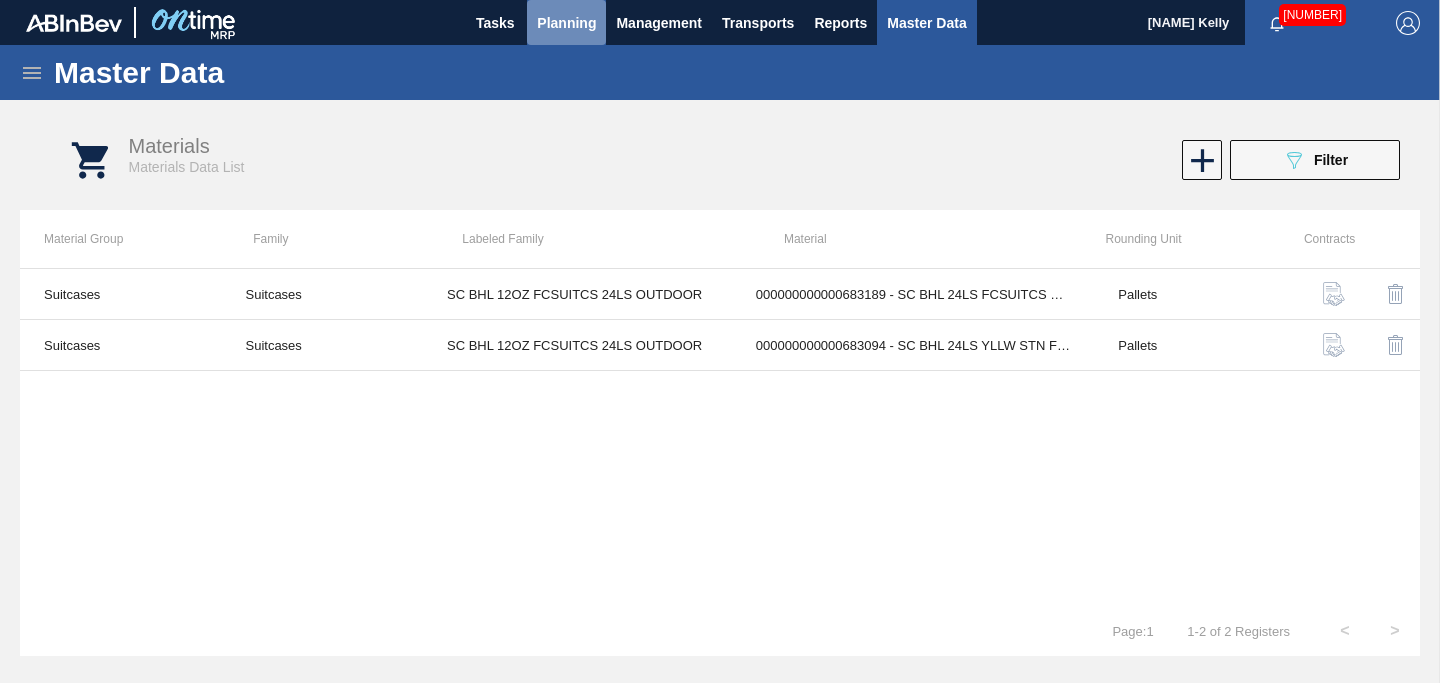 click on "Planning" at bounding box center (566, 23) 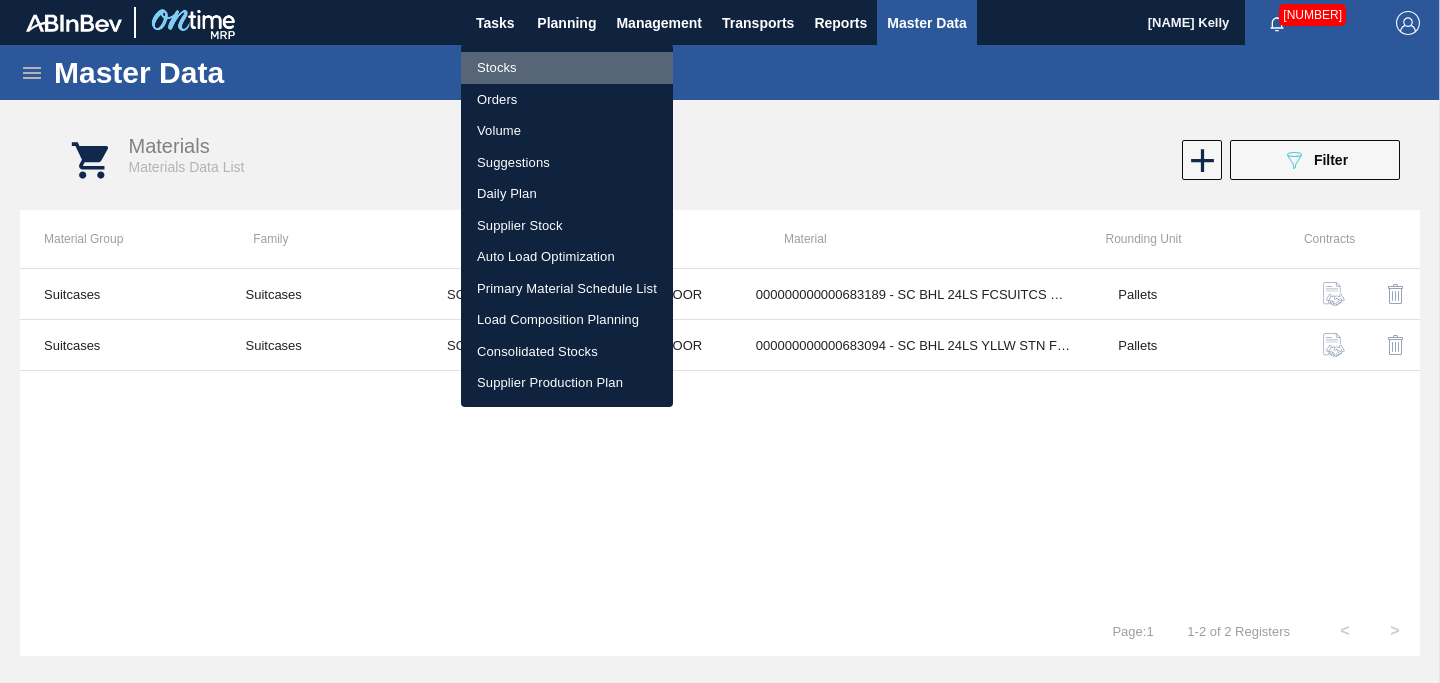 click on "Stocks" at bounding box center (567, 68) 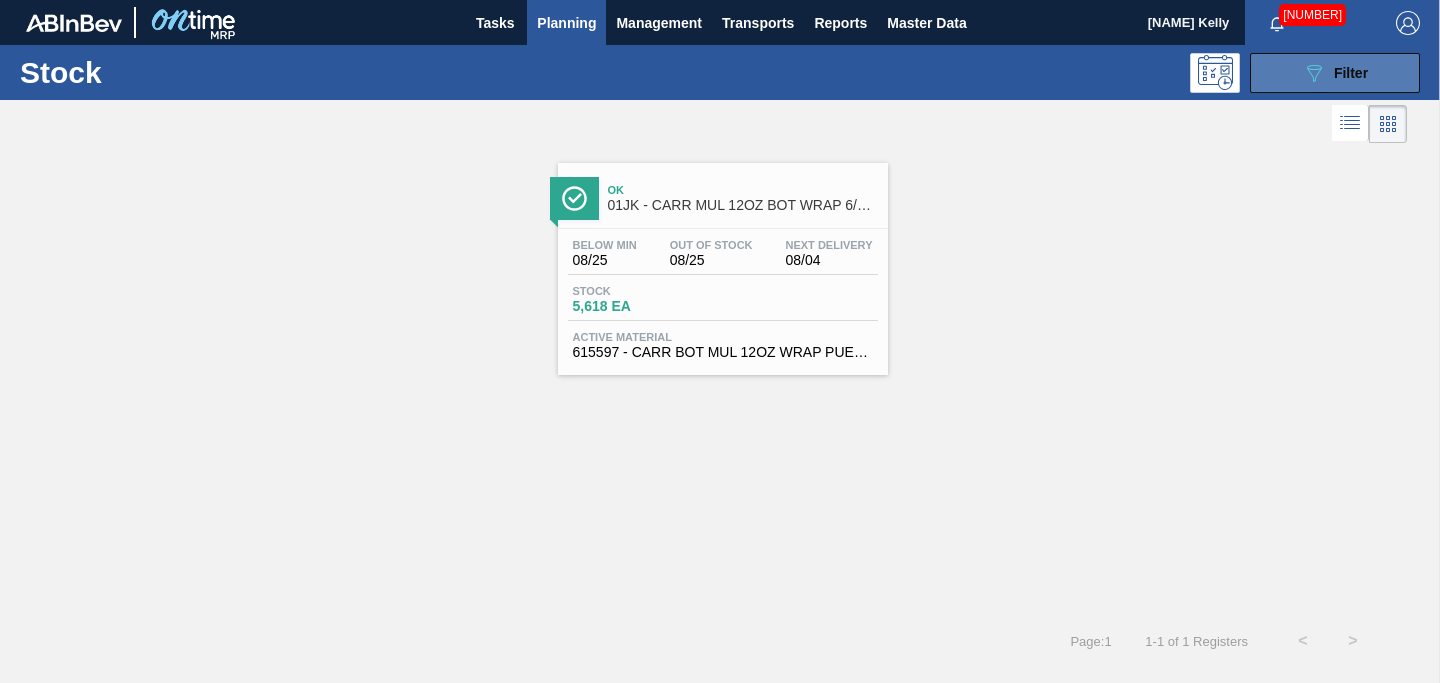 click on "089F7B8B-B2A5-4AFE-B5C0-19BA573D28AC Filter" at bounding box center [1335, 73] 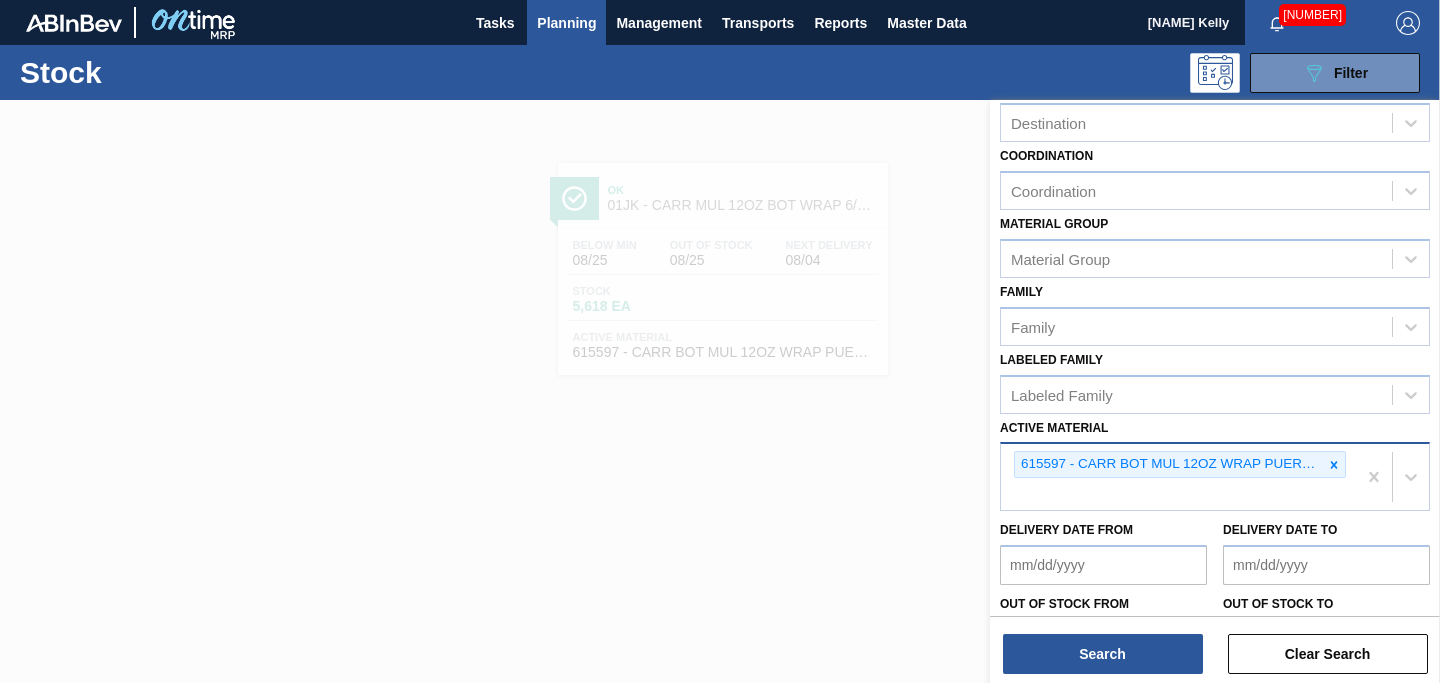 scroll, scrollTop: 178, scrollLeft: 0, axis: vertical 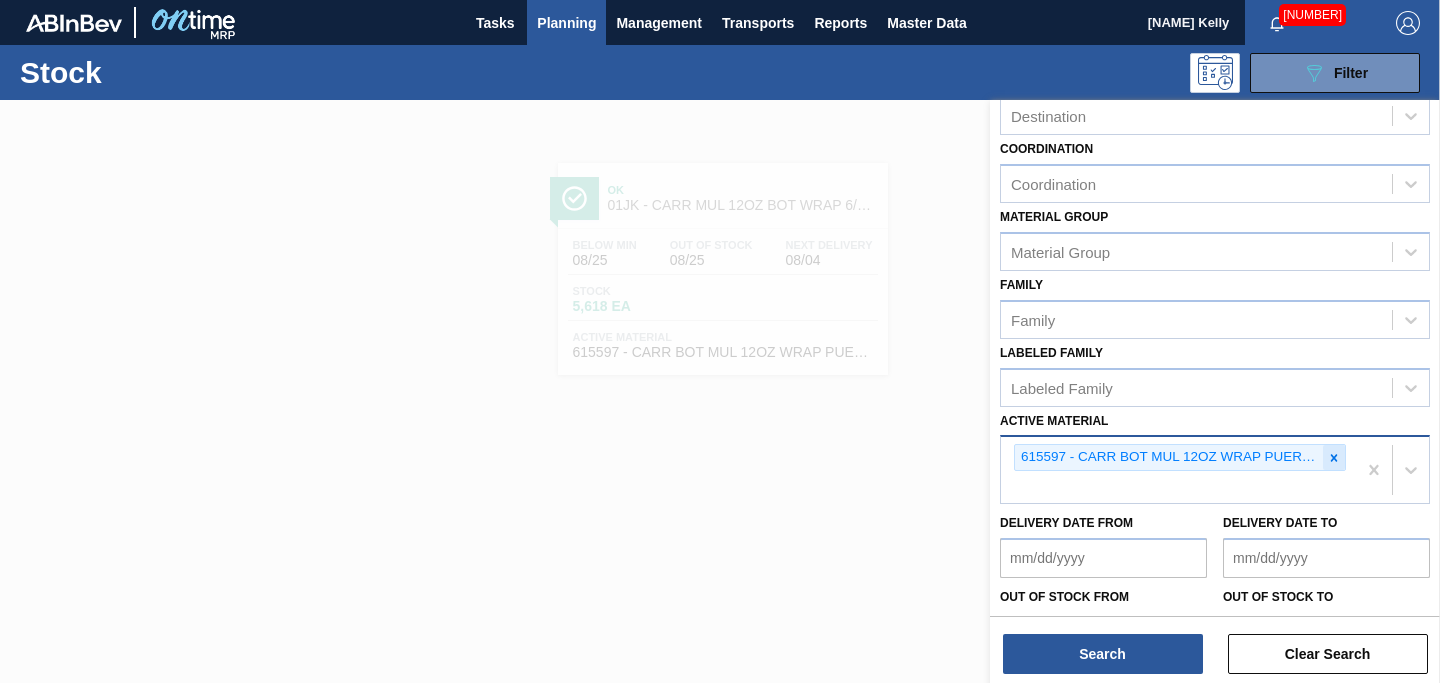click 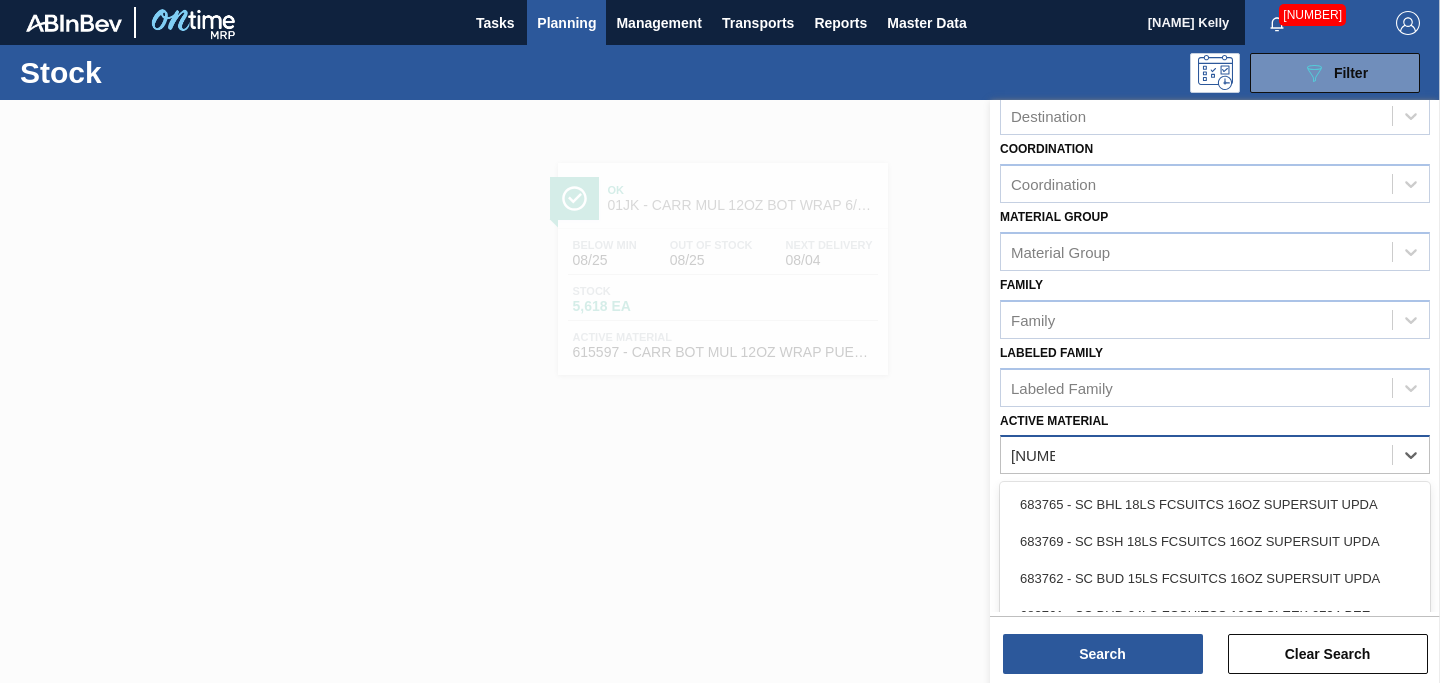 type on "683763" 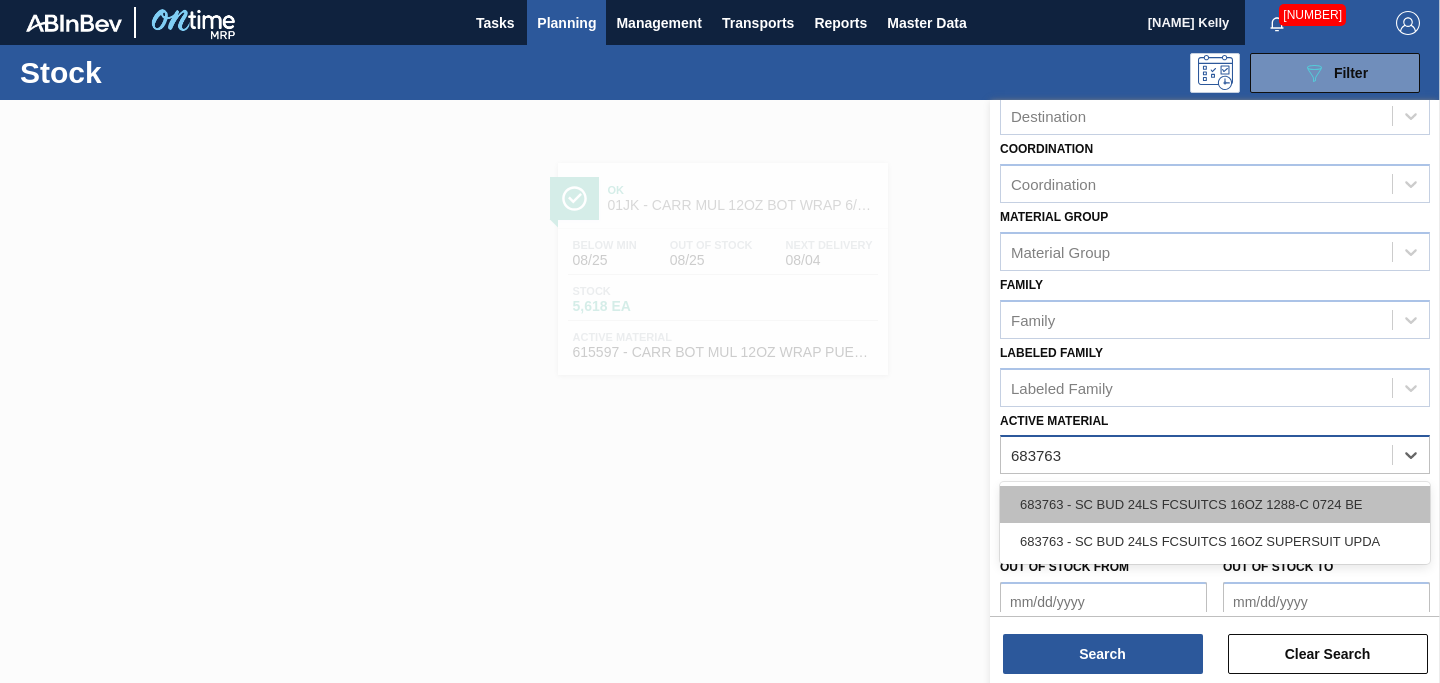 click on "683763 - SC BUD 24LS FCSUITCS 16OZ 1288-C 0724 BE" at bounding box center [1215, 504] 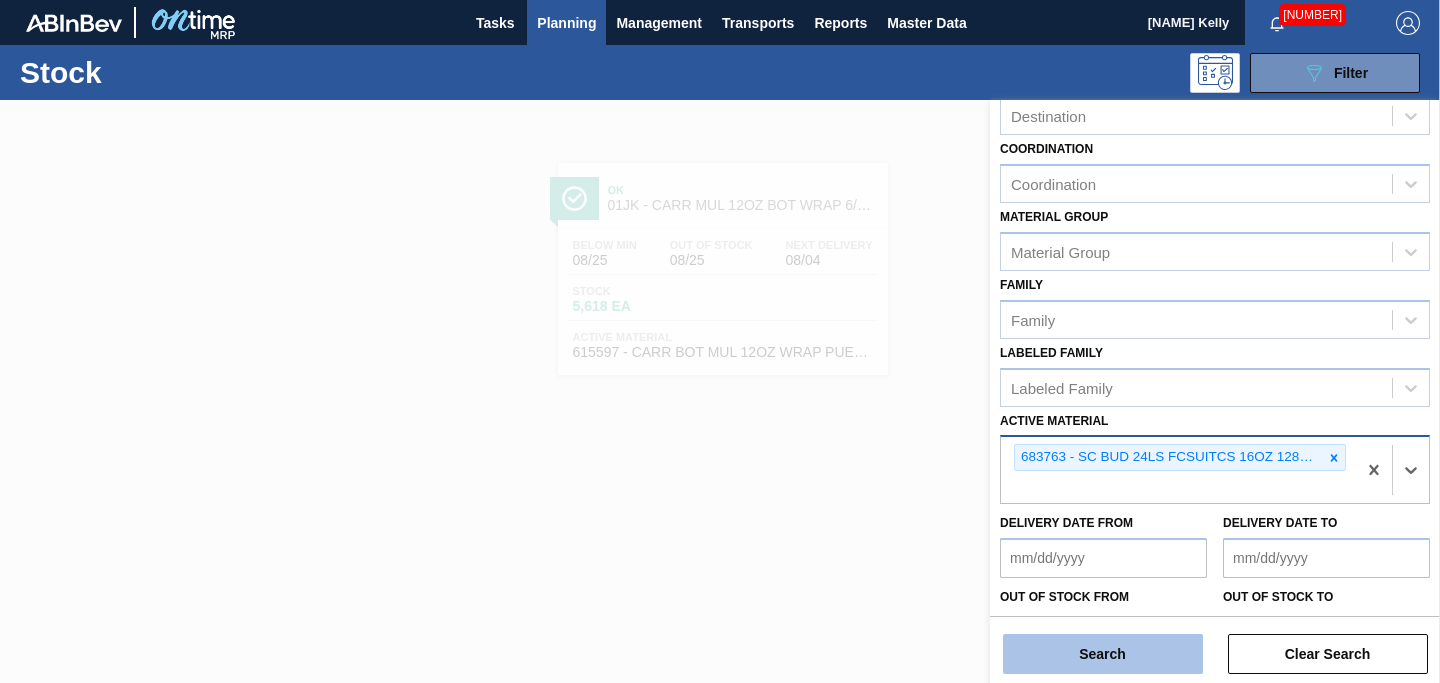 click on "Search" at bounding box center [1103, 654] 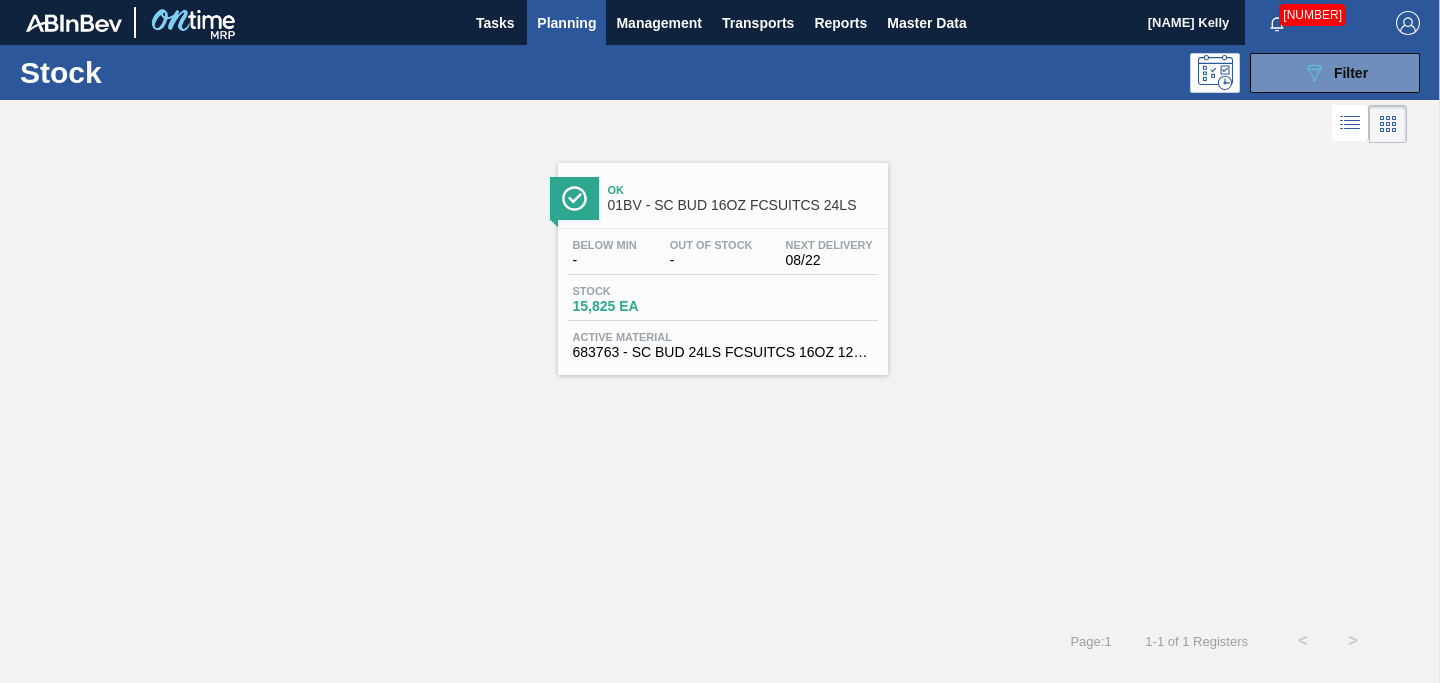 click on "01BV - SC BUD 16OZ FCSUITCS 24LS" at bounding box center [743, 205] 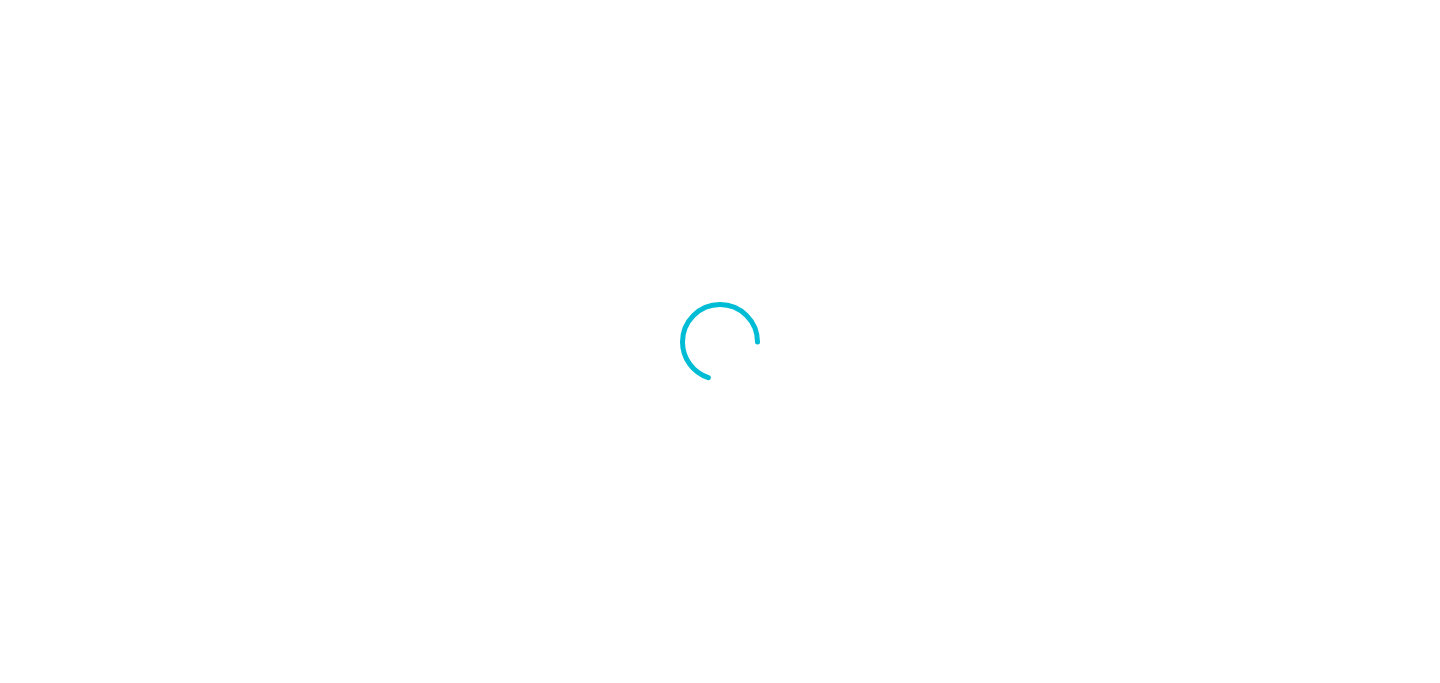 scroll, scrollTop: 0, scrollLeft: 0, axis: both 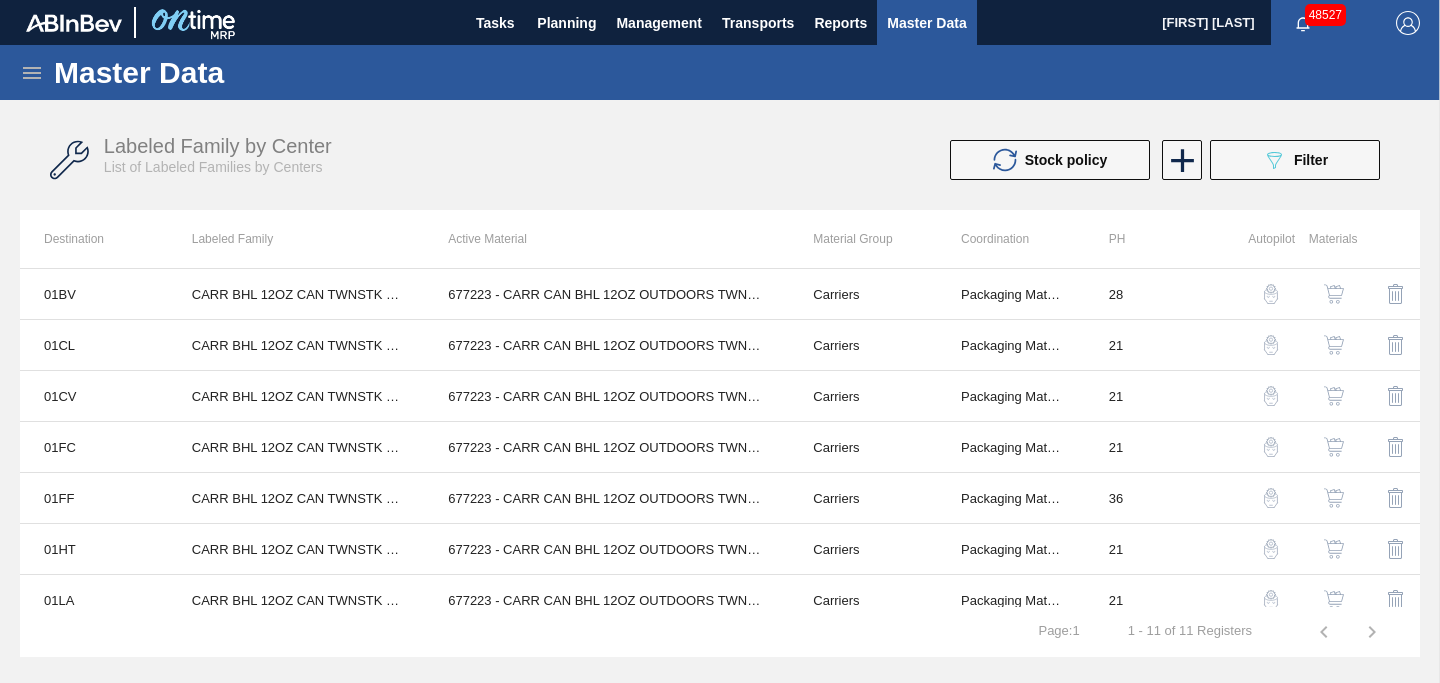 click 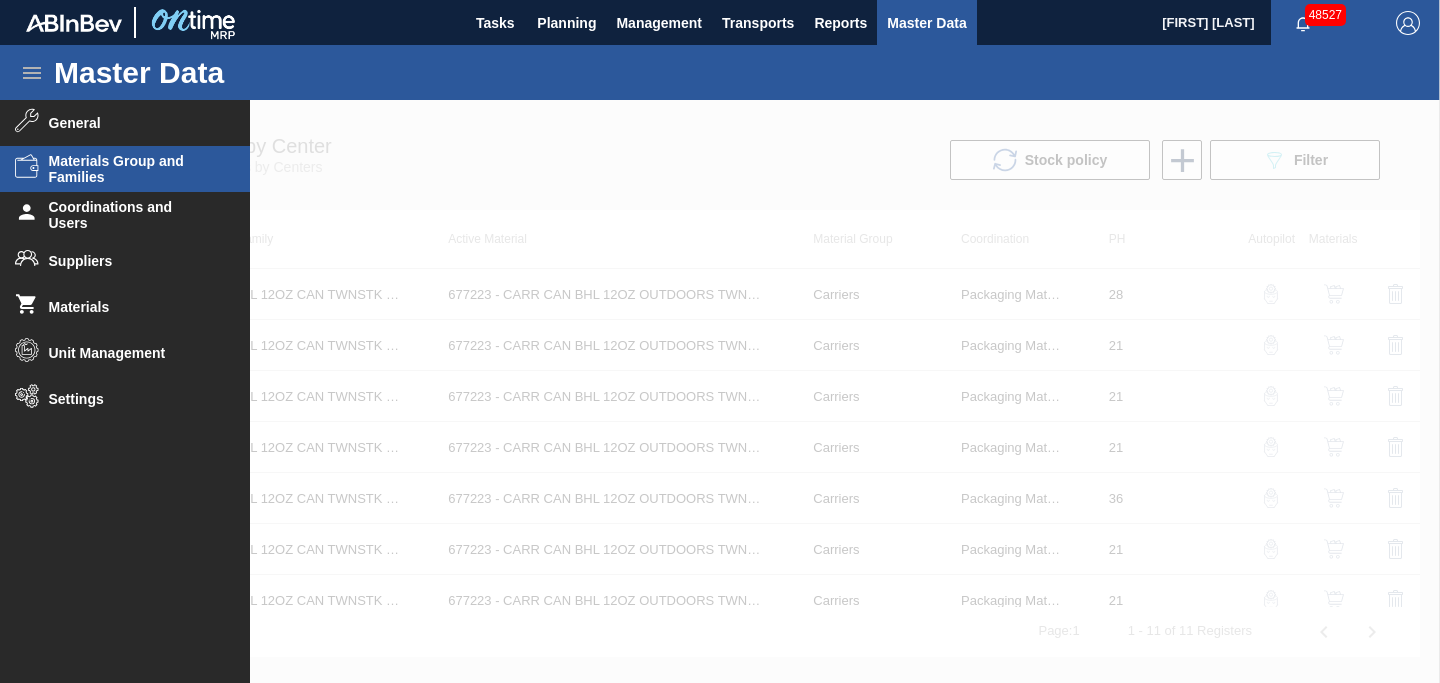 click on "Materials Group and Families" at bounding box center (131, 169) 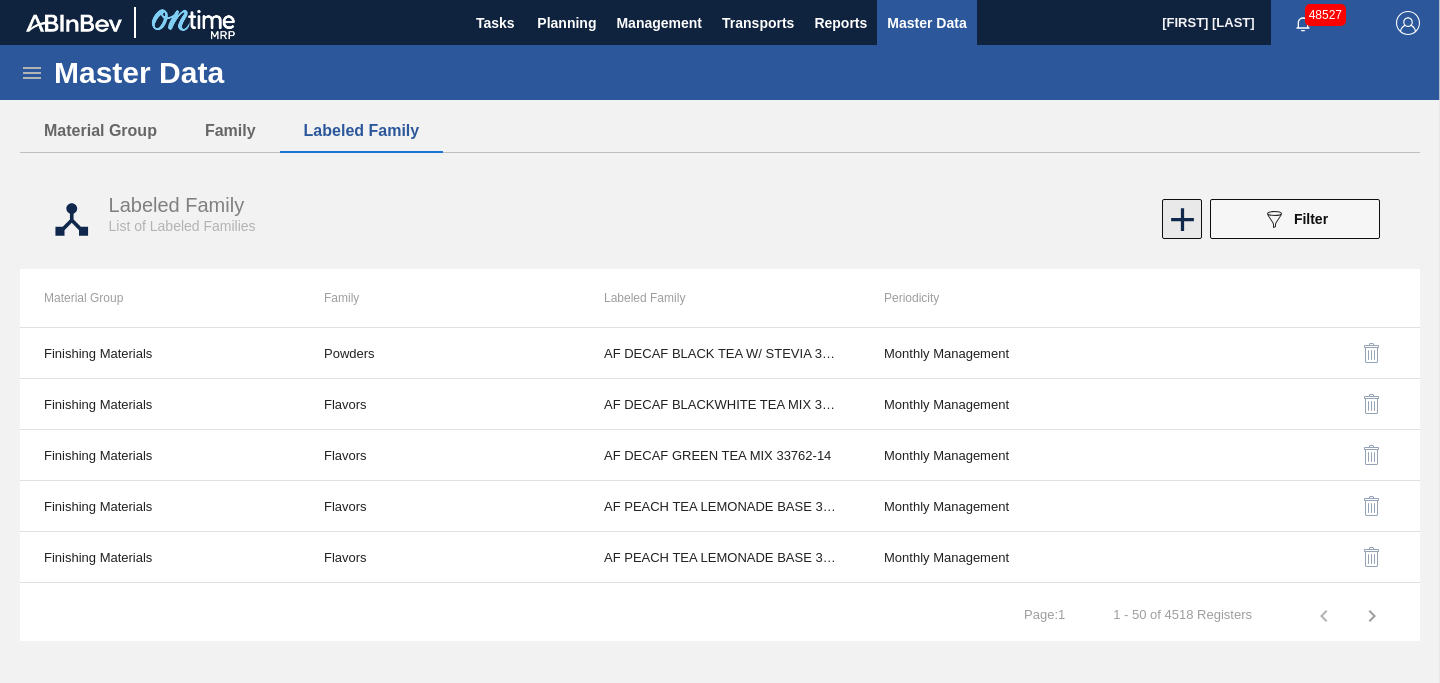 click 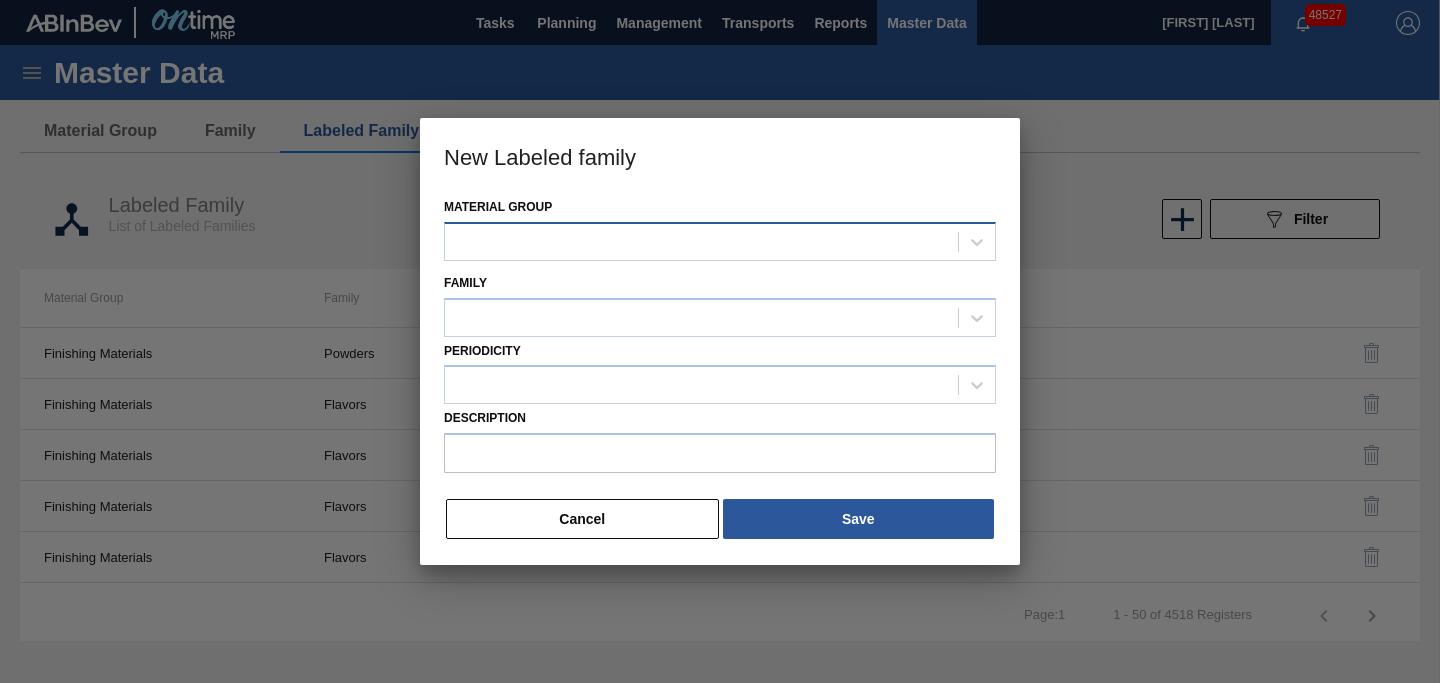 click at bounding box center (701, 241) 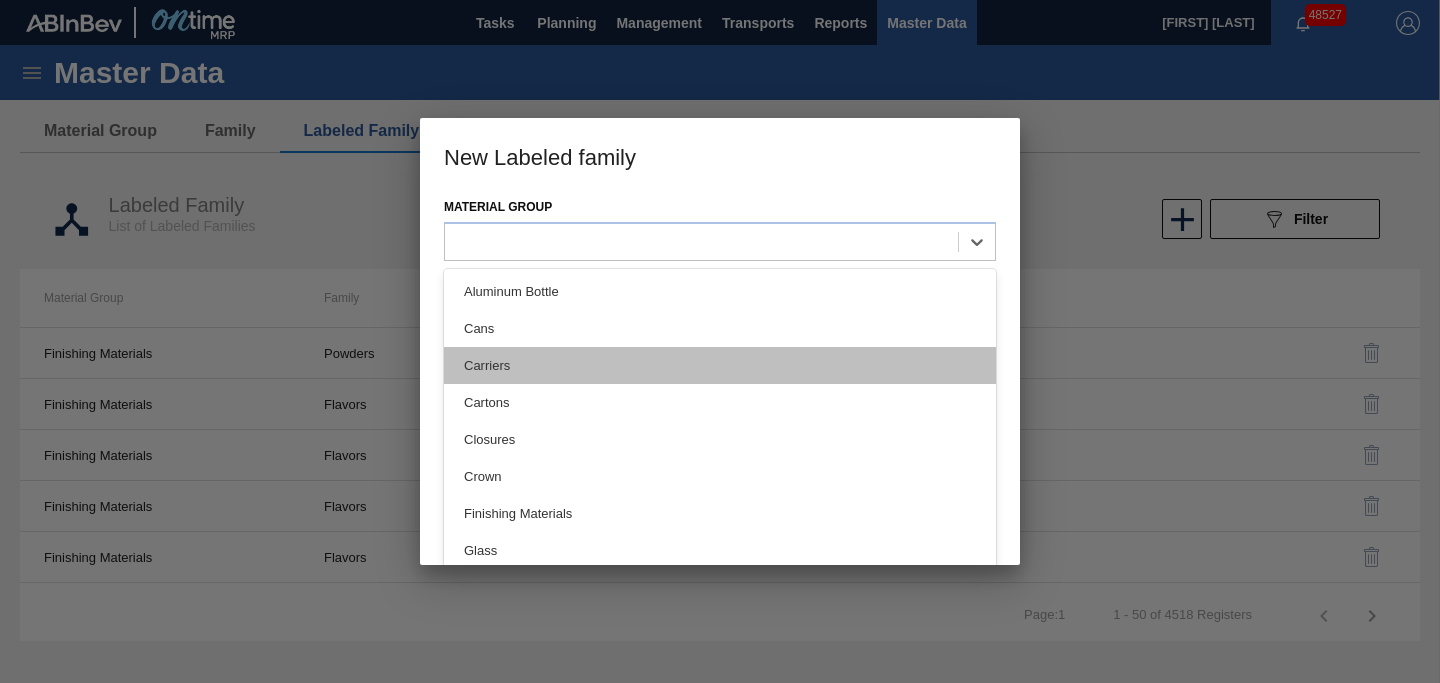 click on "Carriers" at bounding box center (720, 365) 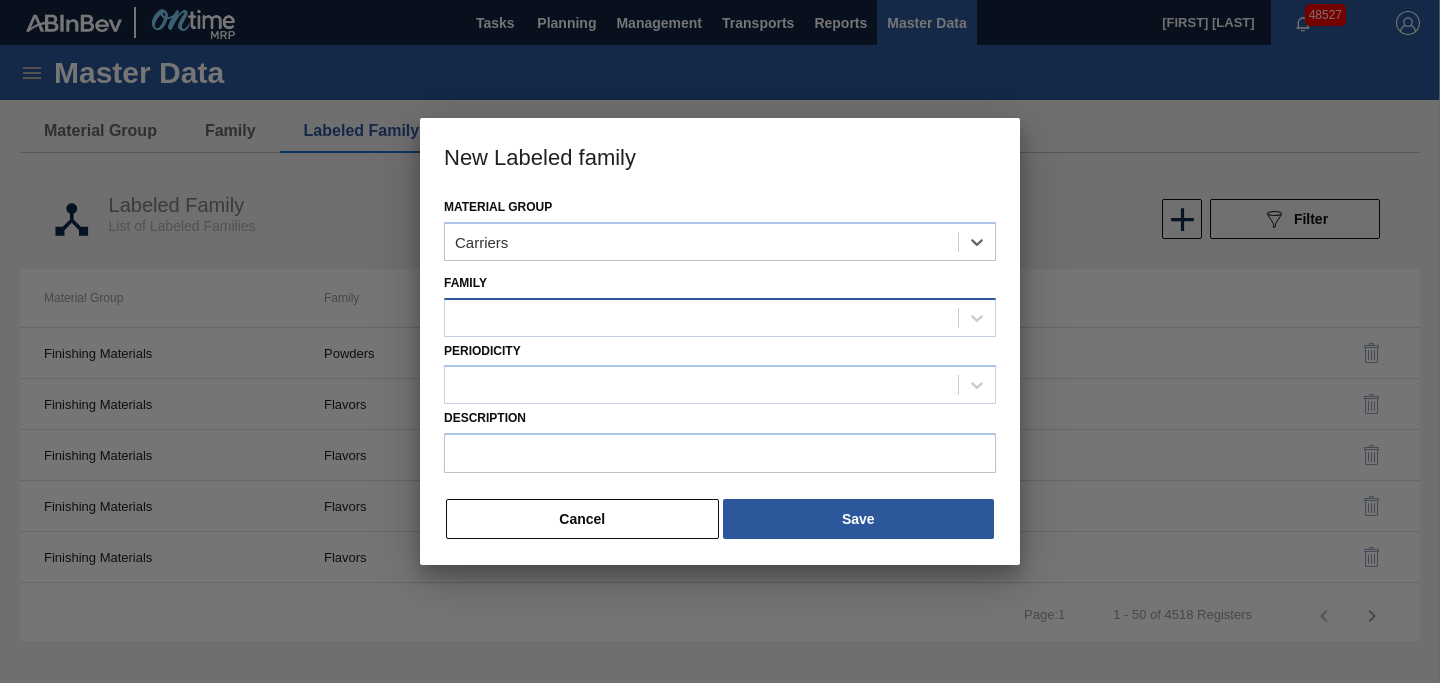 click at bounding box center [701, 317] 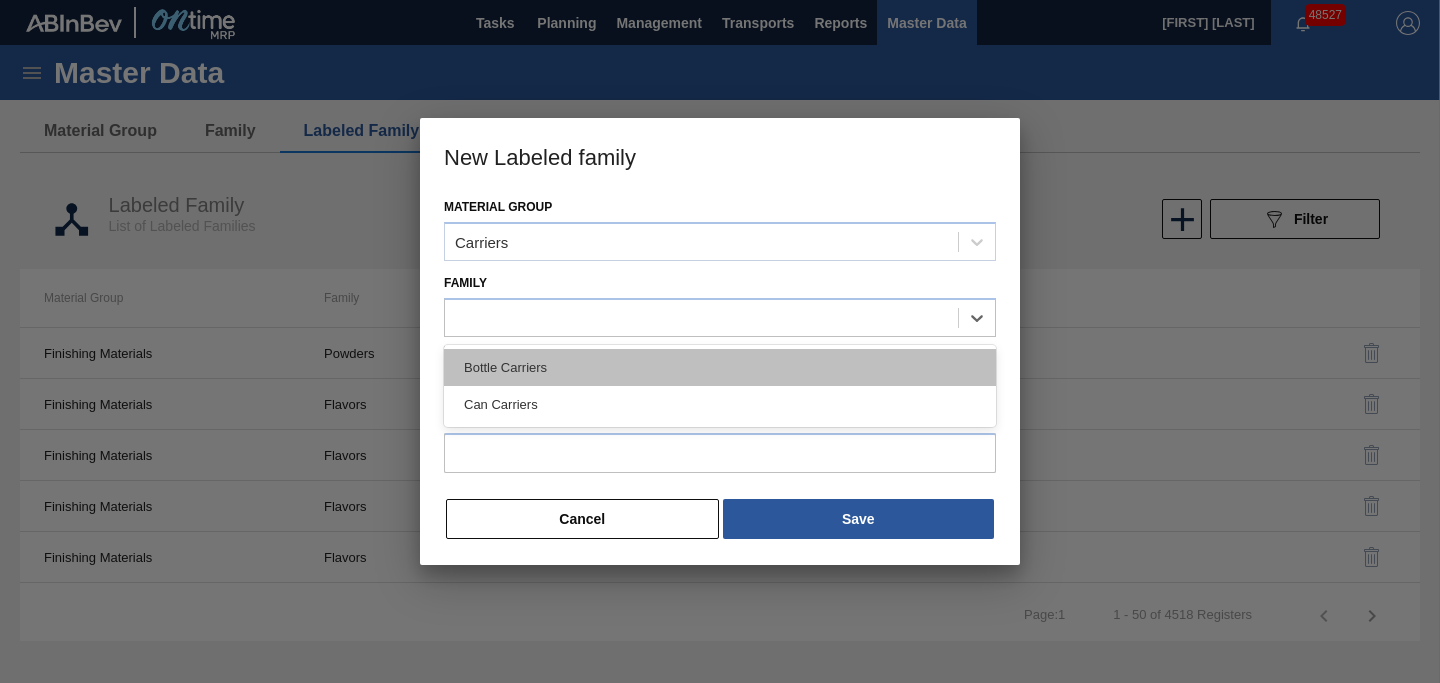 click on "Bottle Carriers" at bounding box center (720, 367) 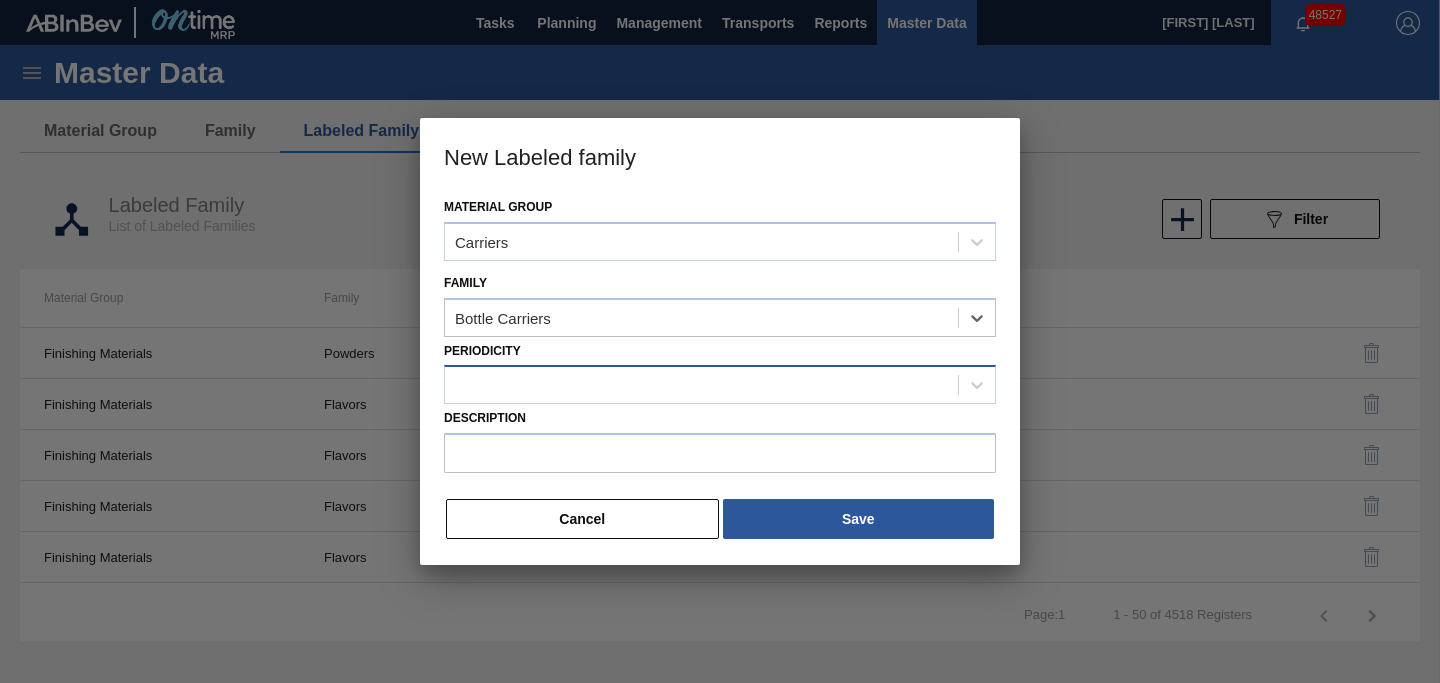 click at bounding box center [701, 385] 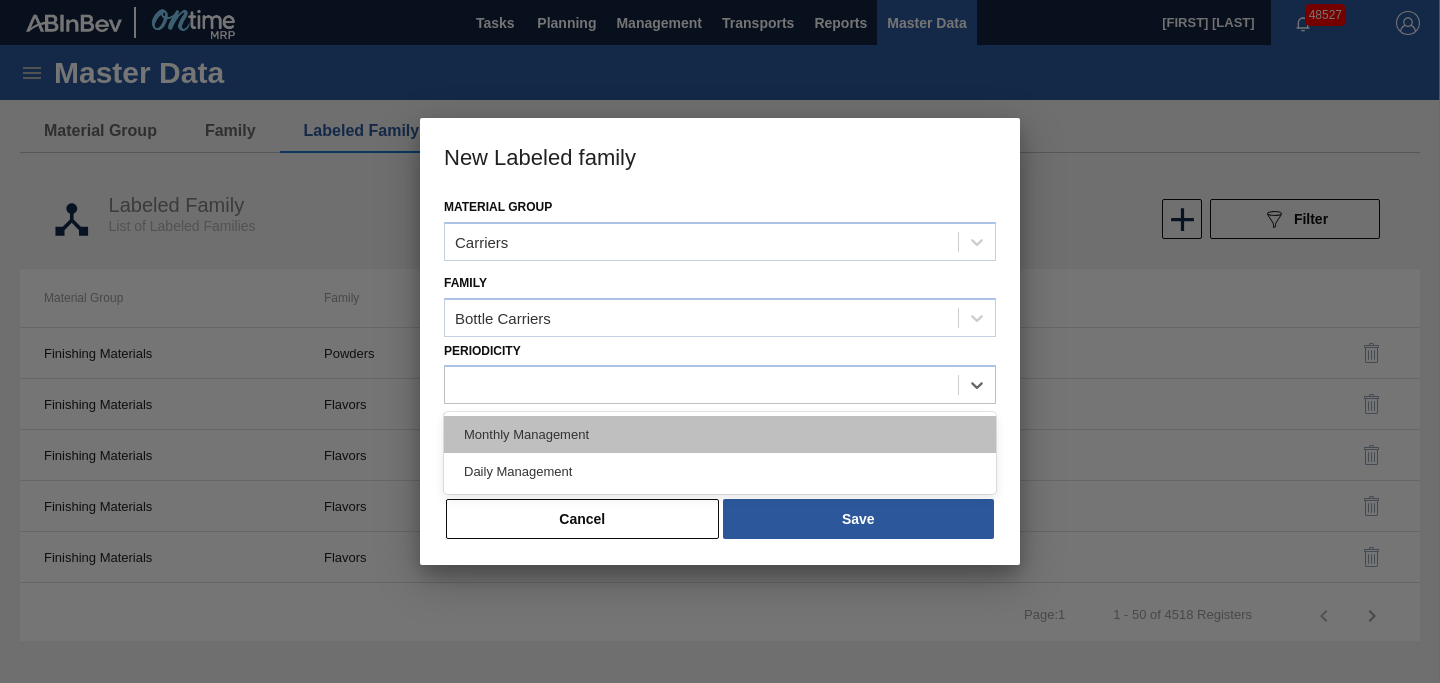 click on "Monthly Management" at bounding box center [720, 434] 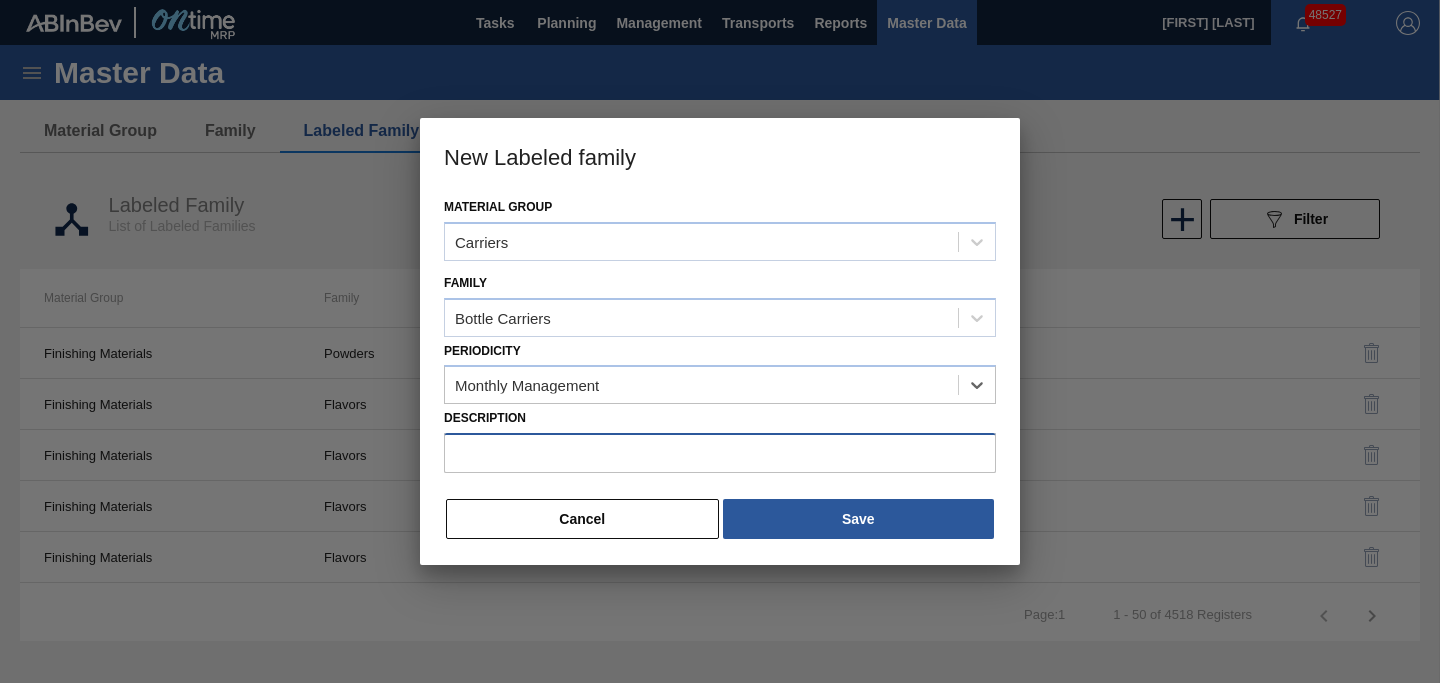 click on "Description" at bounding box center [720, 453] 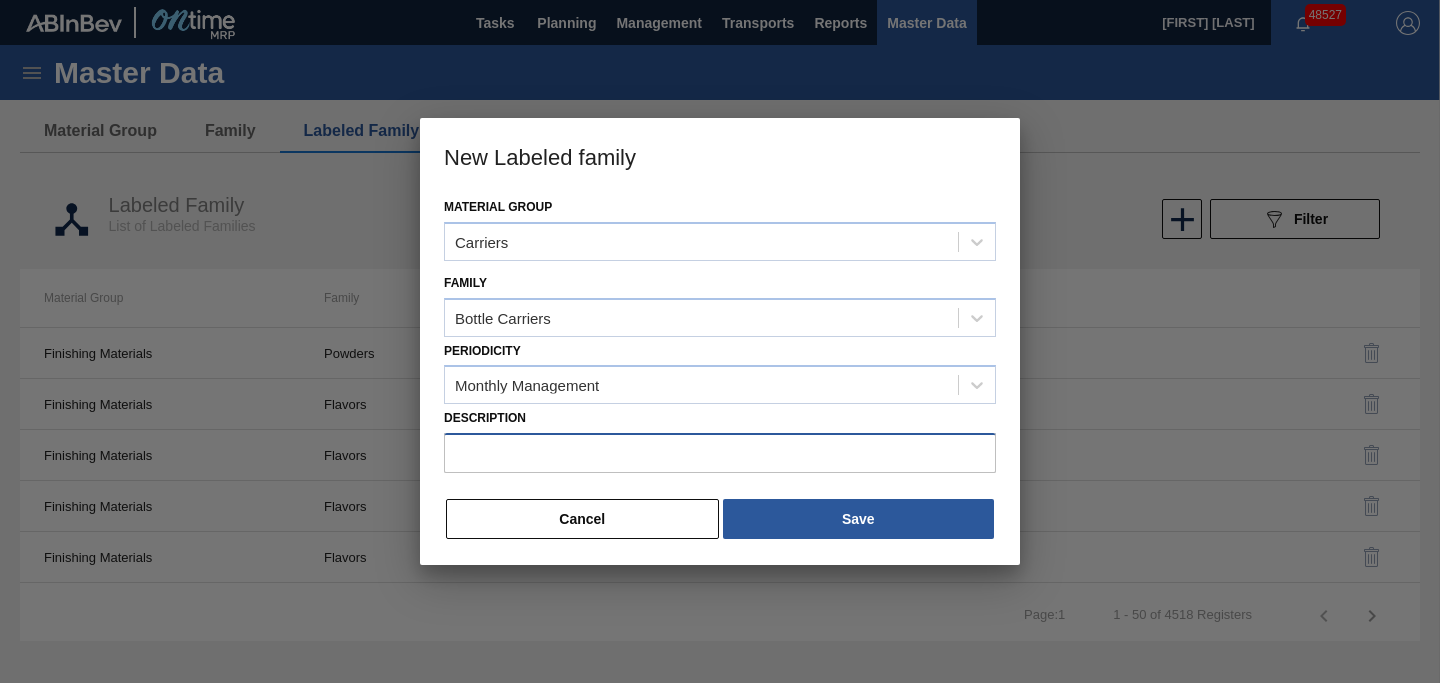 type on "c" 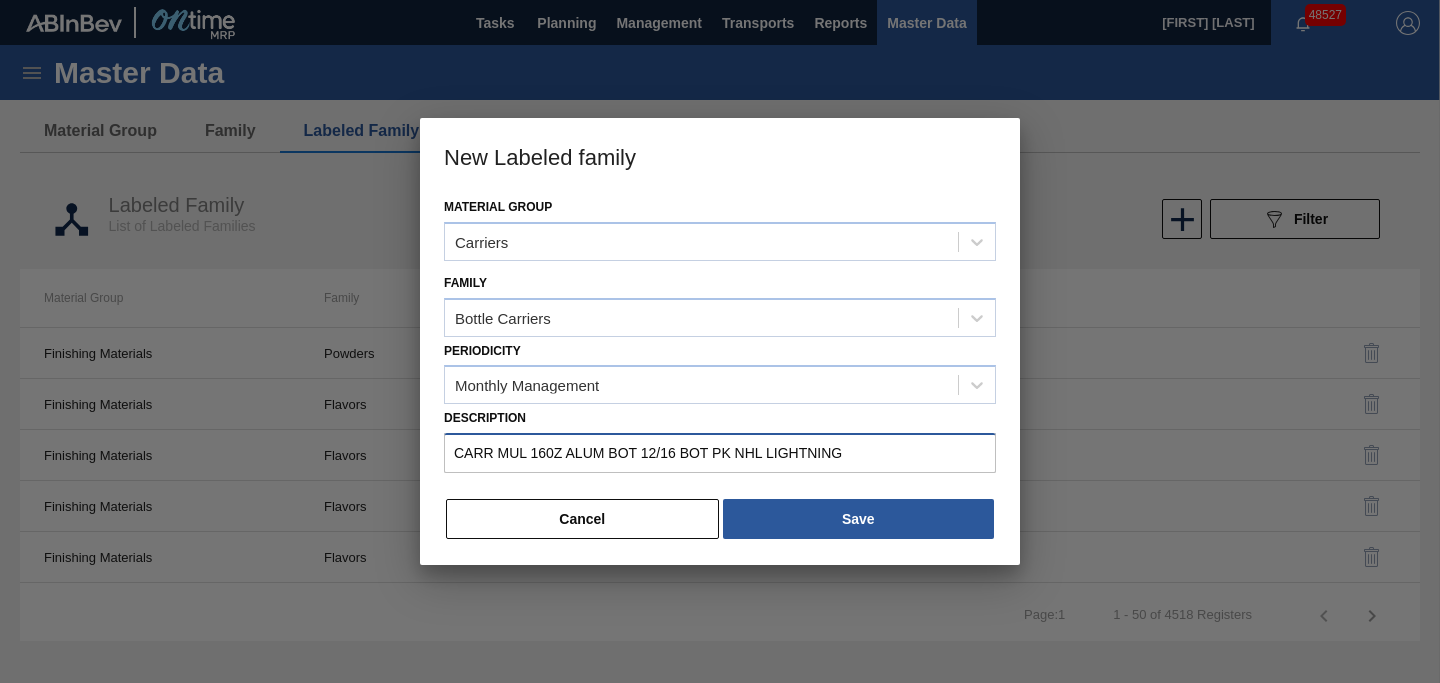 type on "CARR MUL 16OZ ALUM BOT 12/16 BOT PK NHL LIGHTNING" 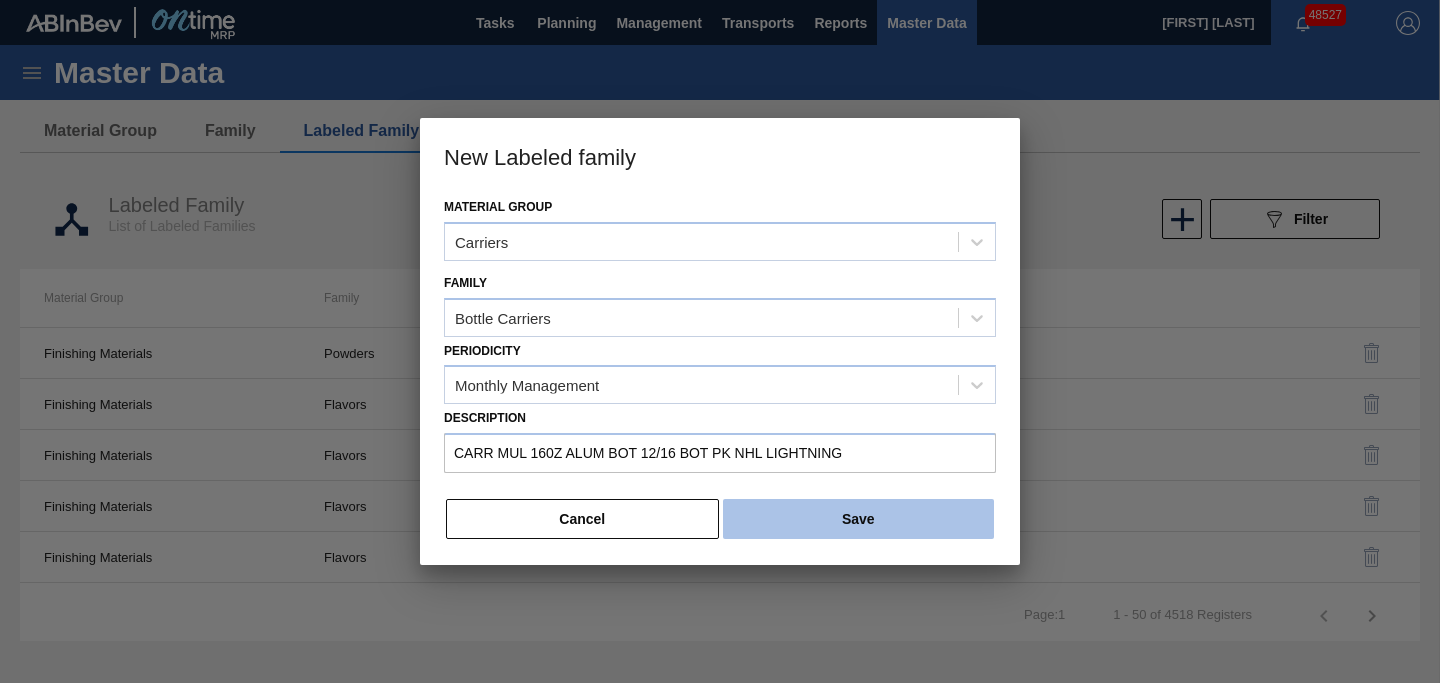 click on "Save" at bounding box center [858, 519] 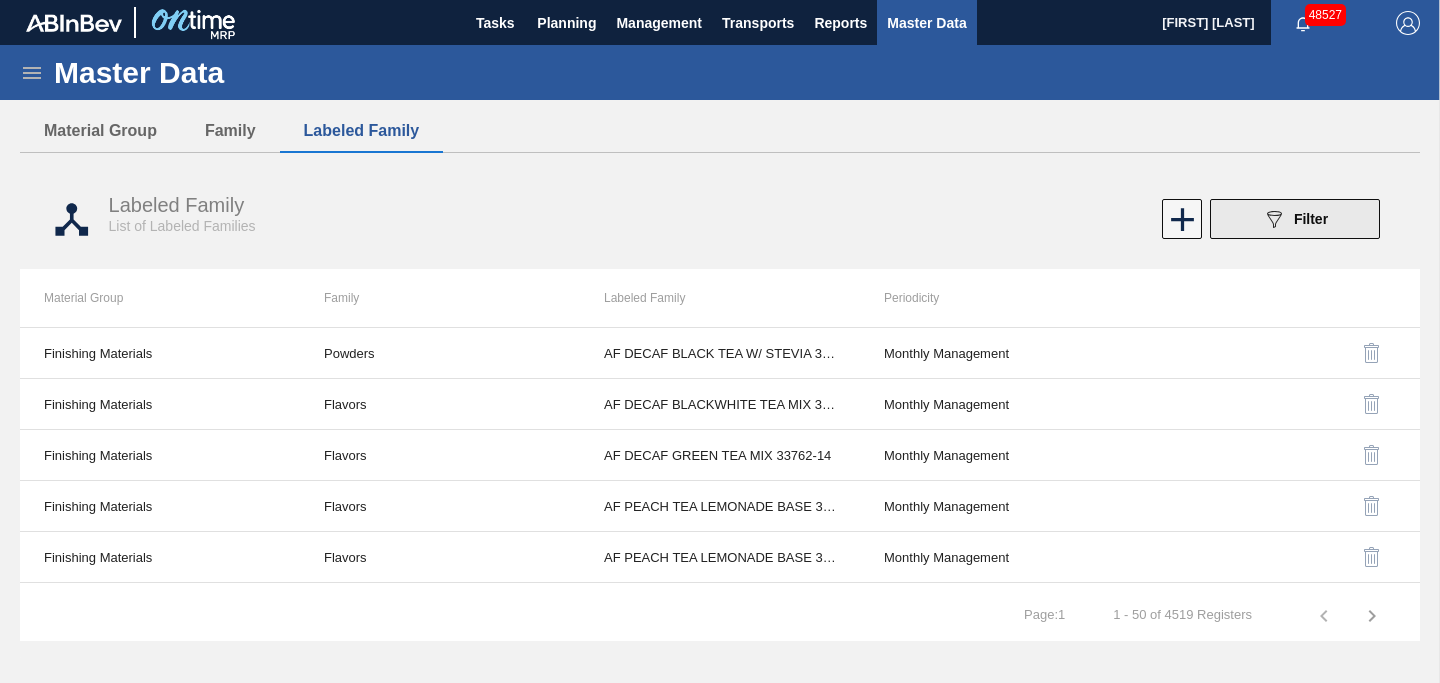 click on "089F7B8B-B2A5-4AFE-B5C0-19BA573D28AC Filter" at bounding box center [1295, 219] 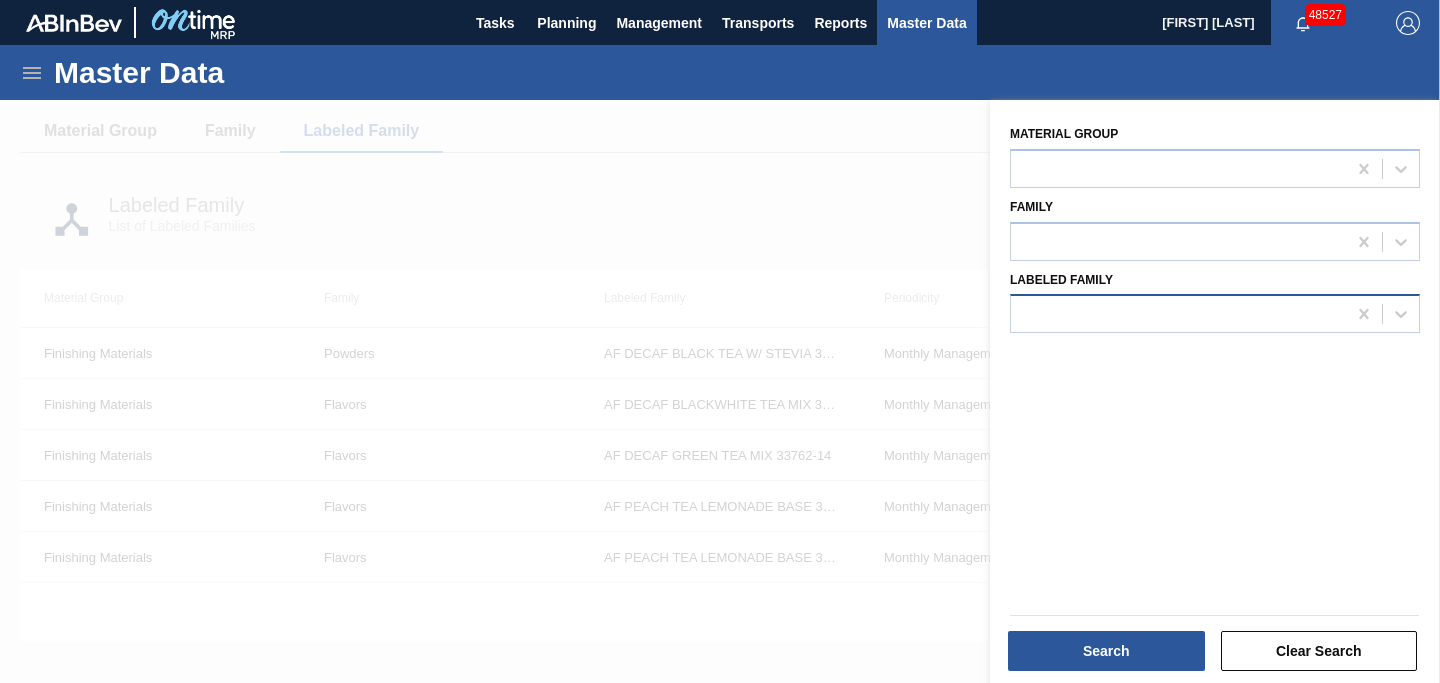 click at bounding box center (1178, 314) 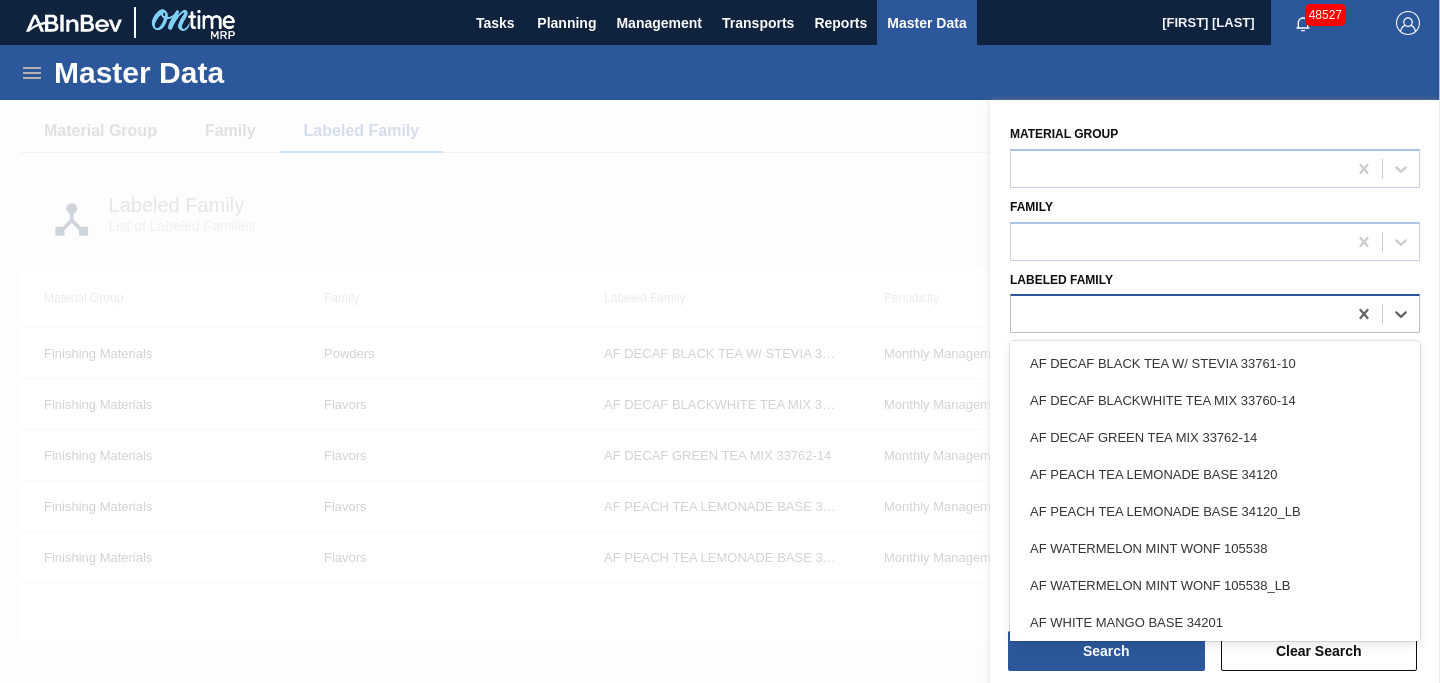 paste on "CARR MUL 16OZ ALUM BOT 12/16 BOT PK NHL LIGHTNING" 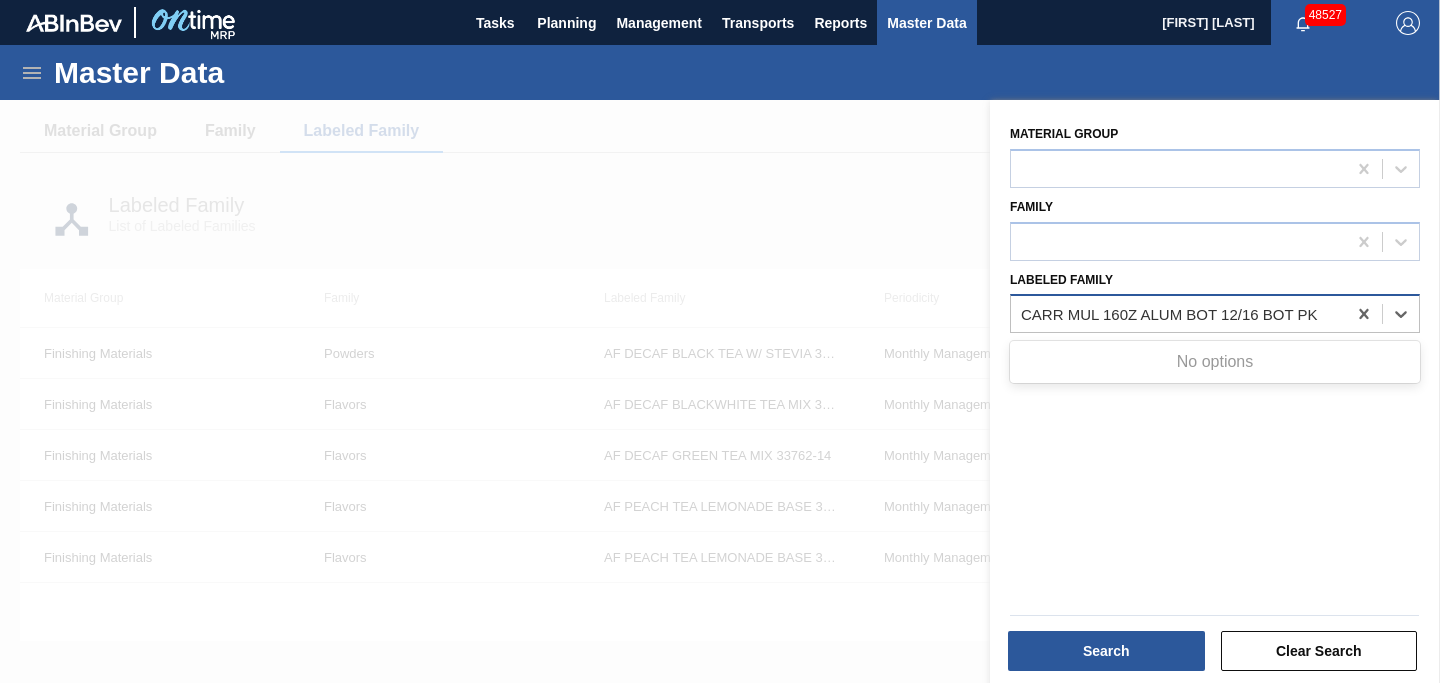 scroll, scrollTop: 0, scrollLeft: 0, axis: both 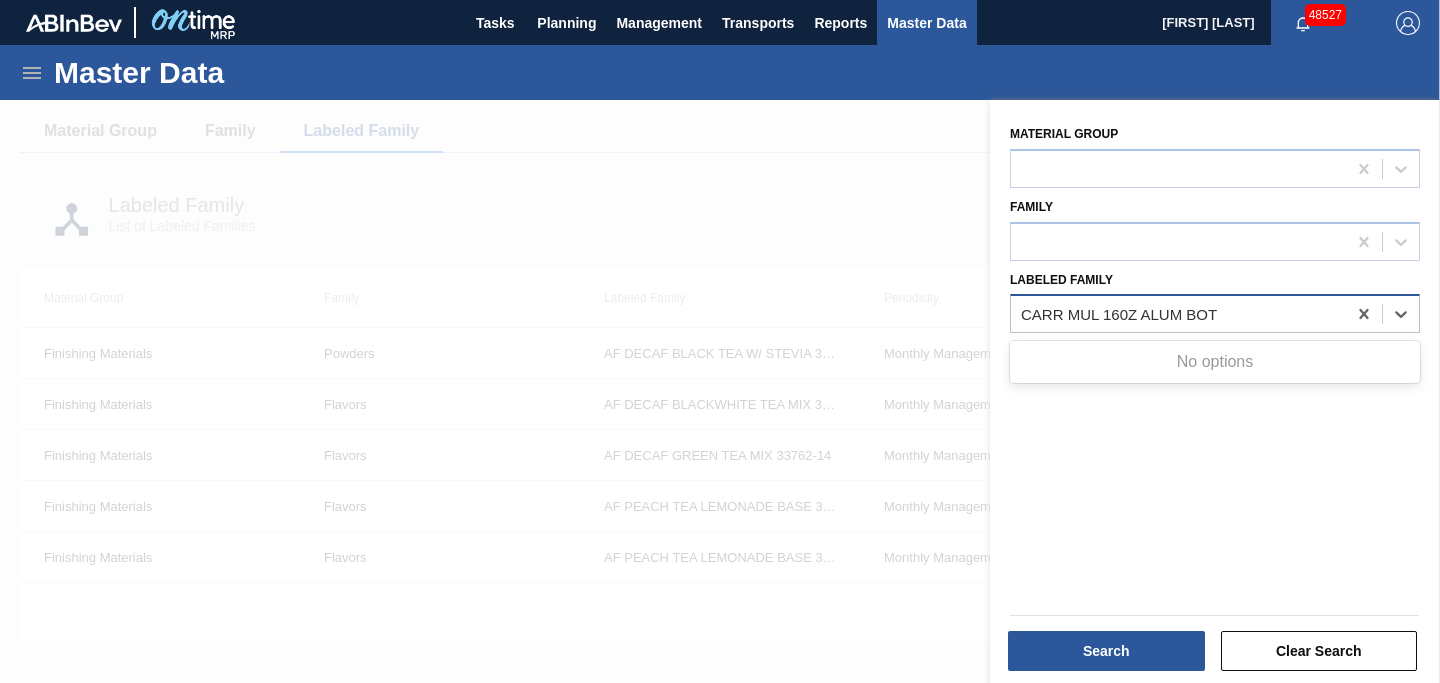 type on "CARR MUL 160Z ALUM BOT" 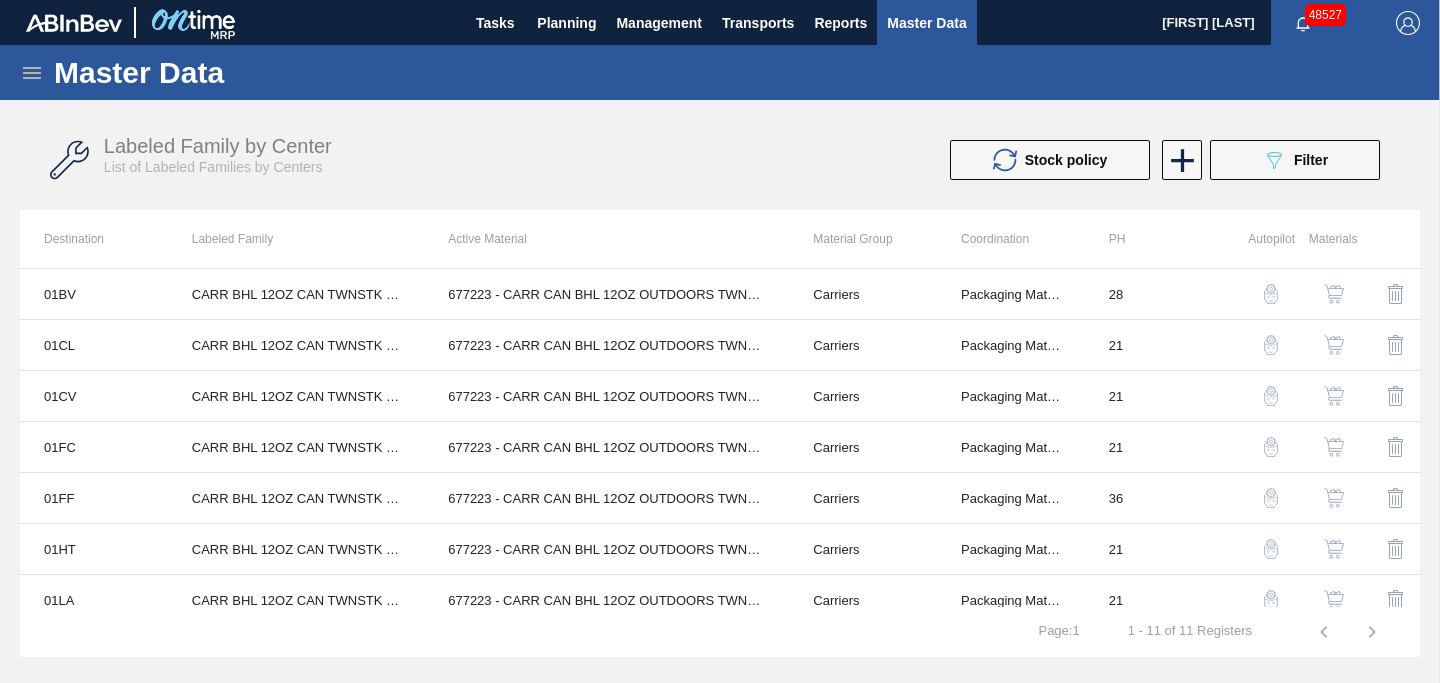 scroll, scrollTop: 0, scrollLeft: 0, axis: both 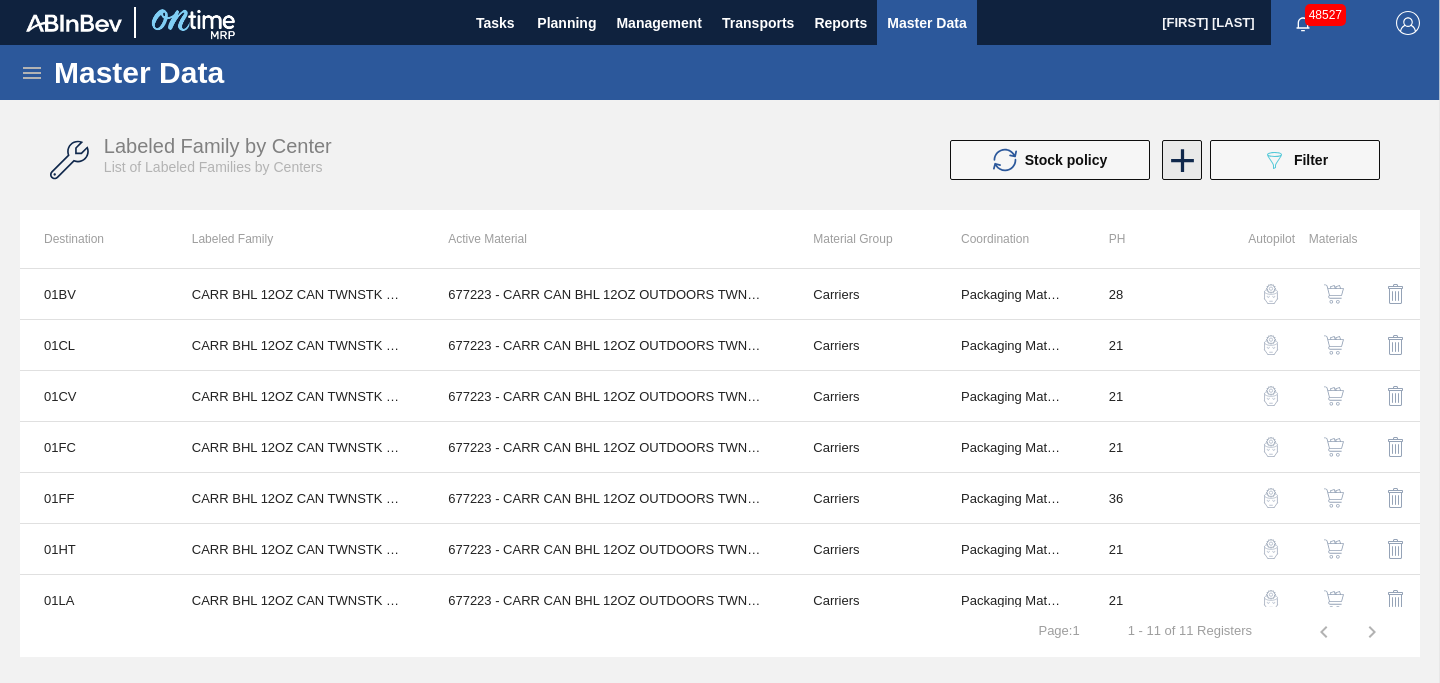 click 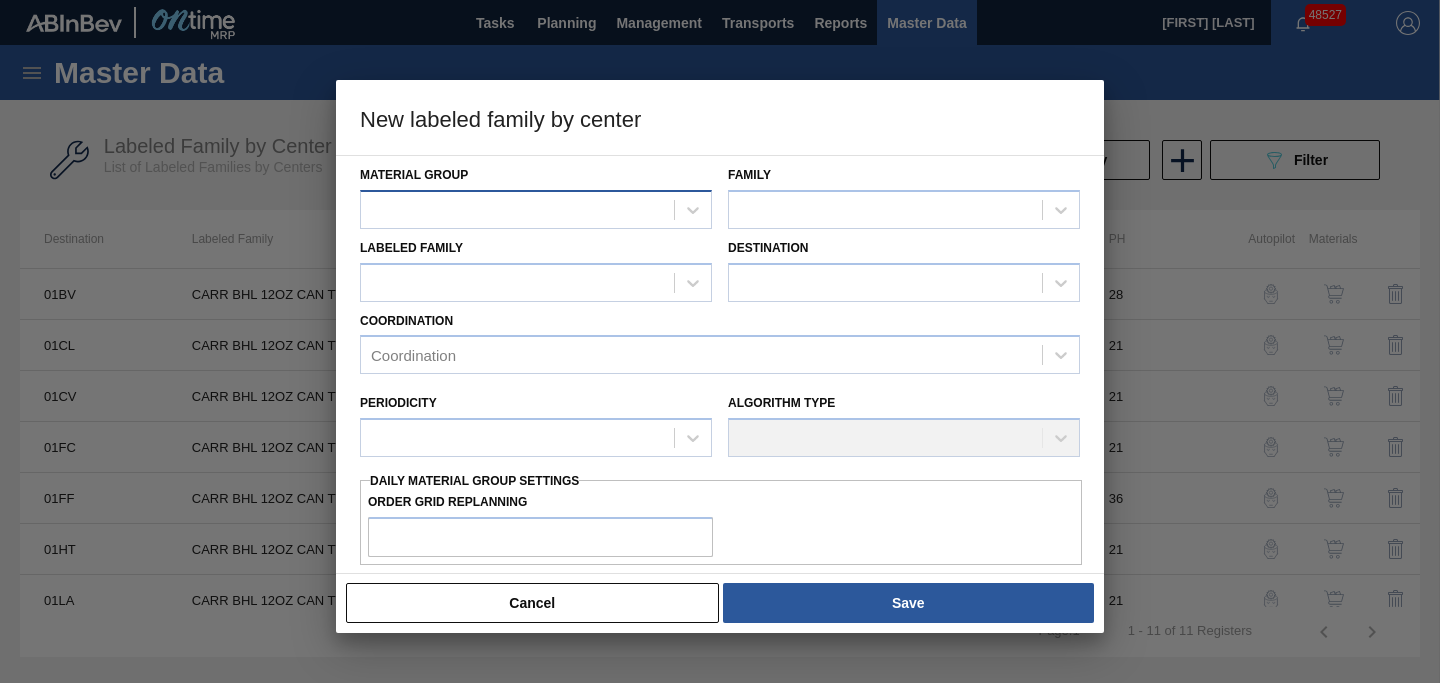 click at bounding box center (517, 209) 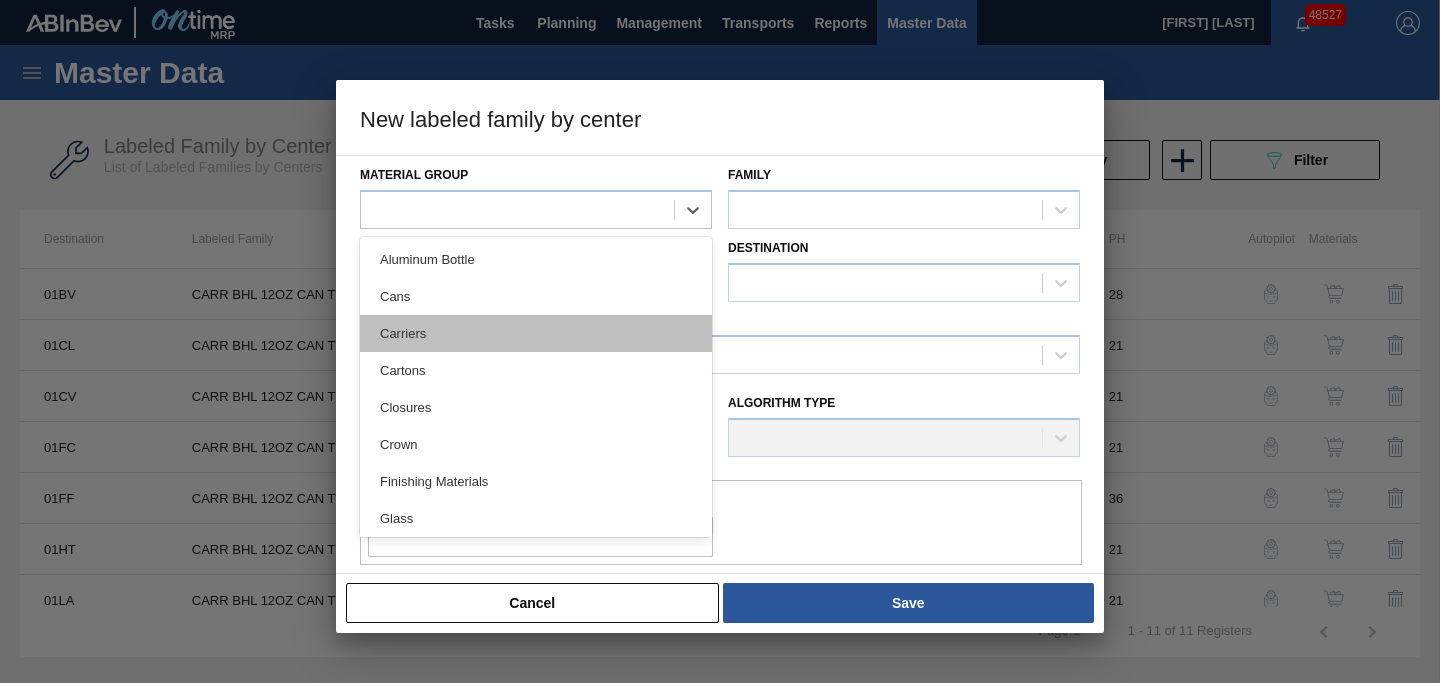 click on "Carriers" at bounding box center (536, 333) 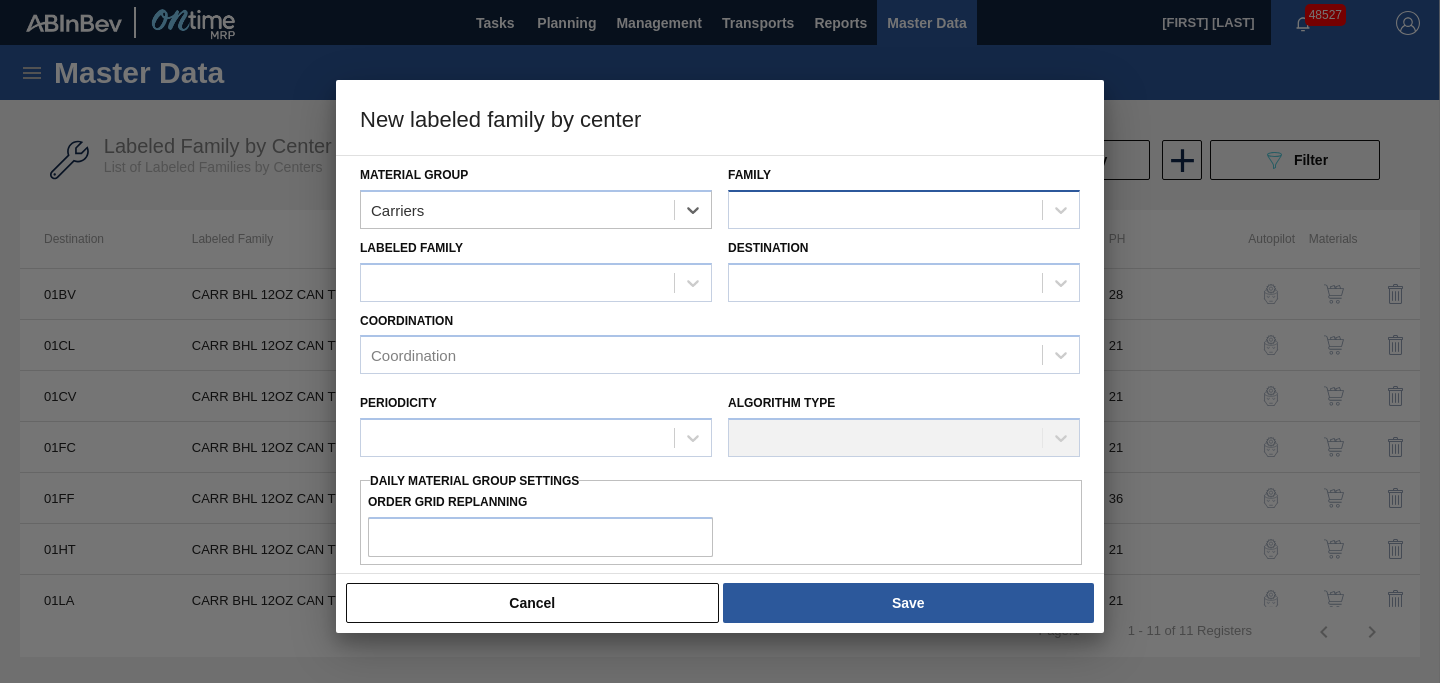 click at bounding box center (885, 209) 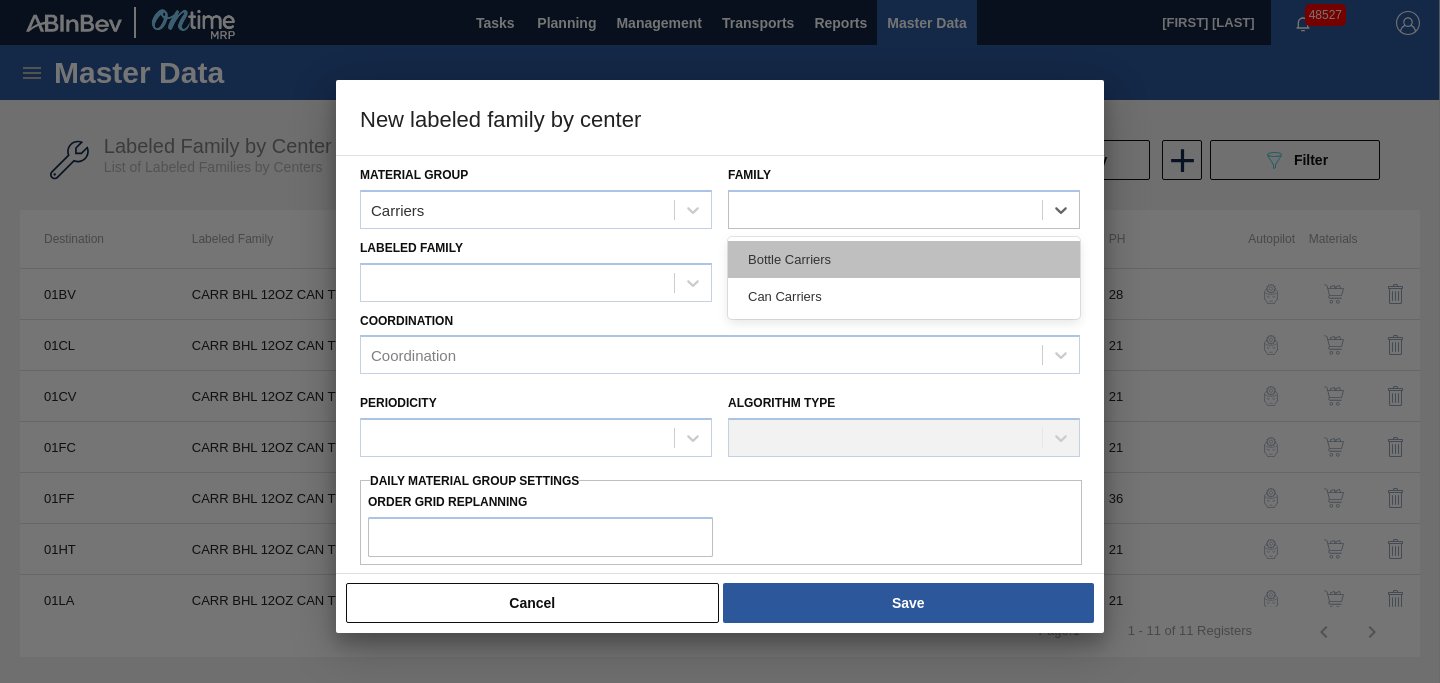click on "Bottle Carriers" at bounding box center [904, 259] 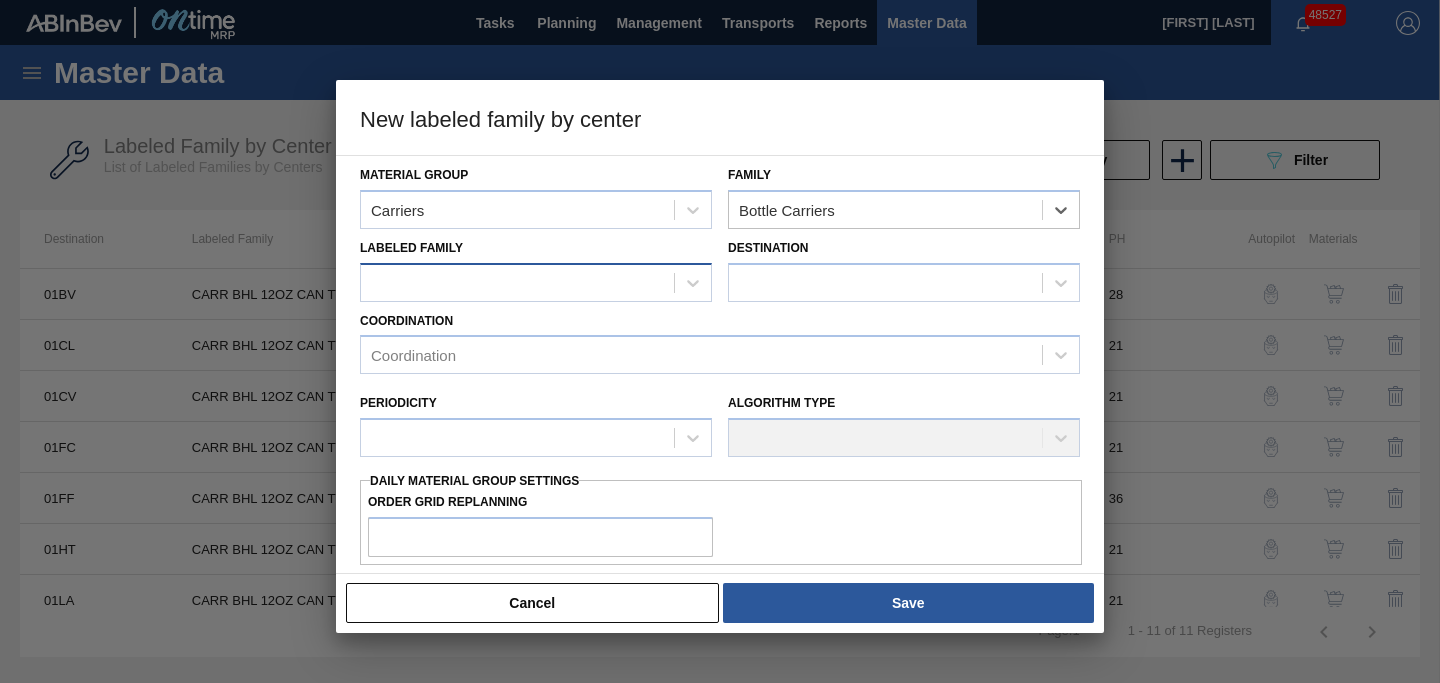 drag, startPoint x: 547, startPoint y: 297, endPoint x: 537, endPoint y: 291, distance: 11.661903 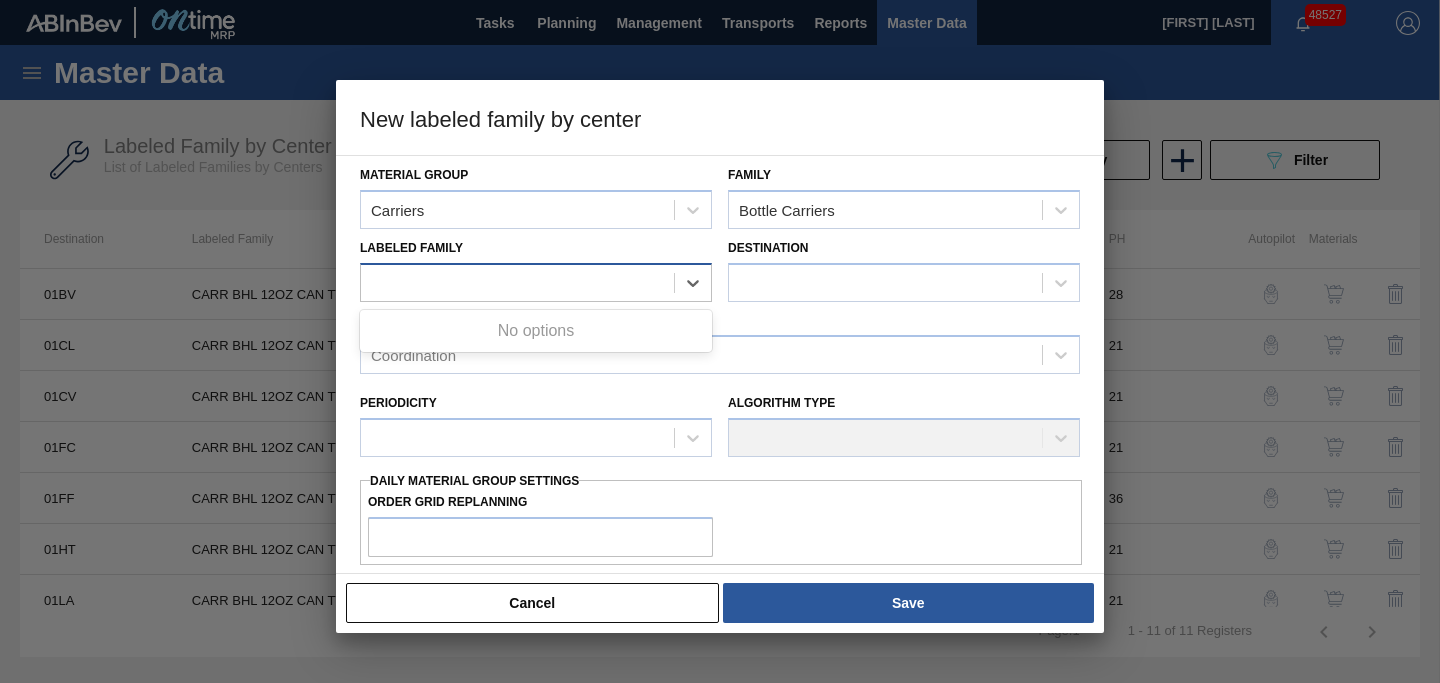 click at bounding box center (517, 282) 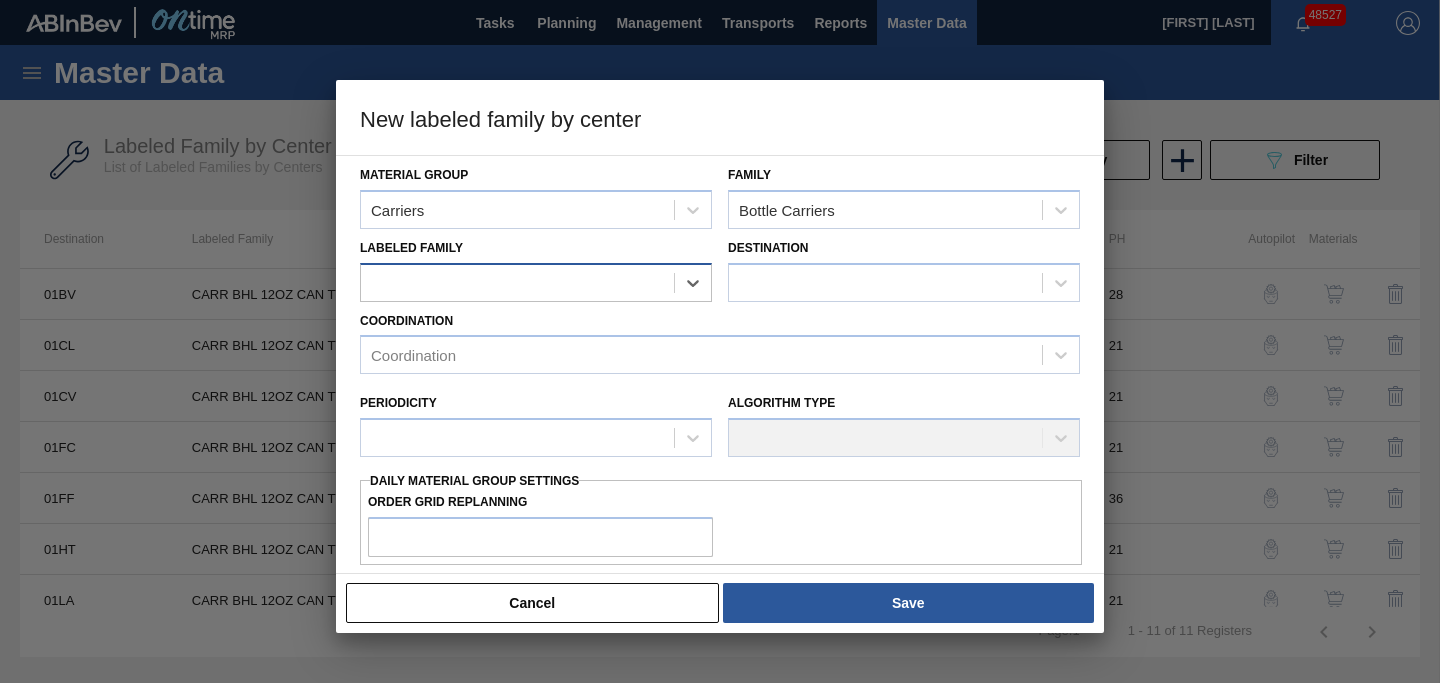 paste on "CARR MUL 16OZ ALUM BOT 12/16 BOT PK NHL LIGHTNING" 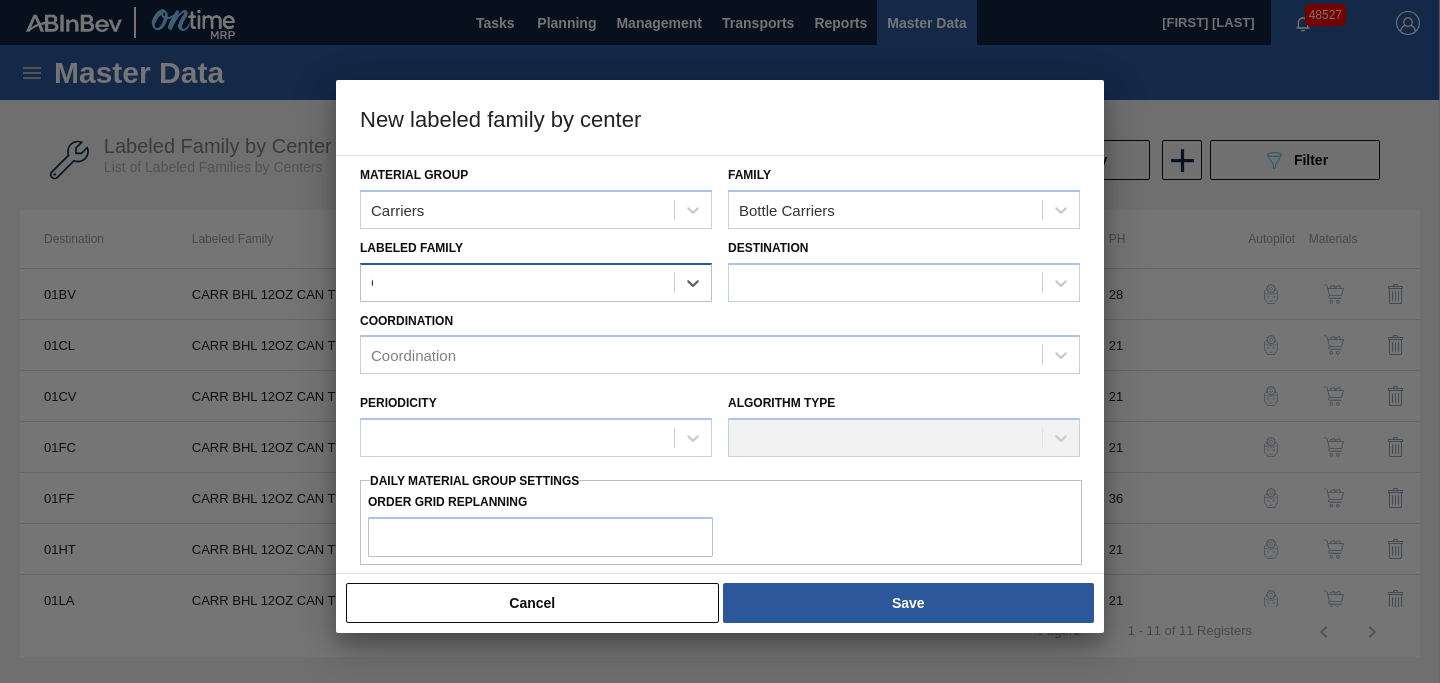 scroll, scrollTop: 0, scrollLeft: 115, axis: horizontal 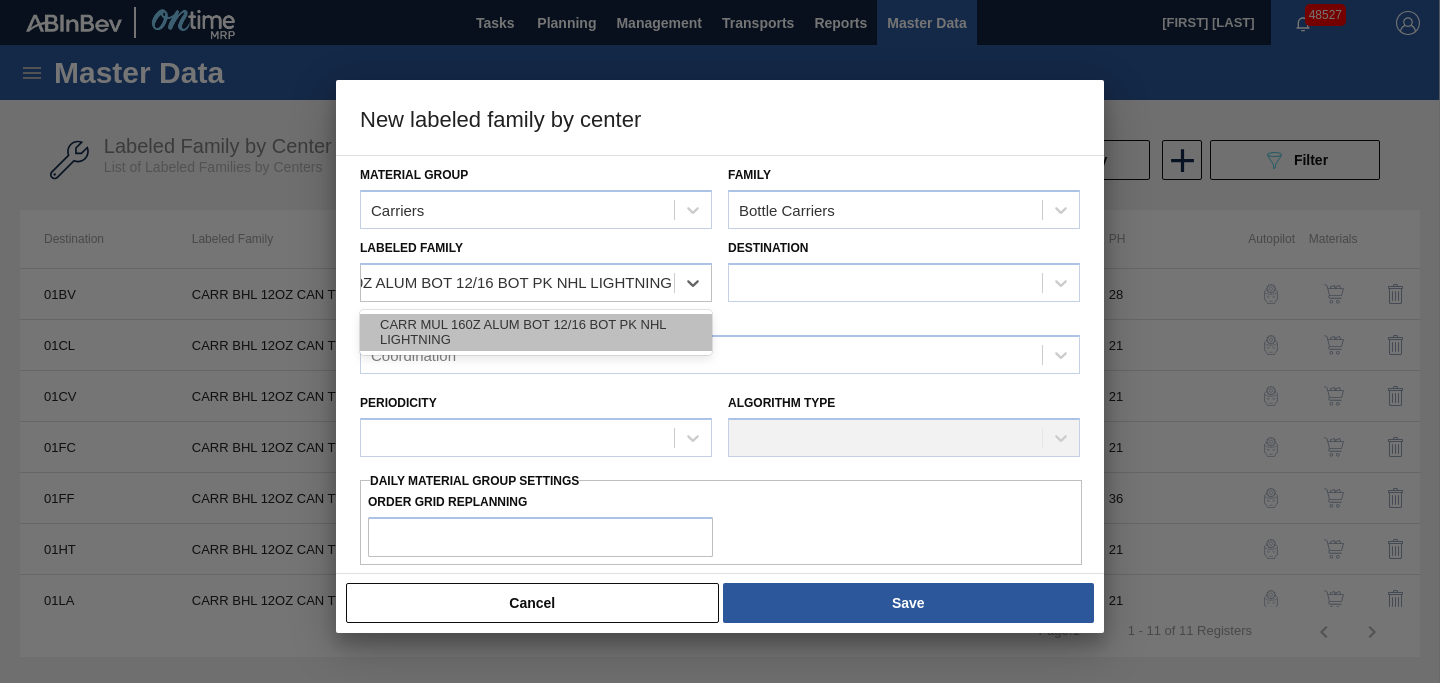 drag, startPoint x: 506, startPoint y: 328, endPoint x: 796, endPoint y: 284, distance: 293.31894 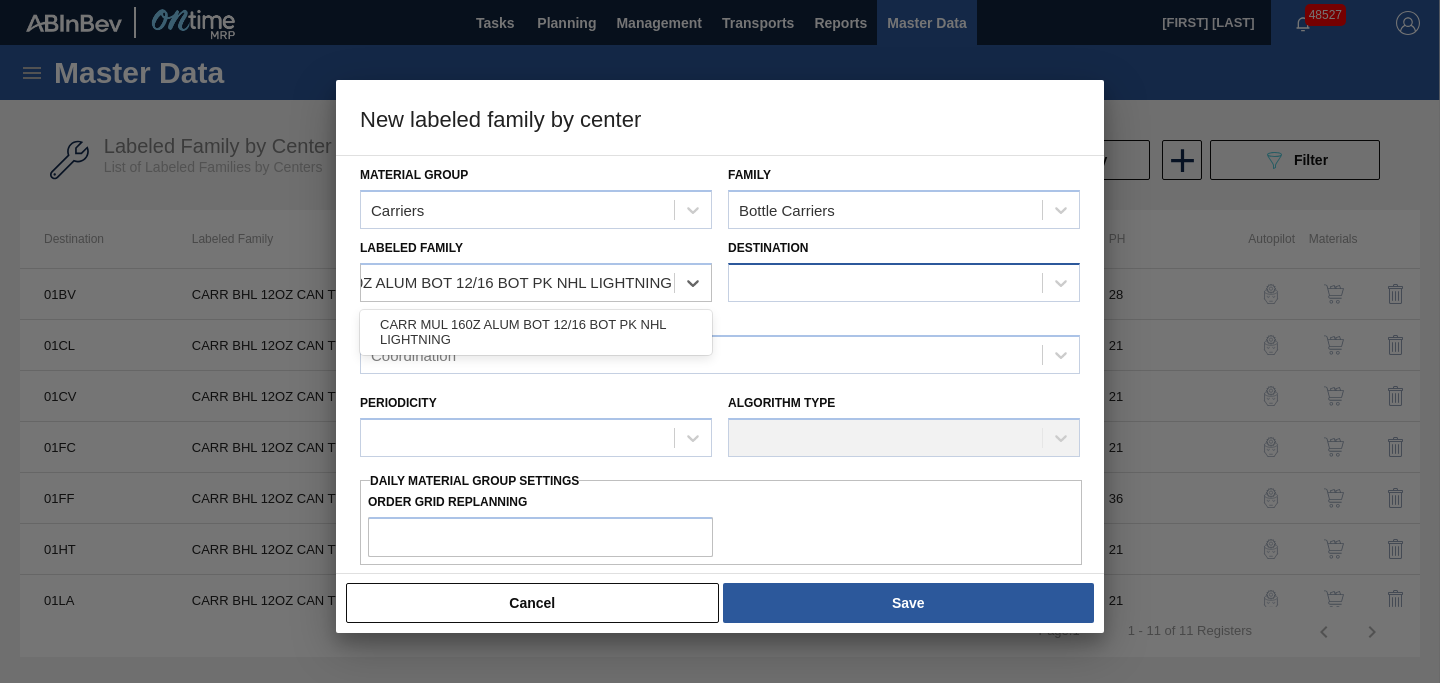 click on "CARR MUL 16OZ ALUM BOT 12/16 BOT PK NHL LIGHTNING" at bounding box center [536, 332] 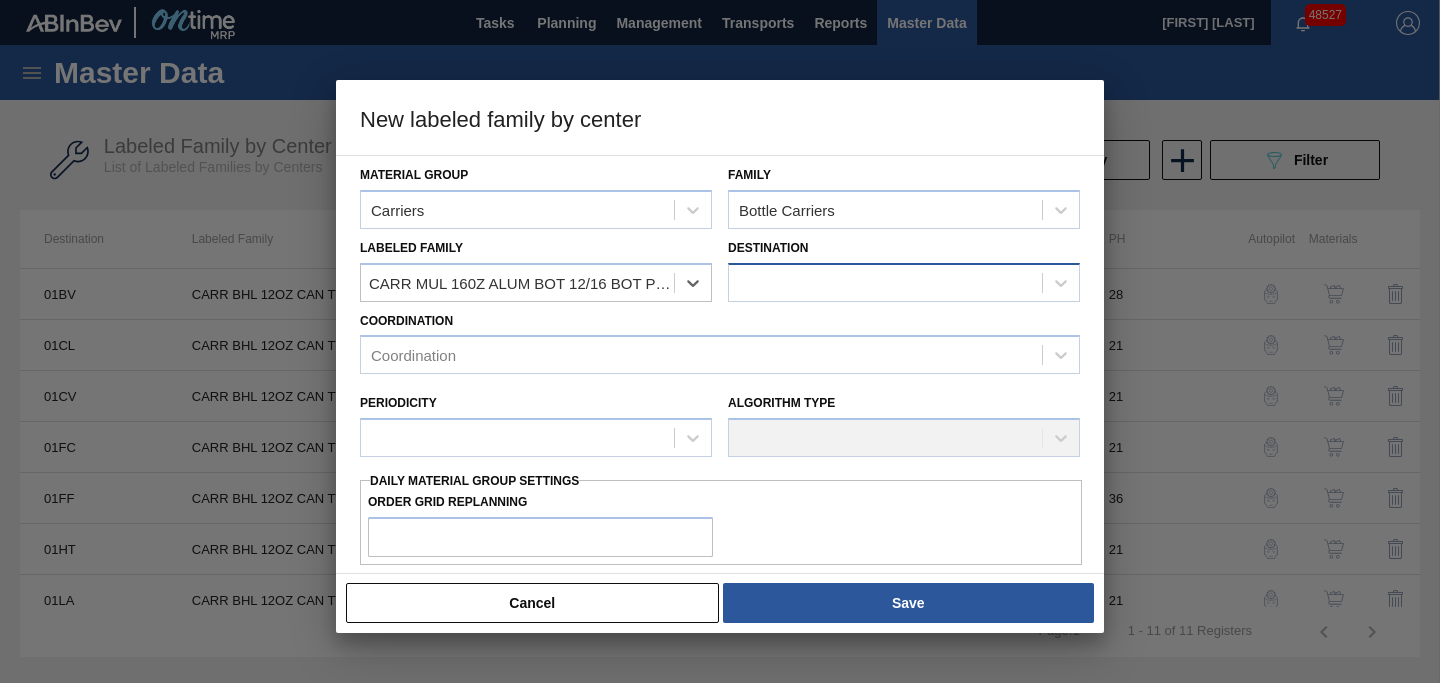 scroll, scrollTop: 0, scrollLeft: 2, axis: horizontal 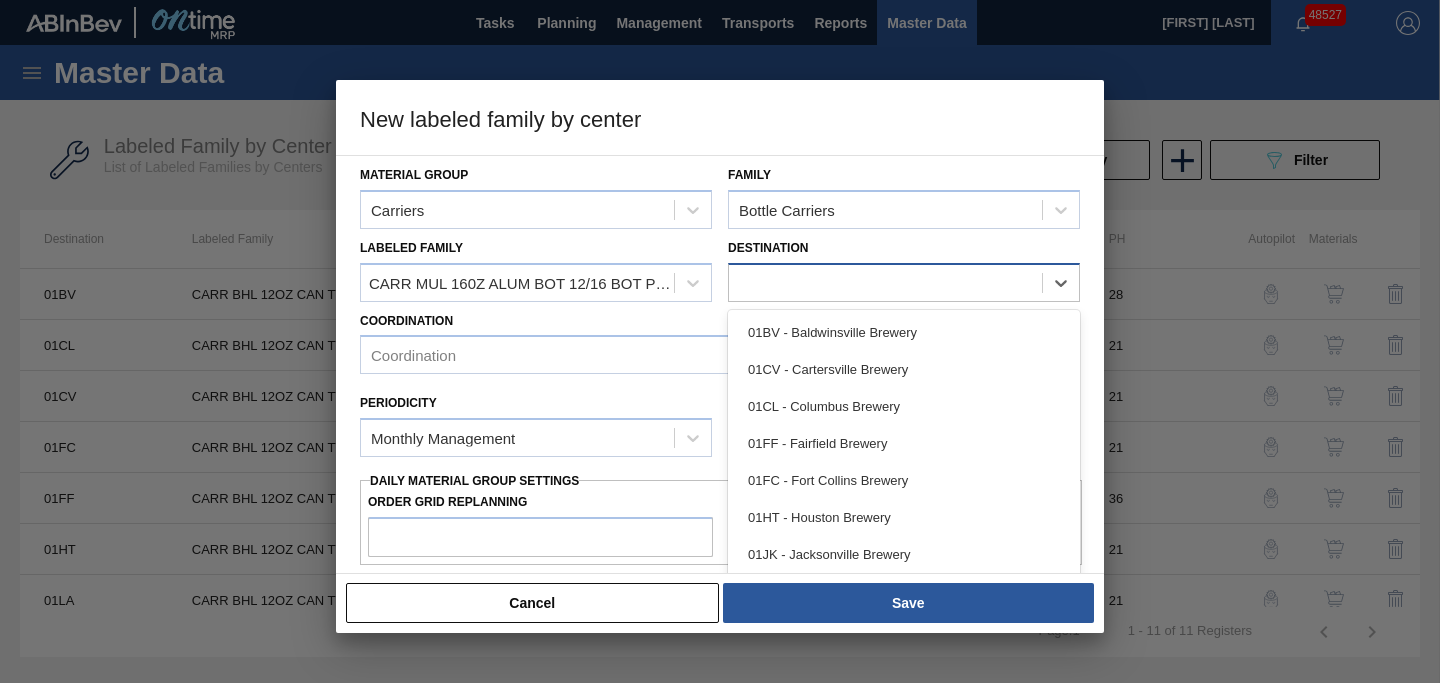 click at bounding box center [885, 282] 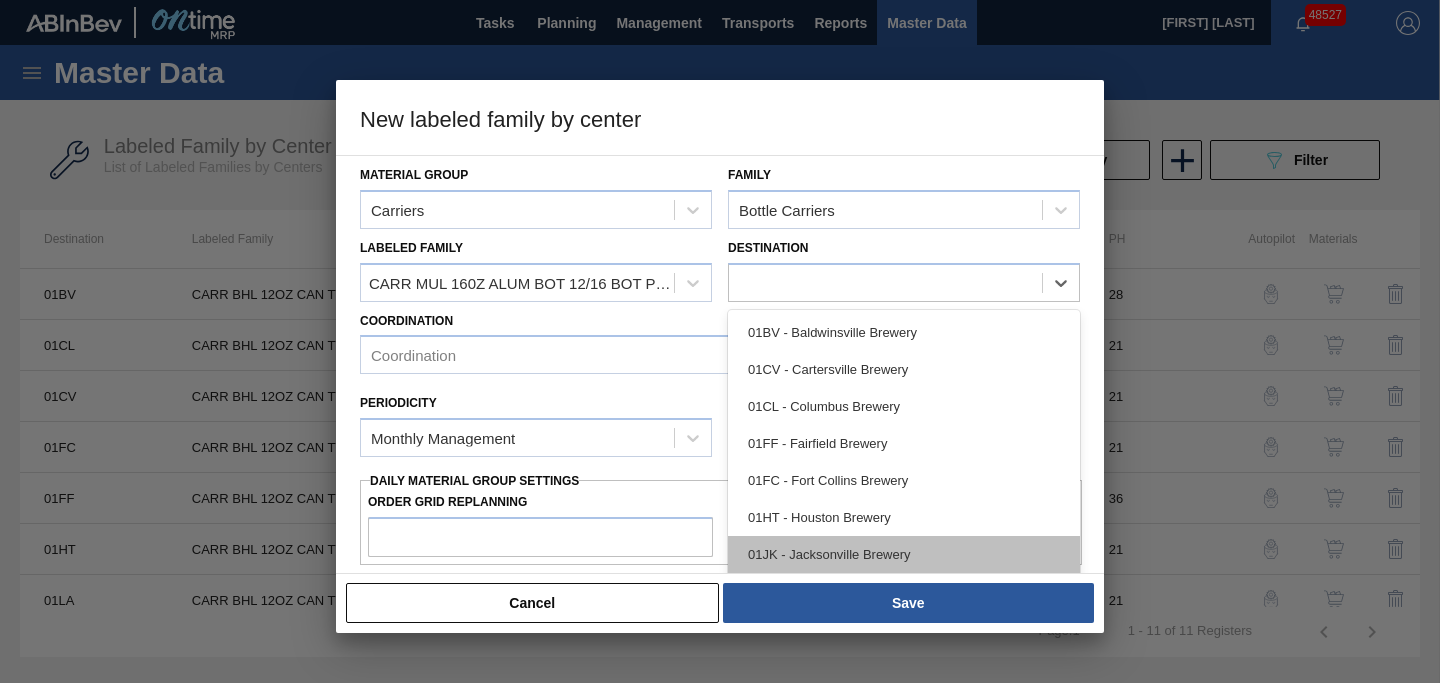 click on "01JK - Jacksonville Brewery" at bounding box center (904, 554) 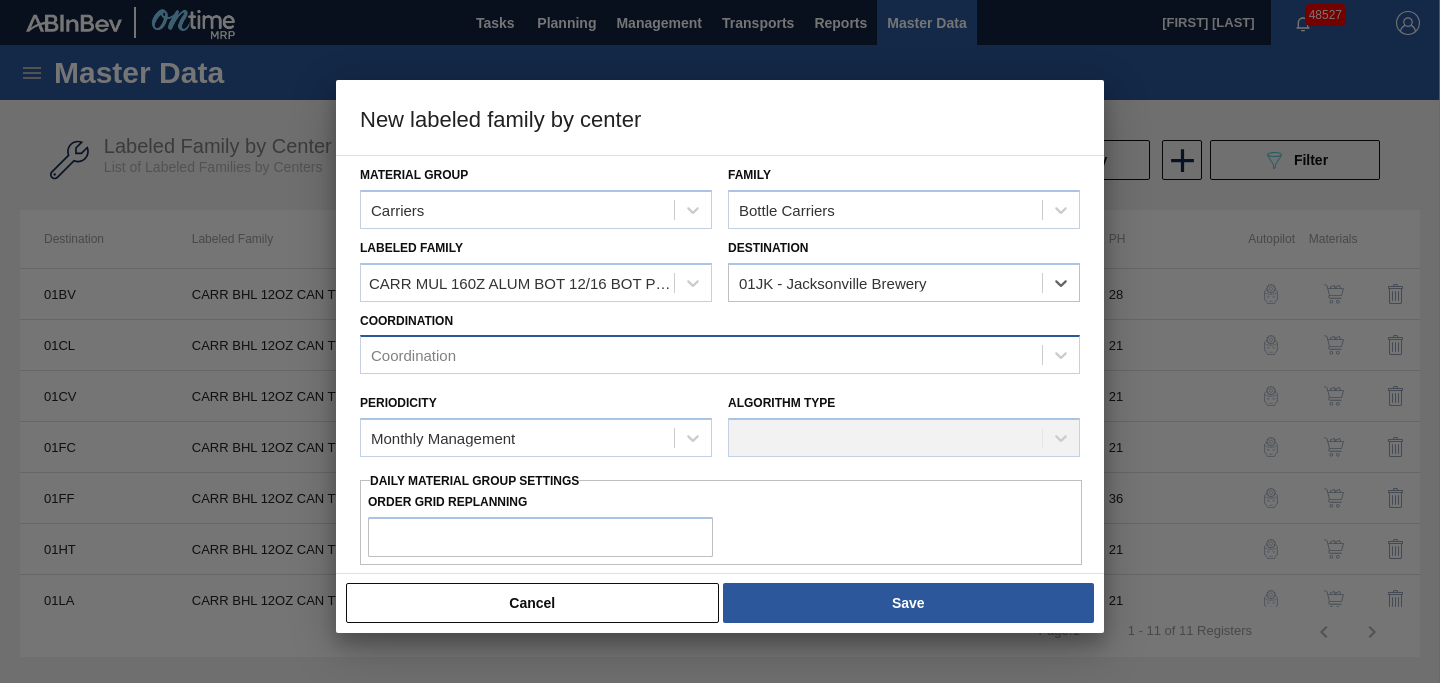 click on "Coordination" at bounding box center (701, 355) 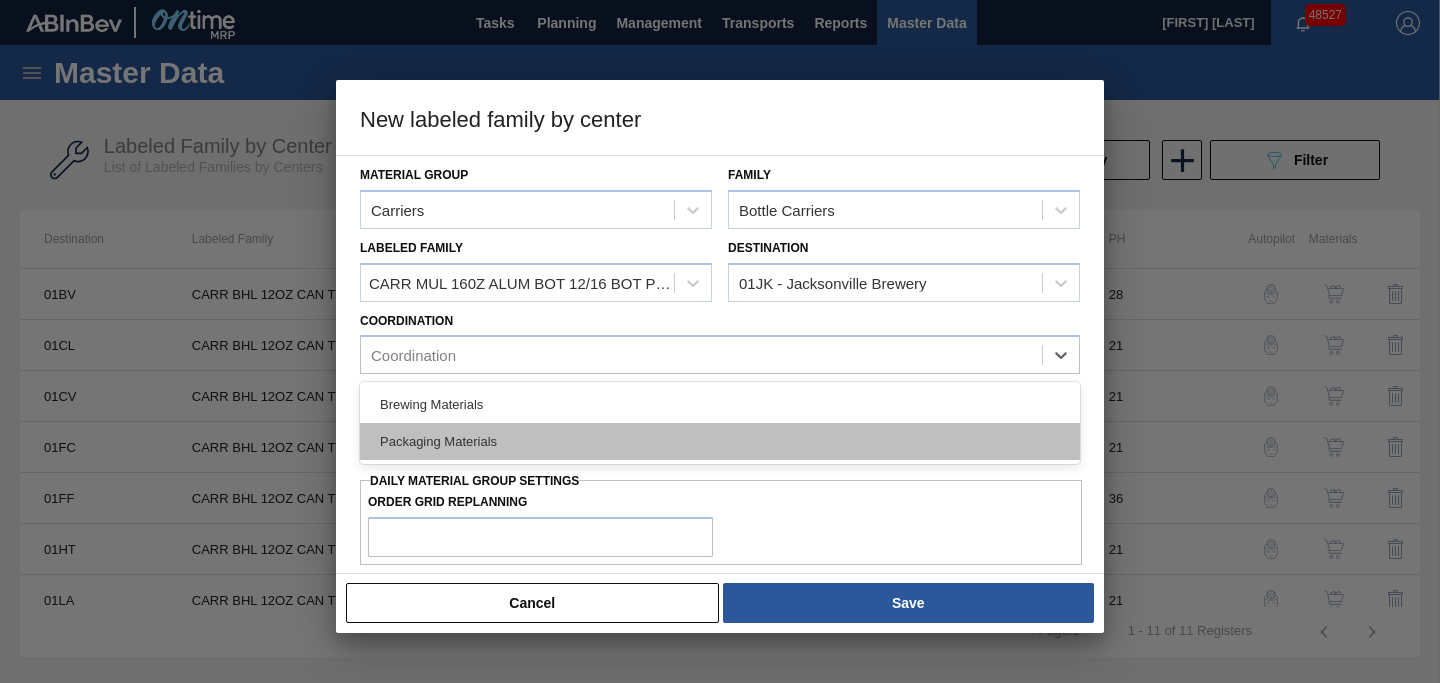 click on "Packaging Materials" at bounding box center (720, 441) 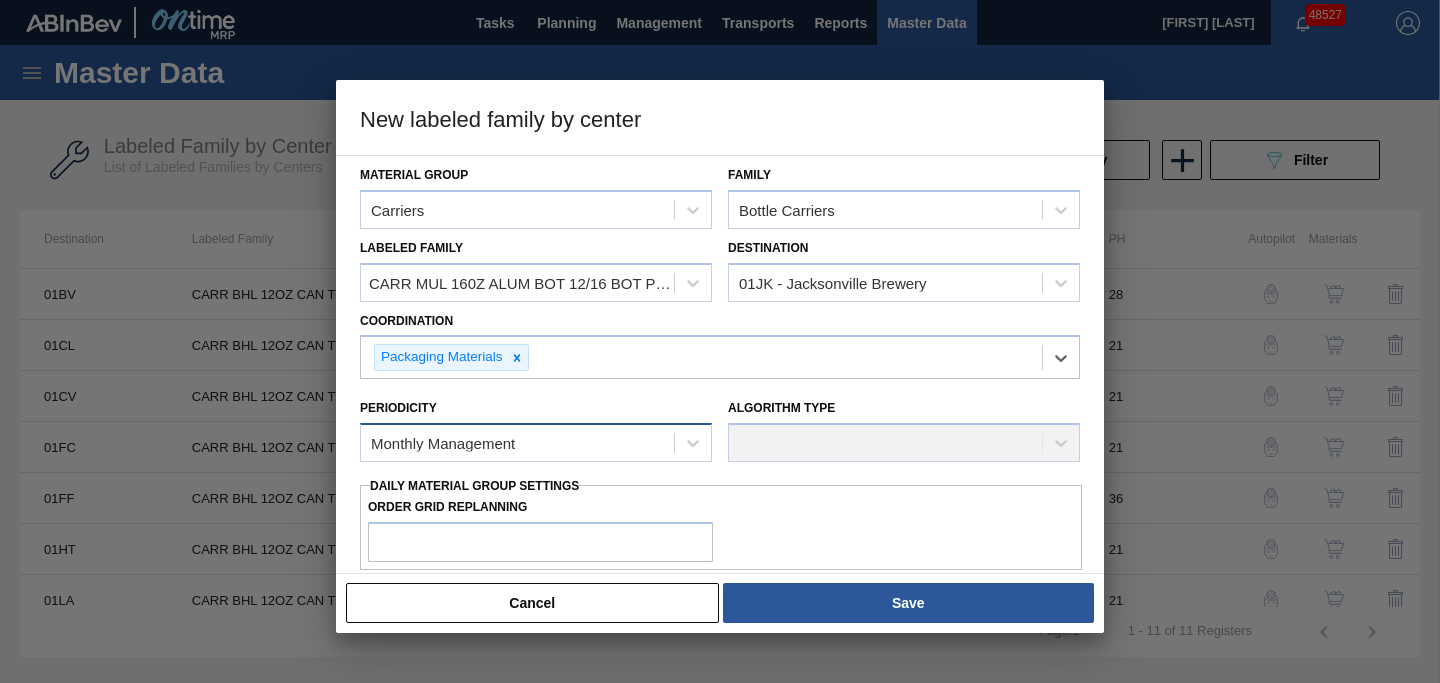 click on "Monthly Management" at bounding box center [443, 443] 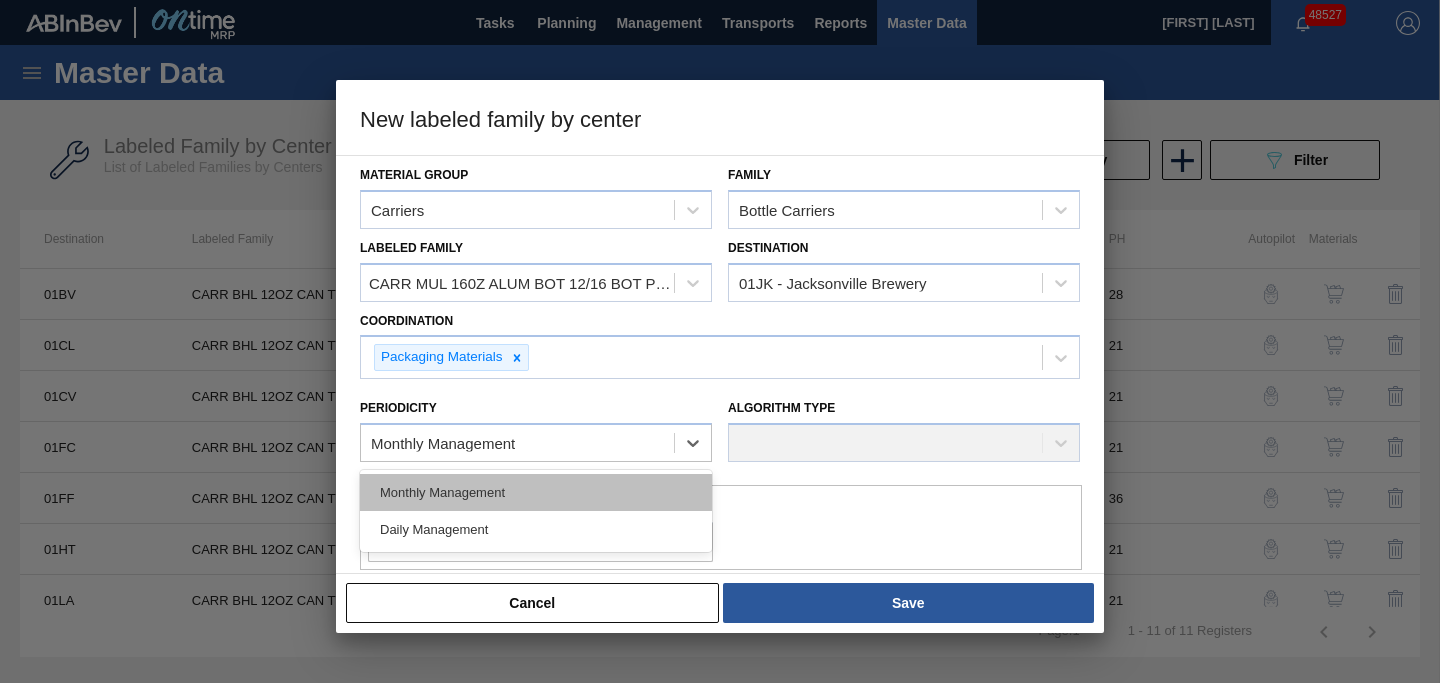click on "Monthly Management" at bounding box center [536, 492] 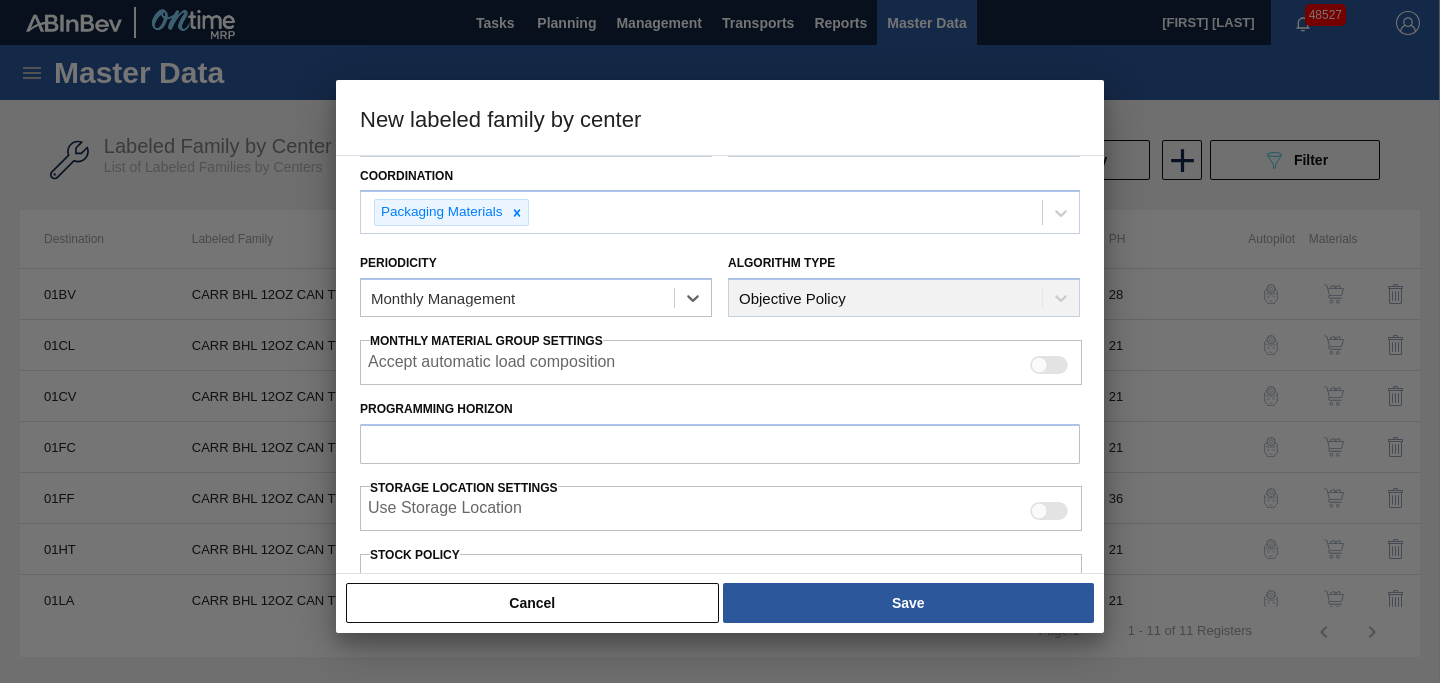 scroll, scrollTop: 147, scrollLeft: 0, axis: vertical 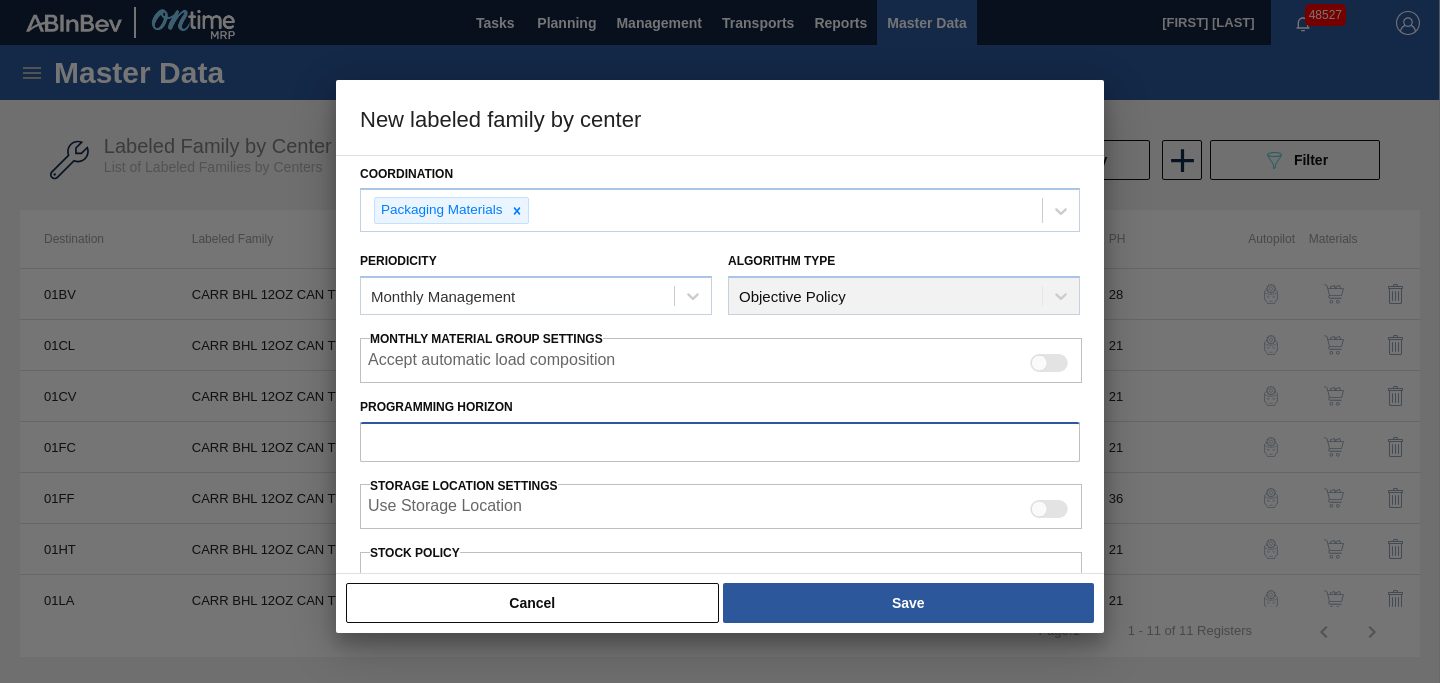 click on "Programming Horizon" at bounding box center [720, 442] 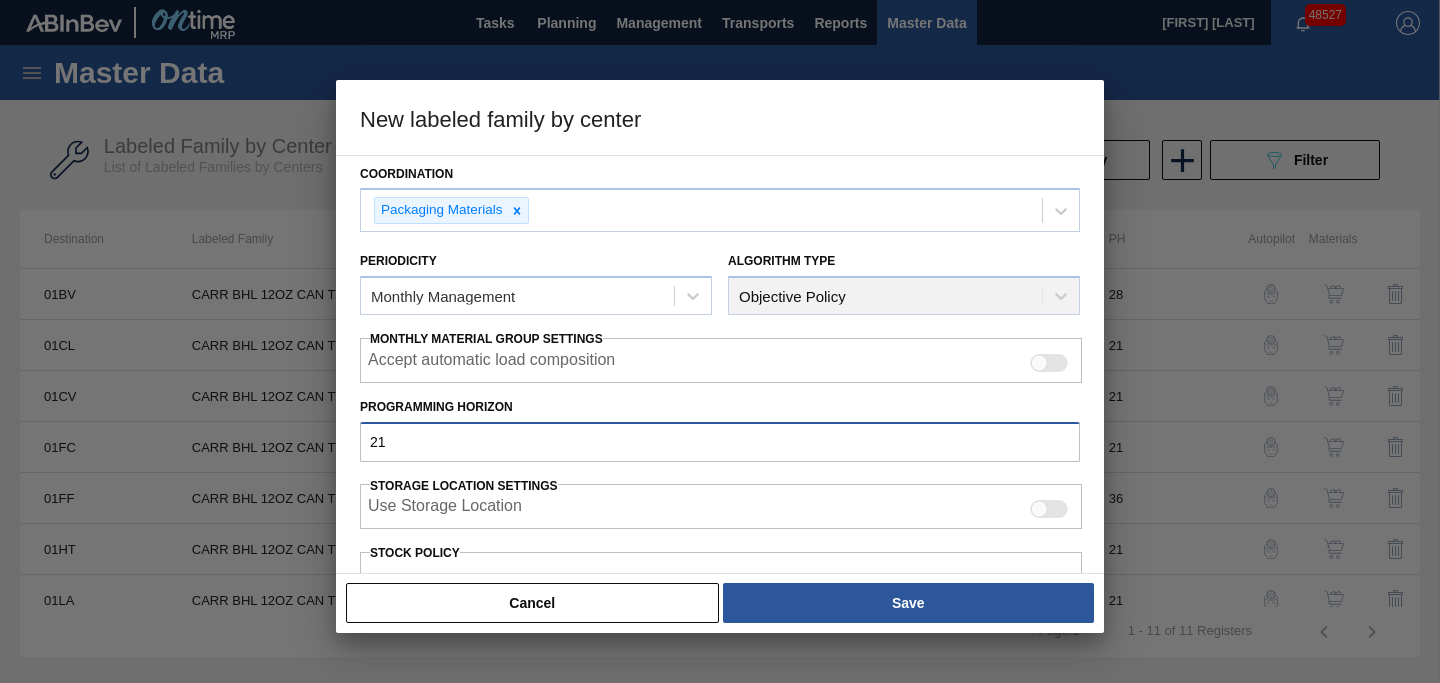 scroll, scrollTop: 274, scrollLeft: 0, axis: vertical 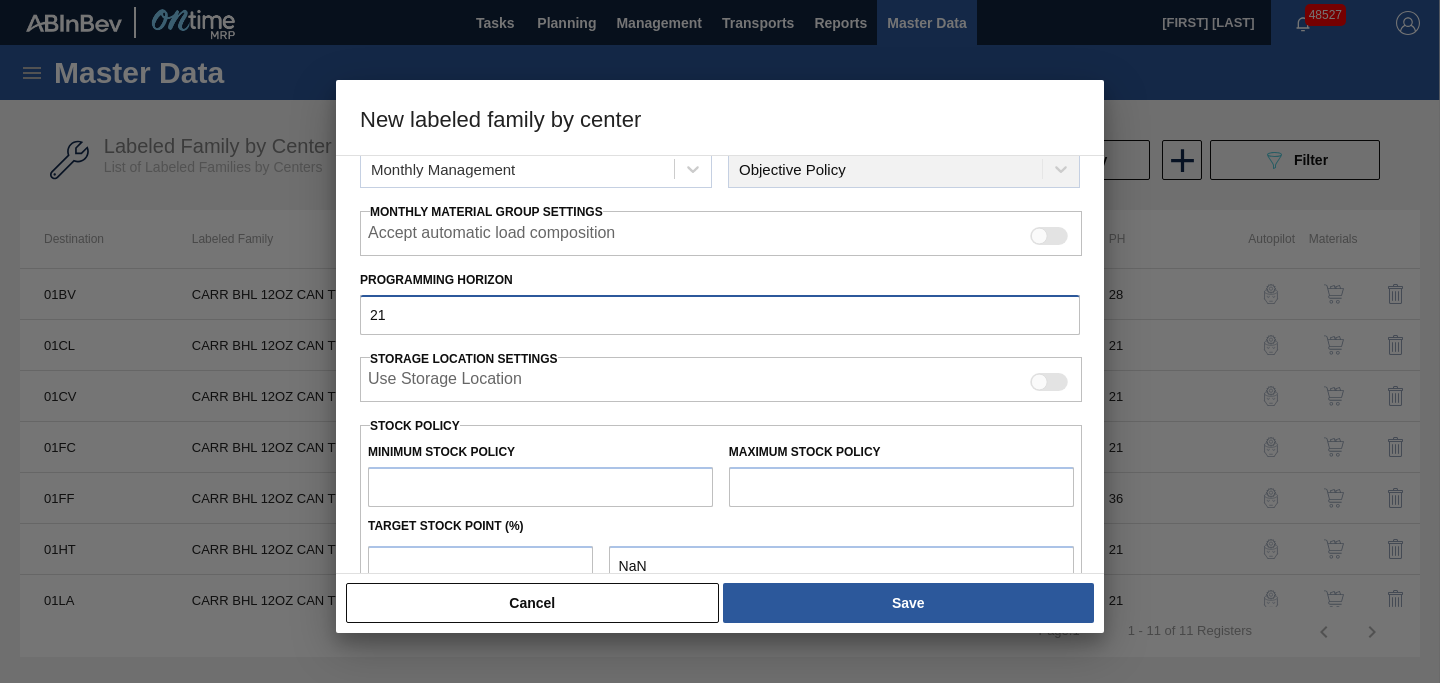 type on "21" 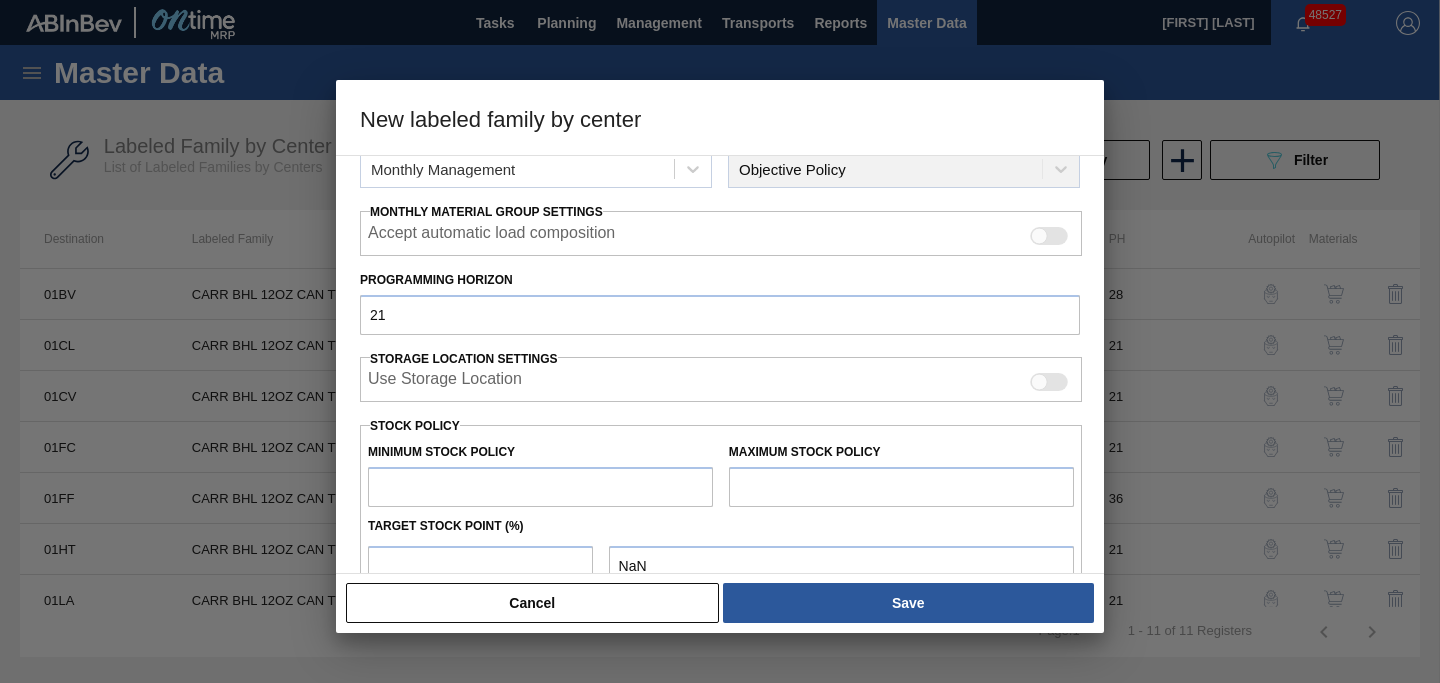 click at bounding box center (540, 487) 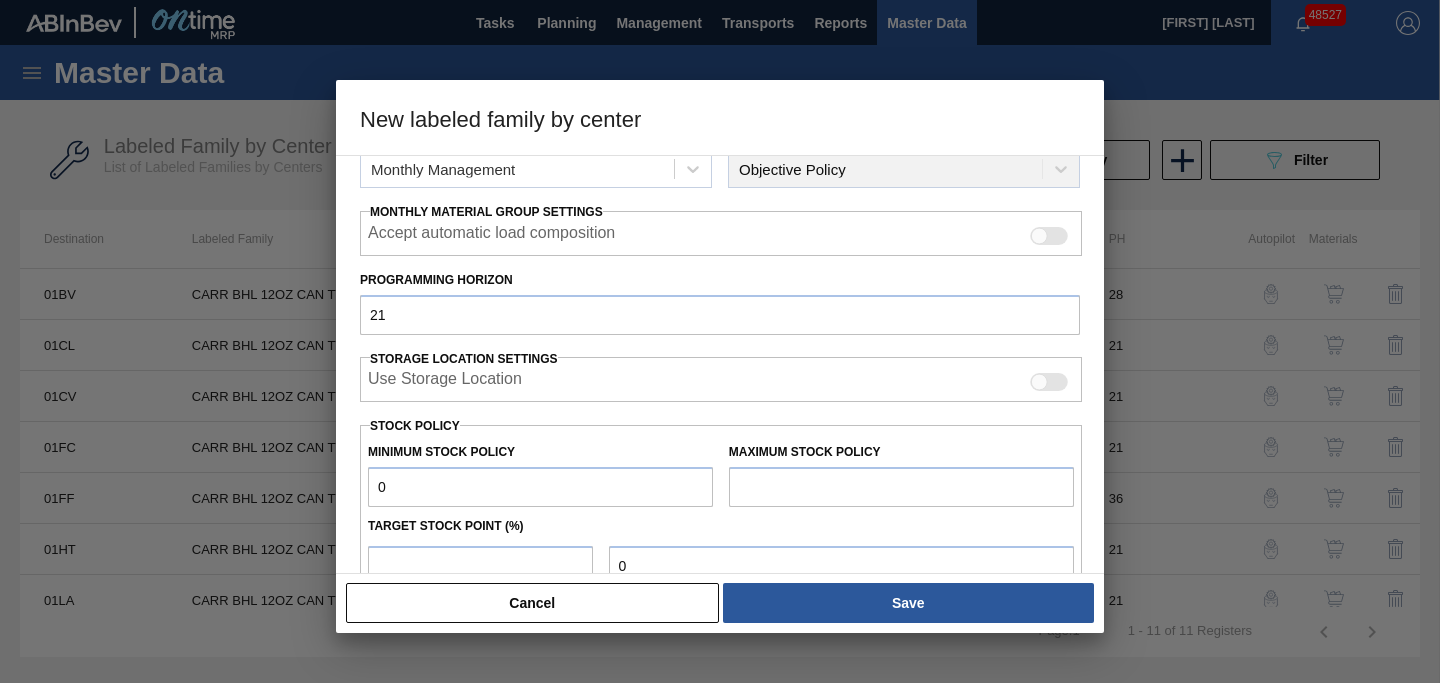 type on "0" 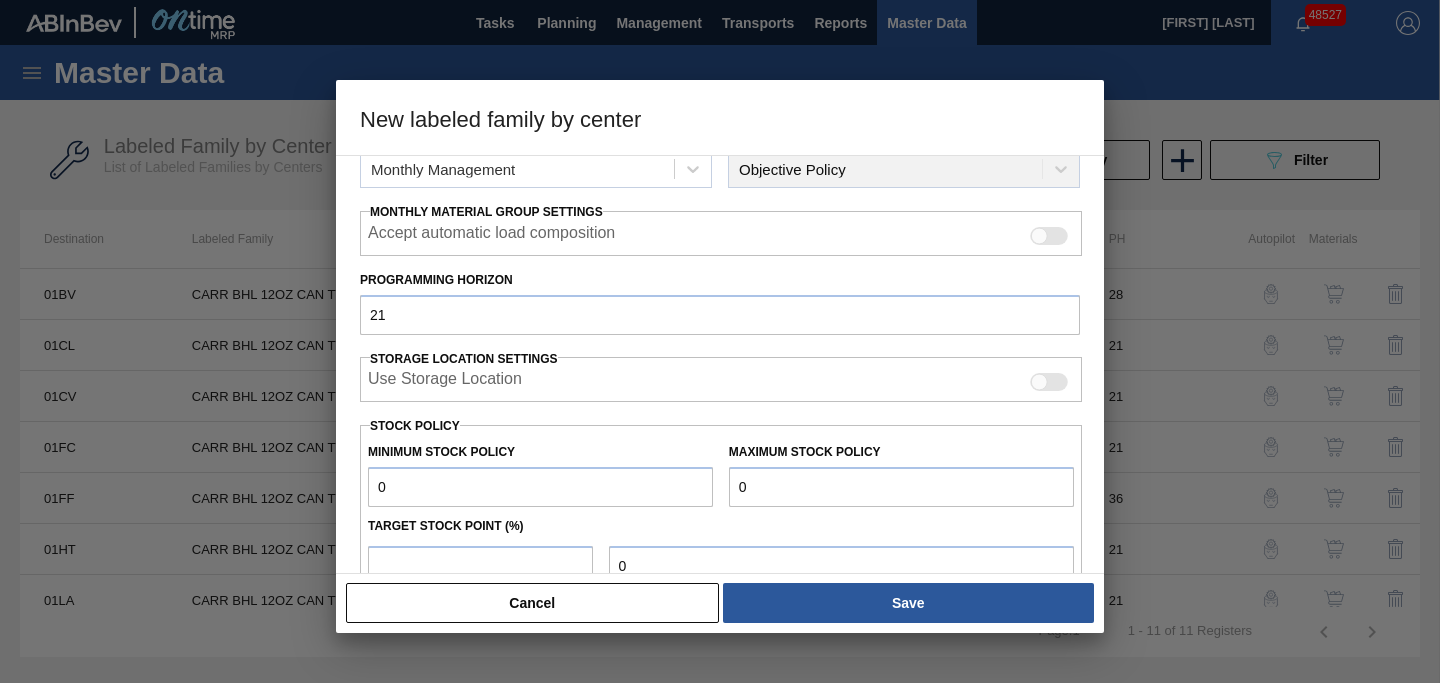 type on "0" 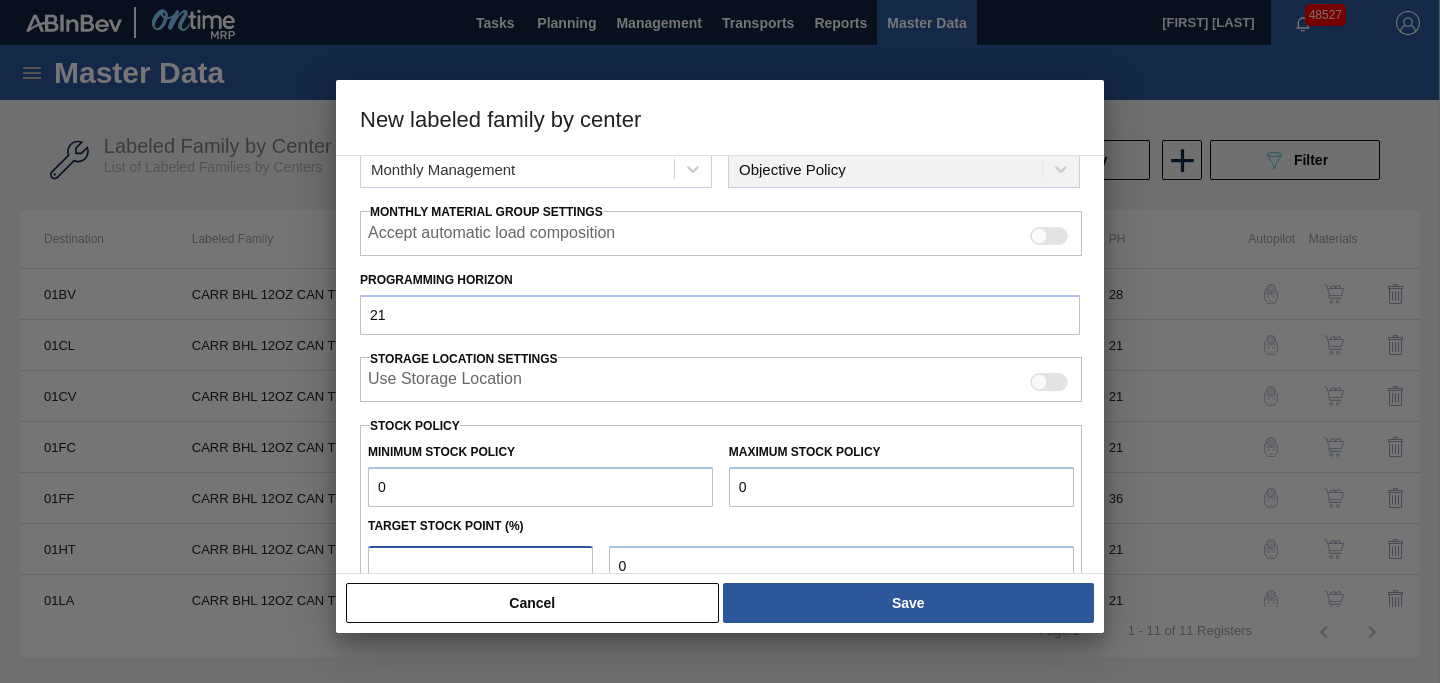 scroll, scrollTop: 287, scrollLeft: 0, axis: vertical 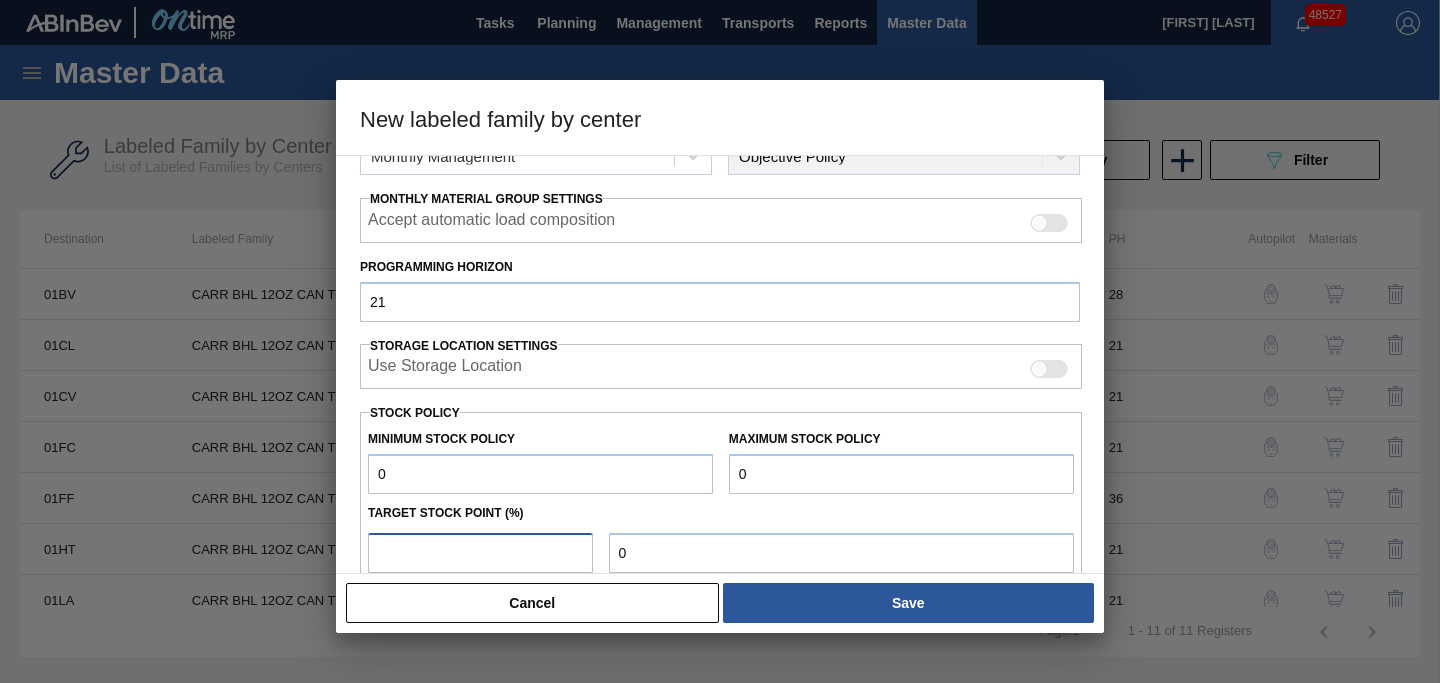 type on "0" 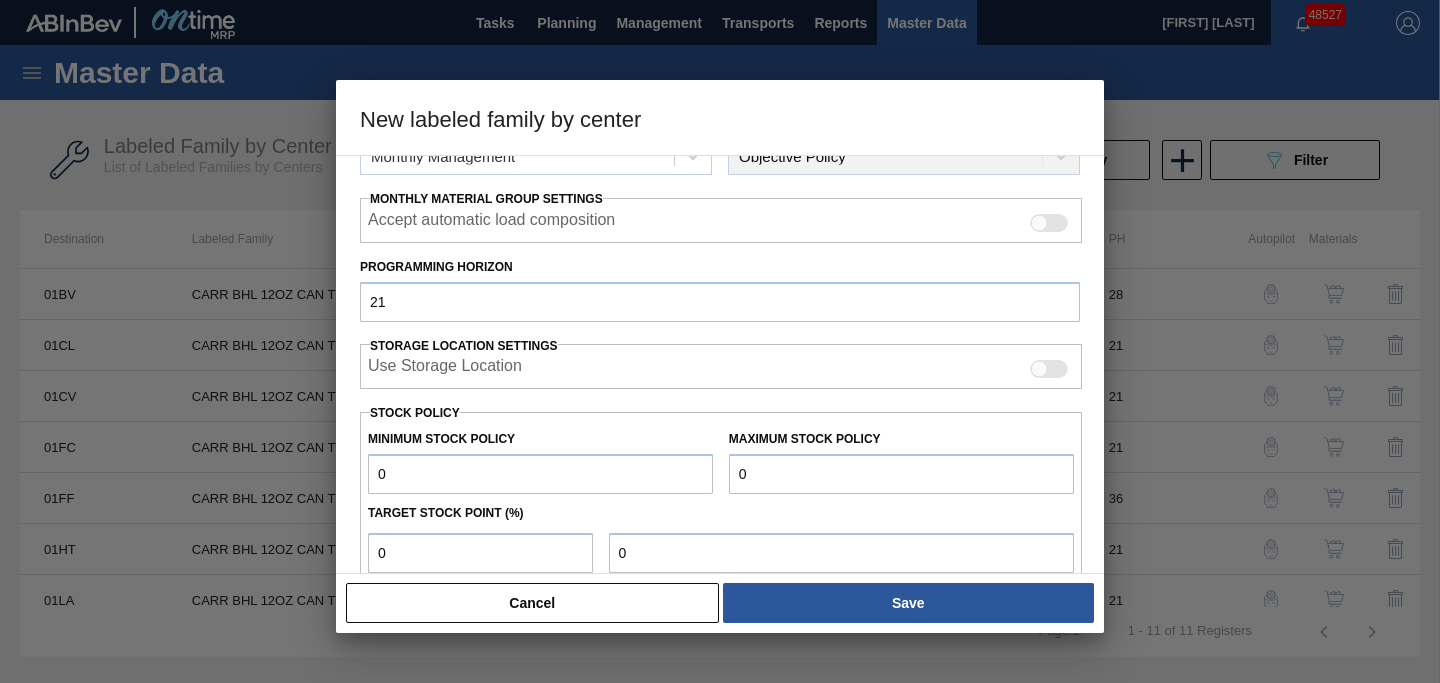 scroll, scrollTop: 468, scrollLeft: 0, axis: vertical 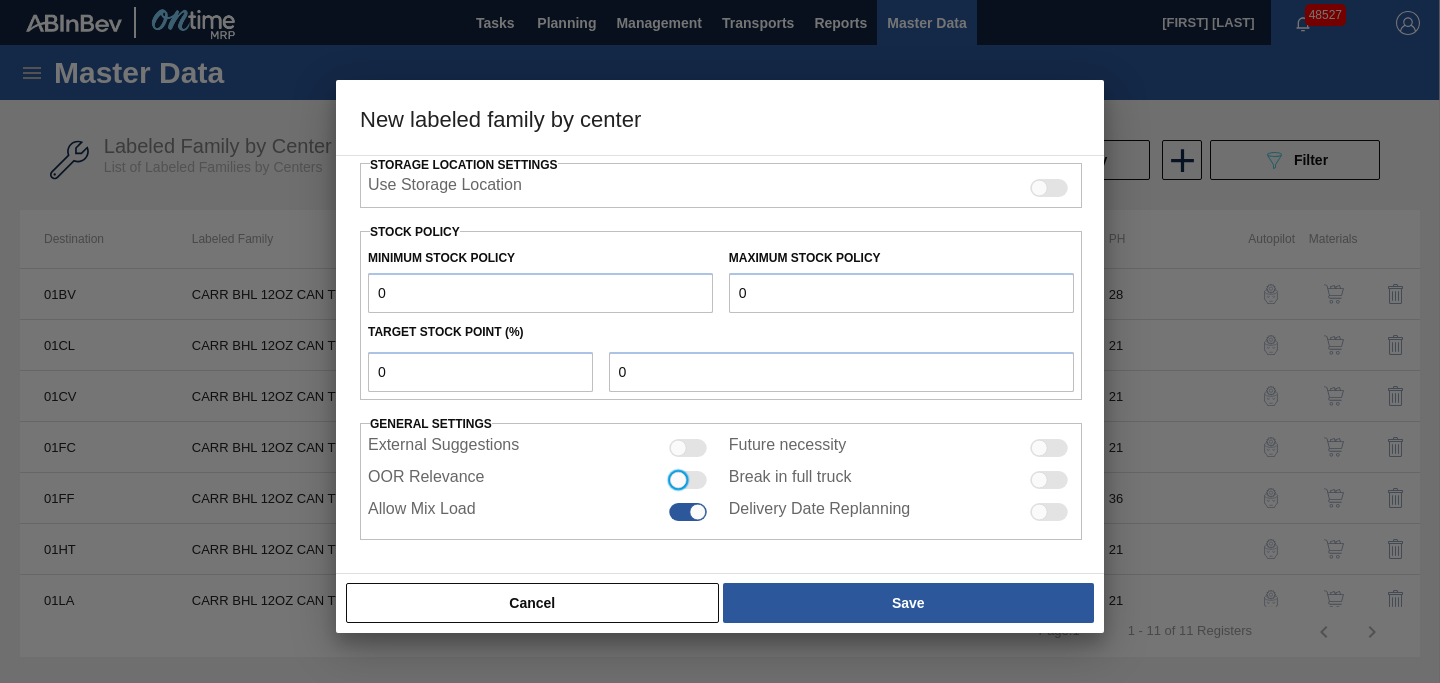 click on "OOR Relevance" at bounding box center [668, 488] 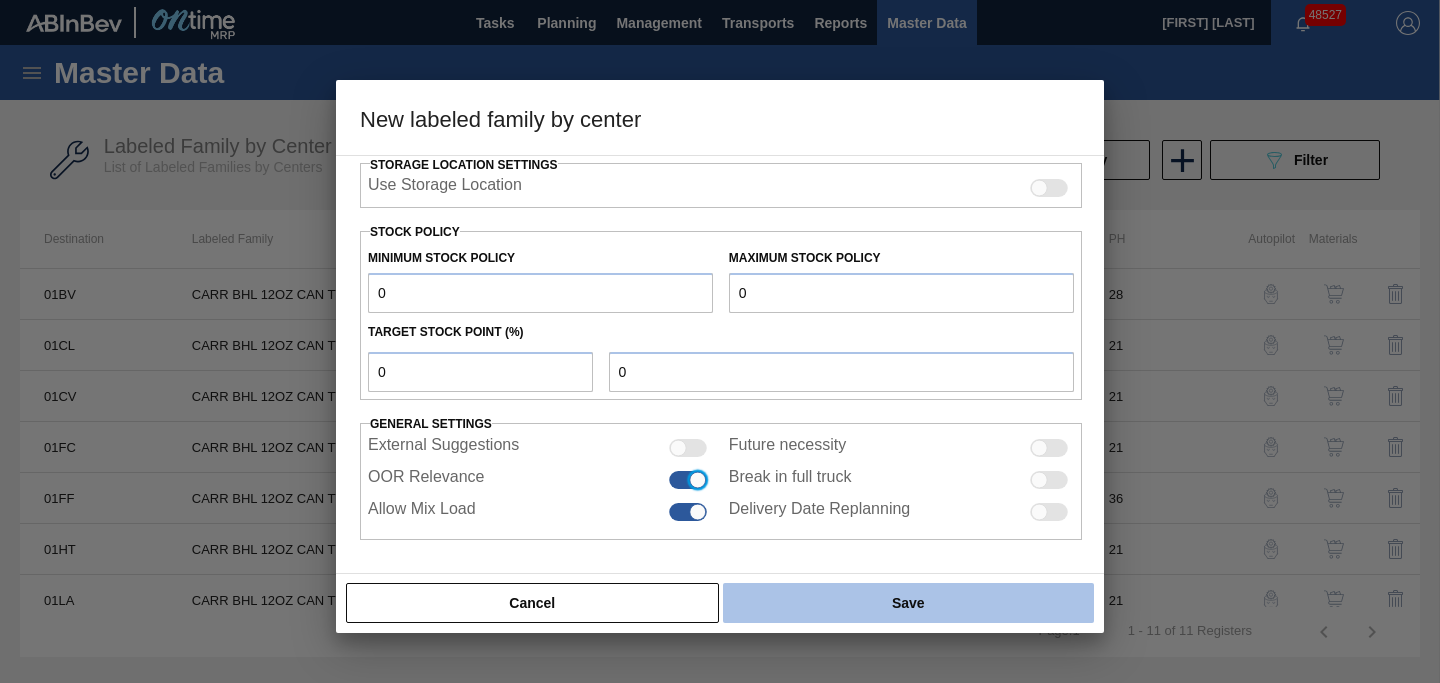 click on "Save" at bounding box center (908, 603) 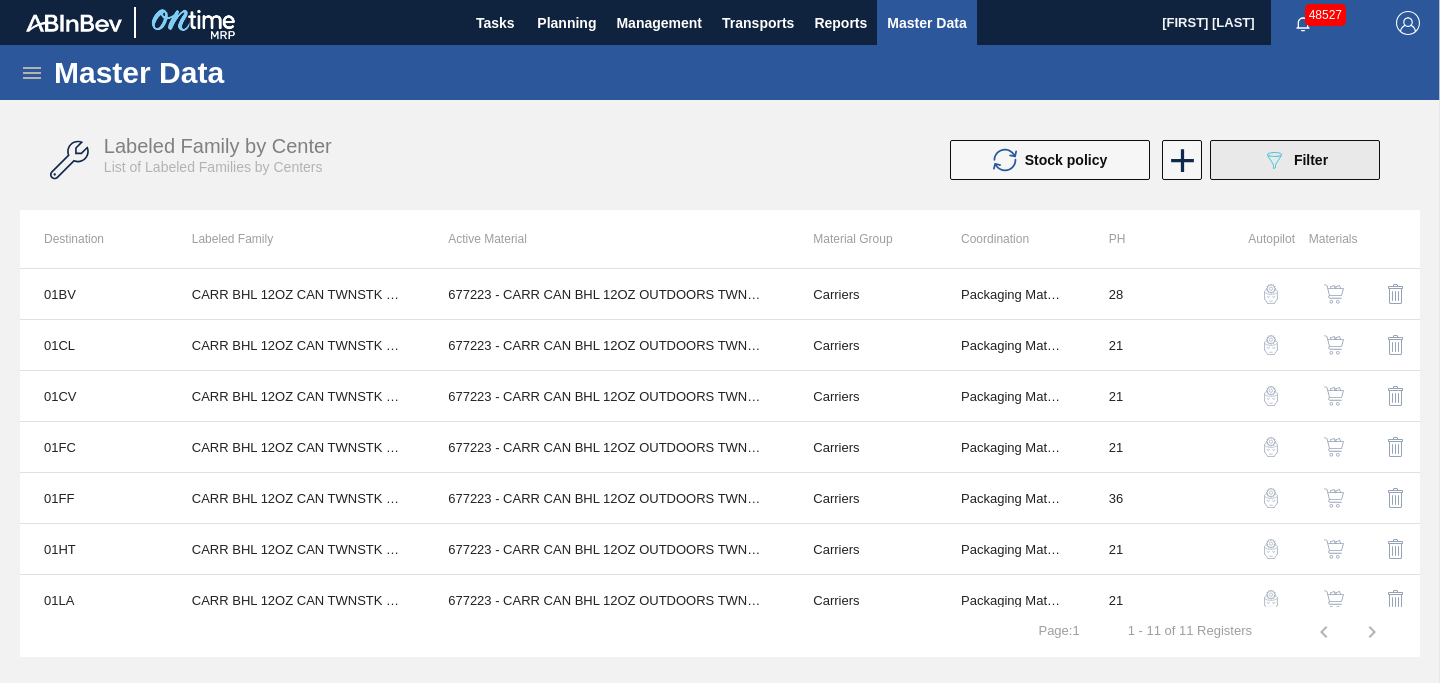 click on "089F7B8B-B2A5-4AFE-B5C0-19BA573D28AC Filter" at bounding box center (1295, 160) 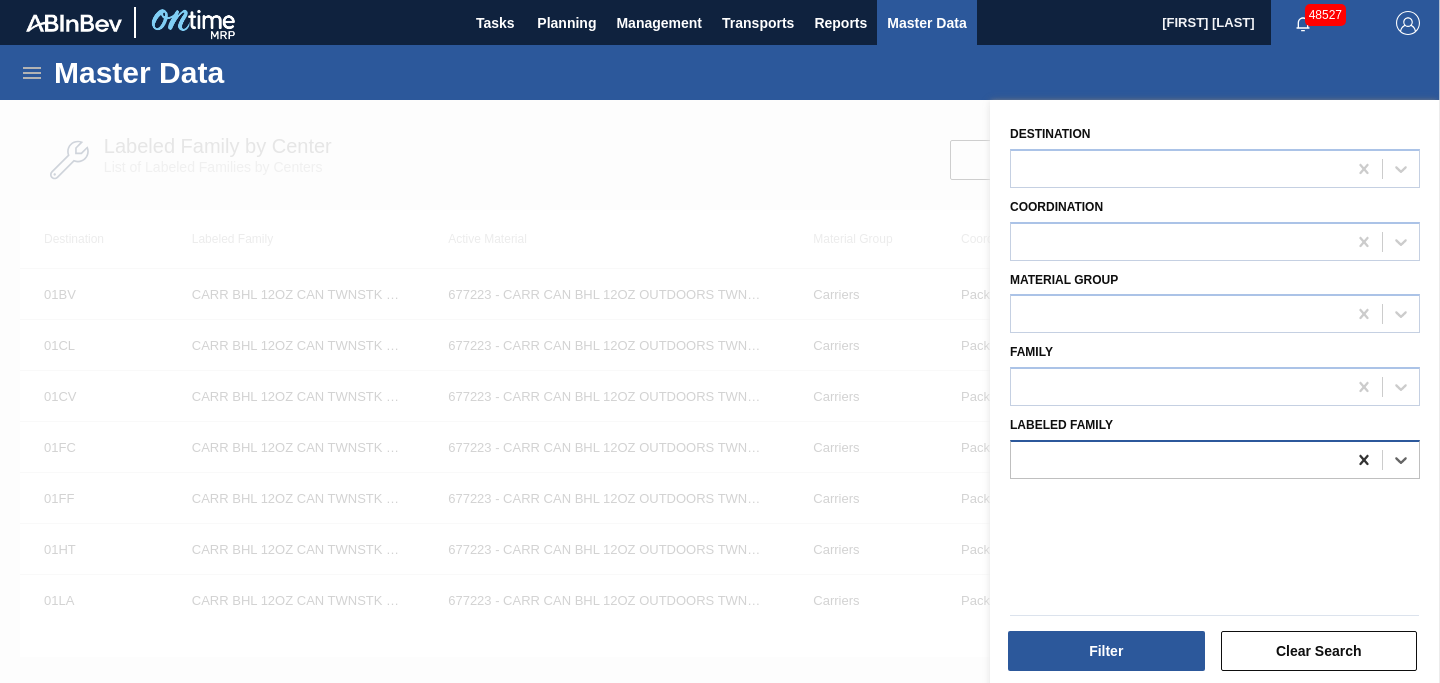 click 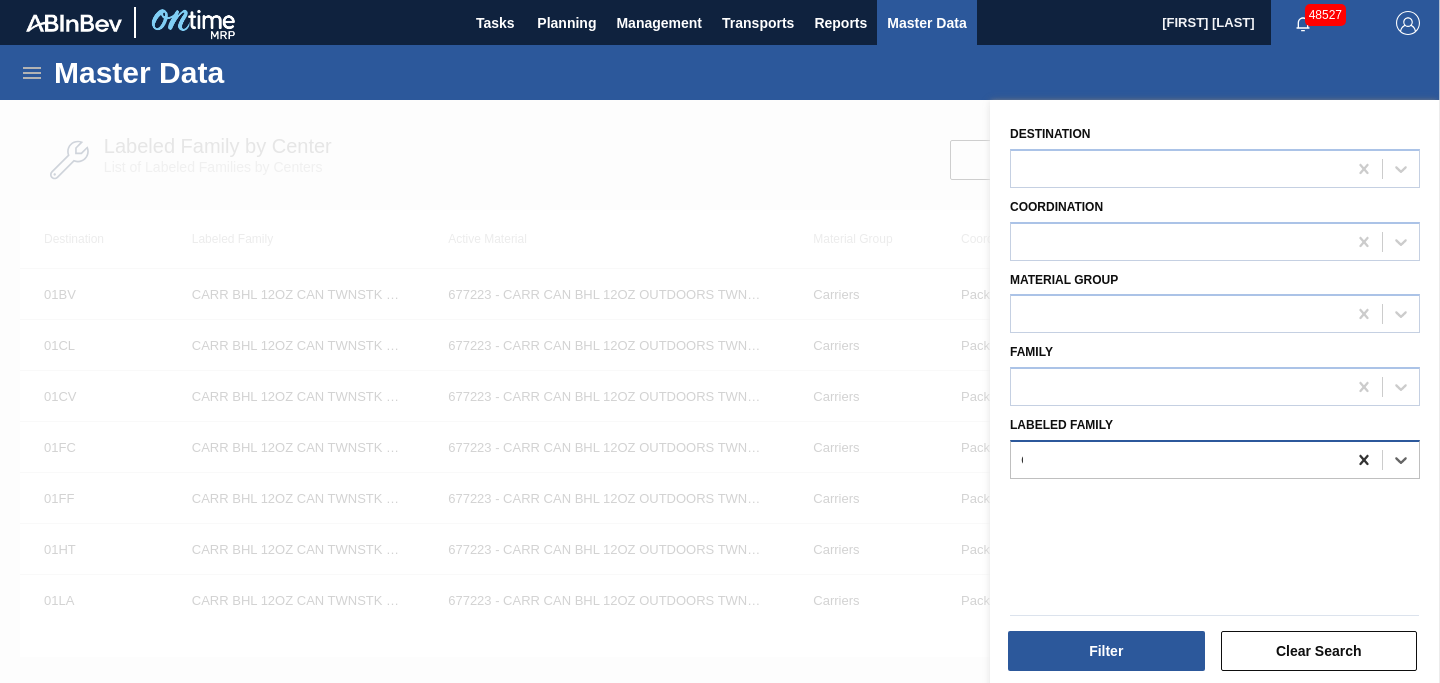 scroll, scrollTop: 0, scrollLeft: 94, axis: horizontal 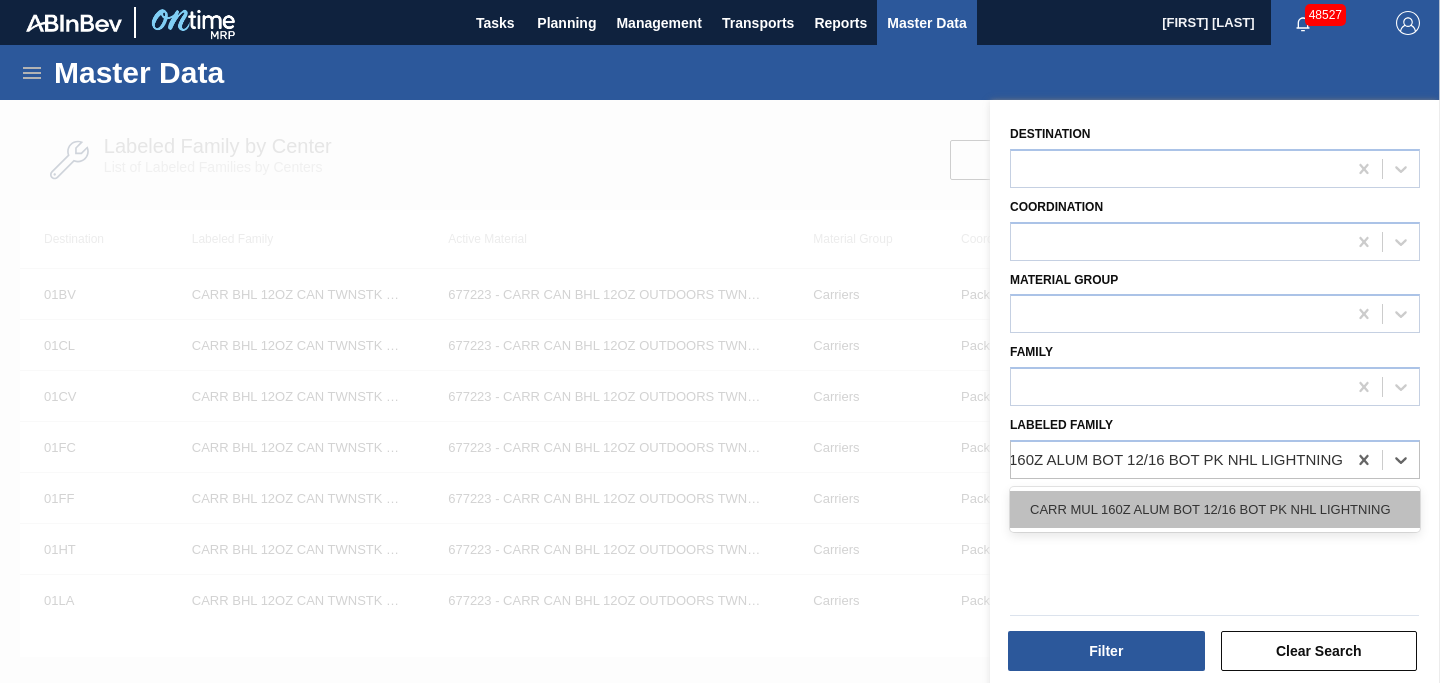 click on "CARR MUL 160Z ALUM BOT 12/16 BOT PK NHL LIGHTNING" at bounding box center (1215, 509) 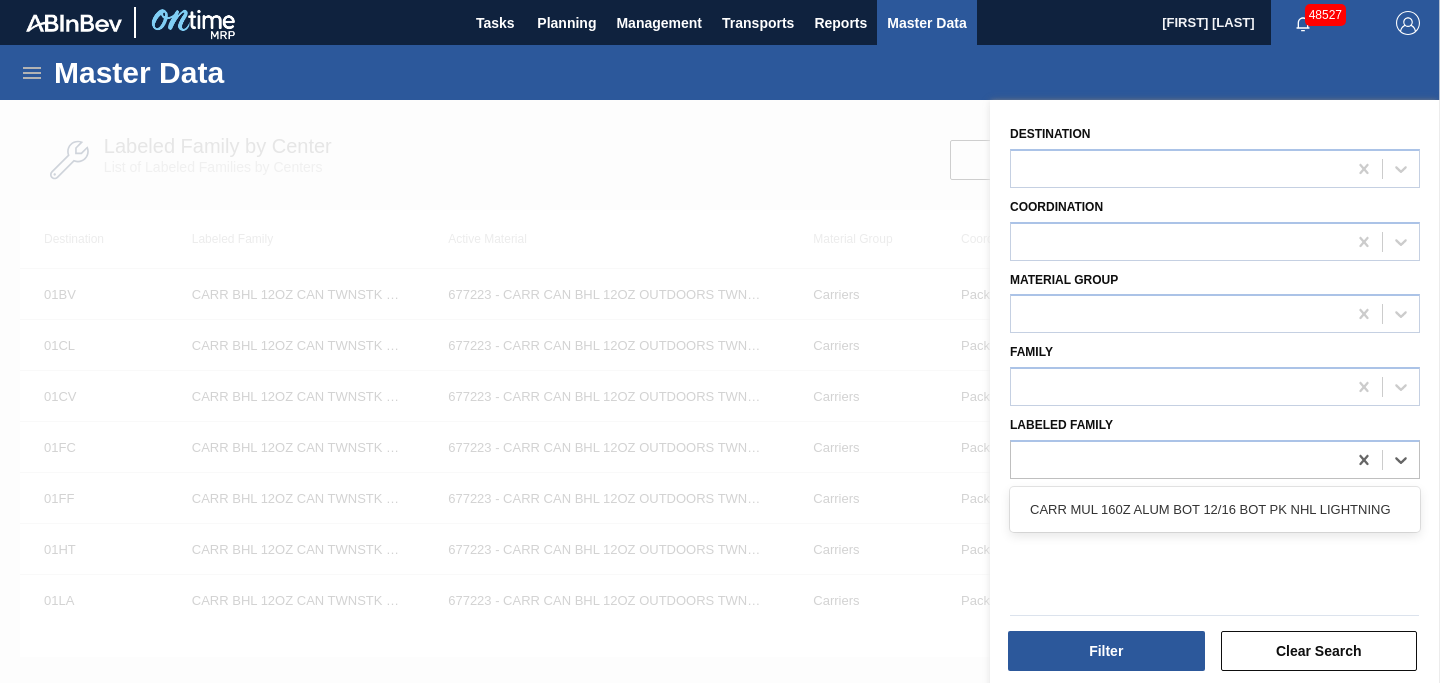 scroll, scrollTop: 0, scrollLeft: 2, axis: horizontal 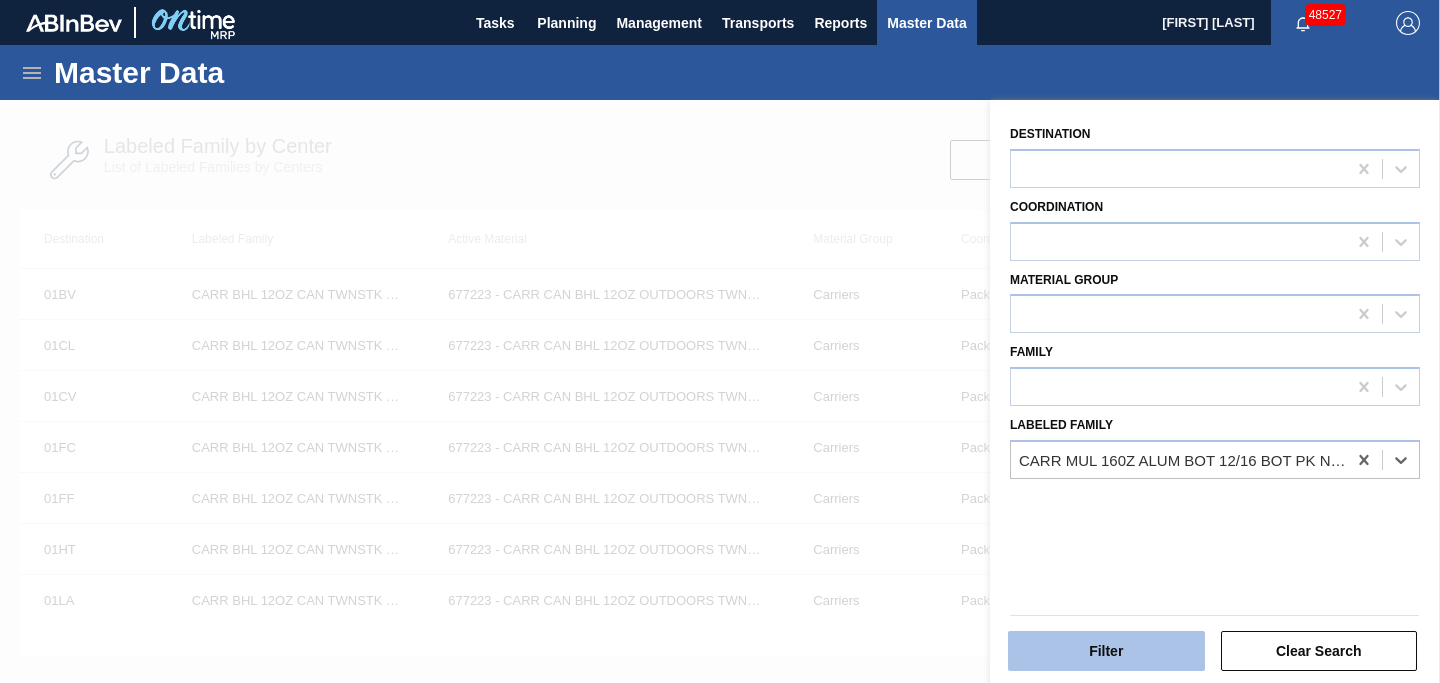 click on "Filter" at bounding box center [1106, 651] 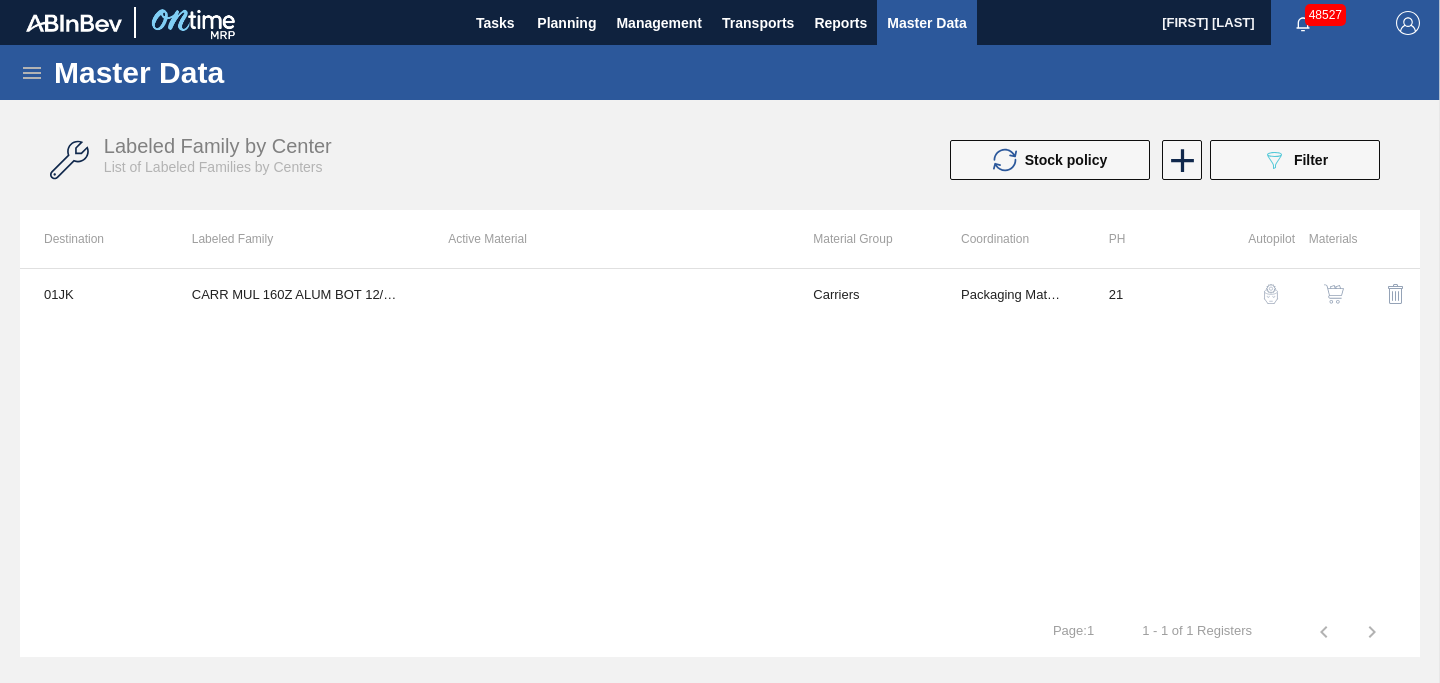click at bounding box center (1334, 294) 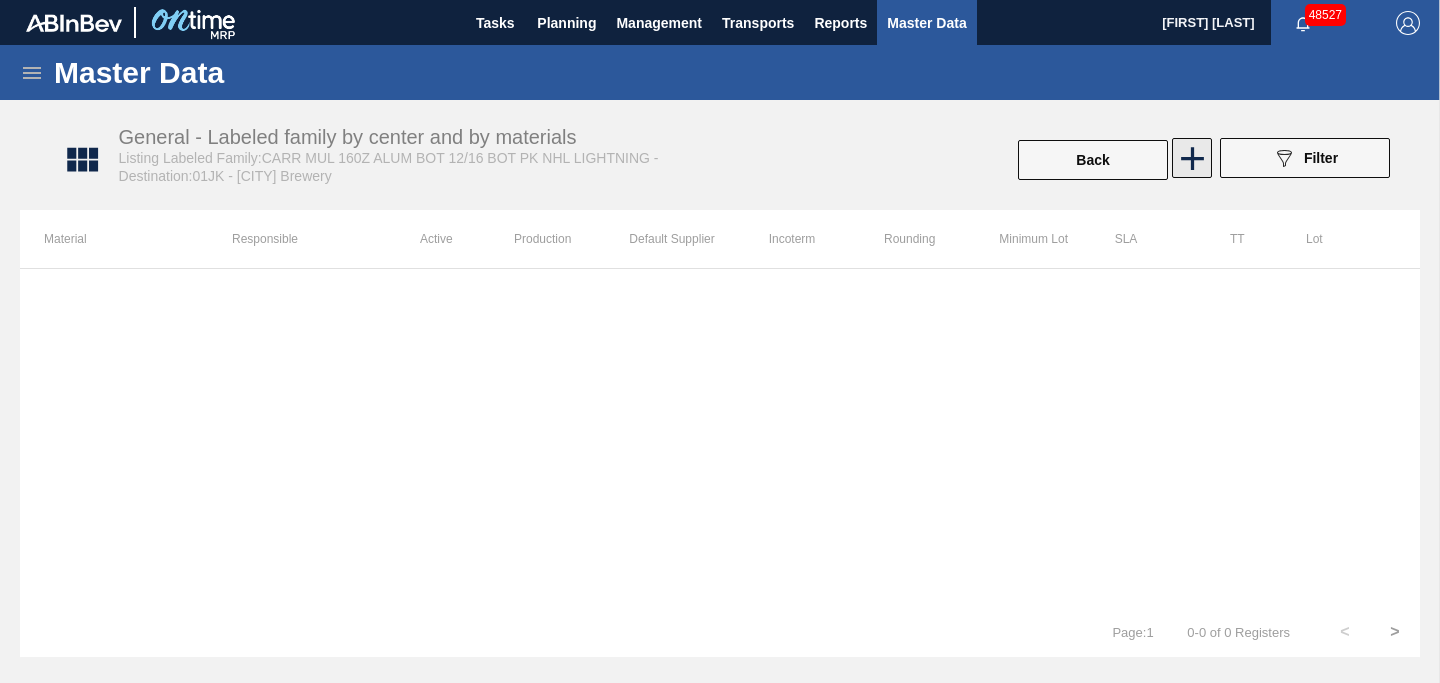 click 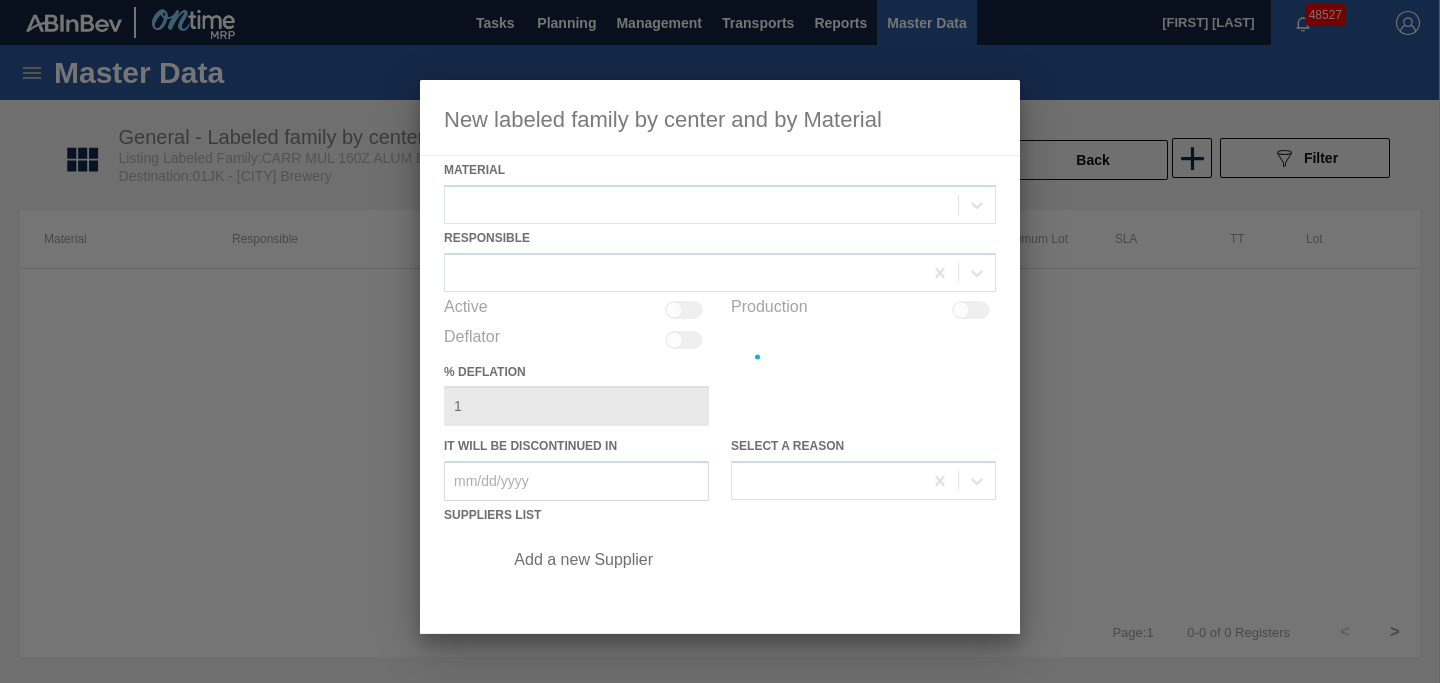 click at bounding box center [720, 341] 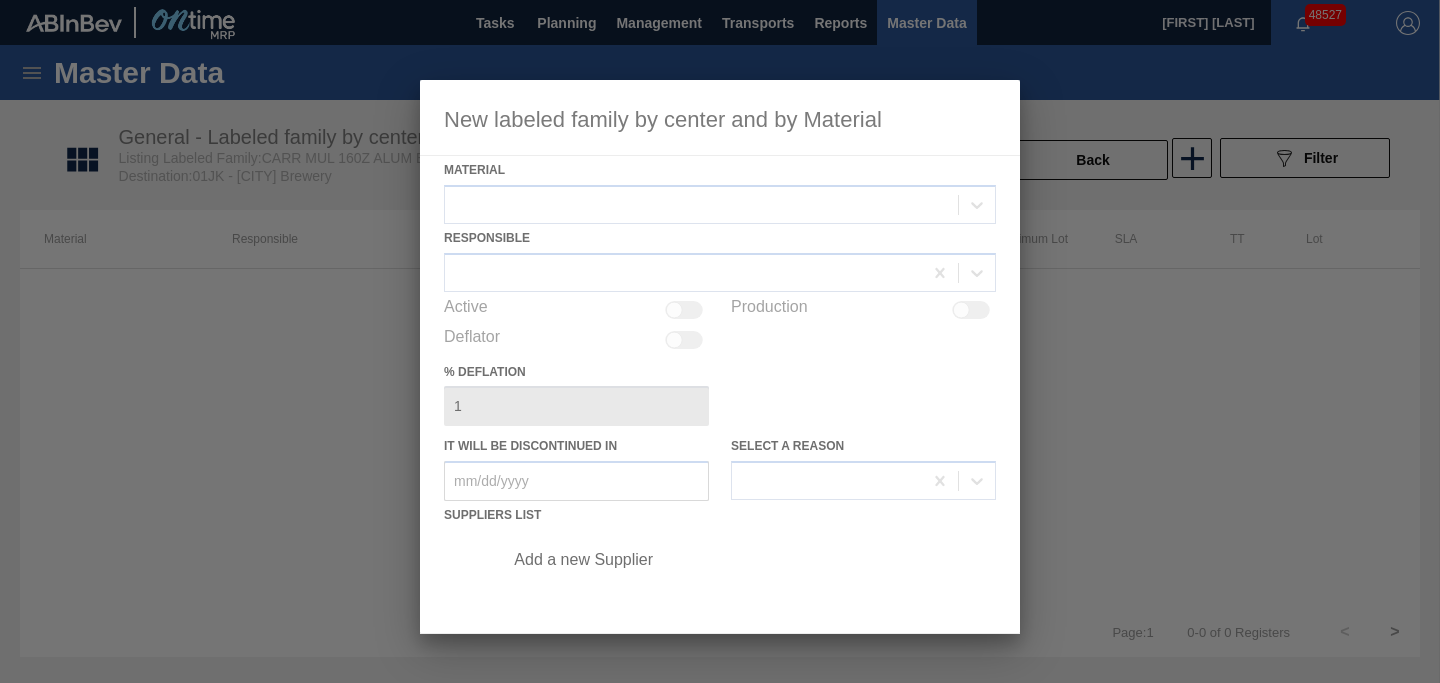 click at bounding box center (720, 357) 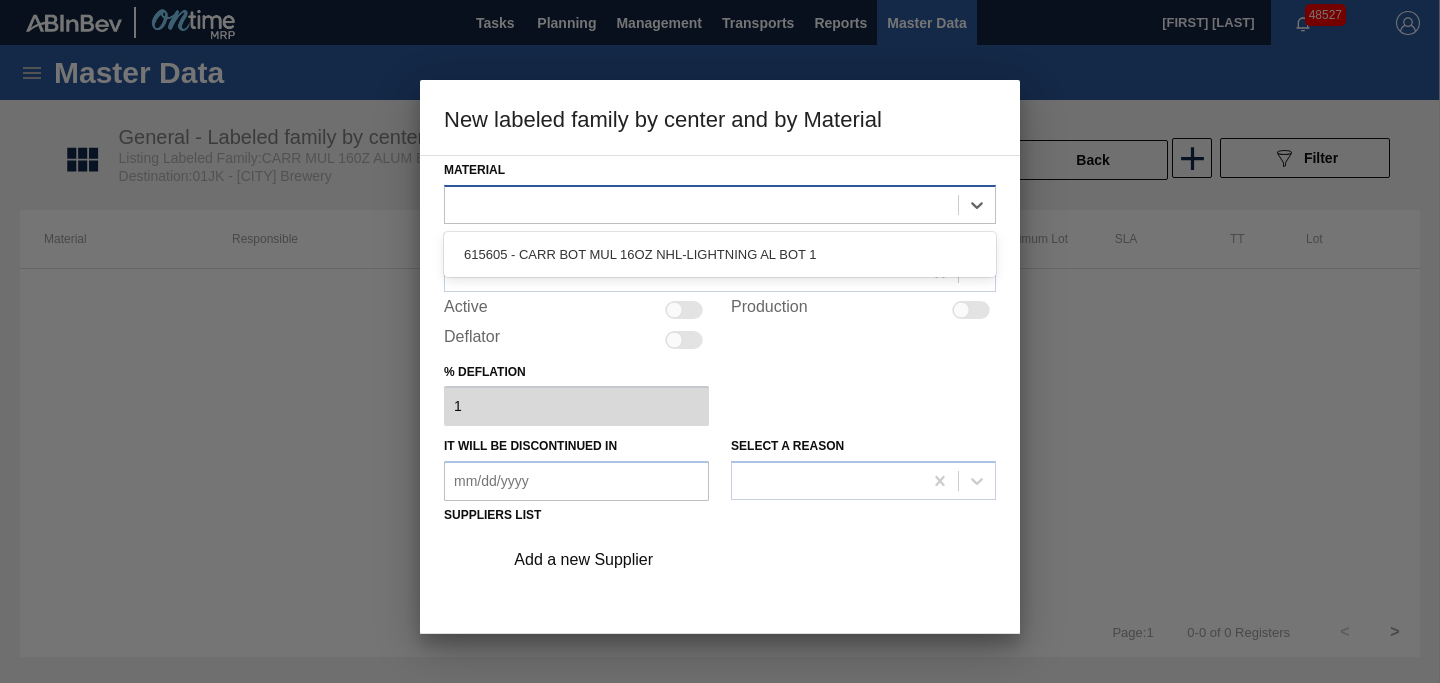 click at bounding box center [701, 204] 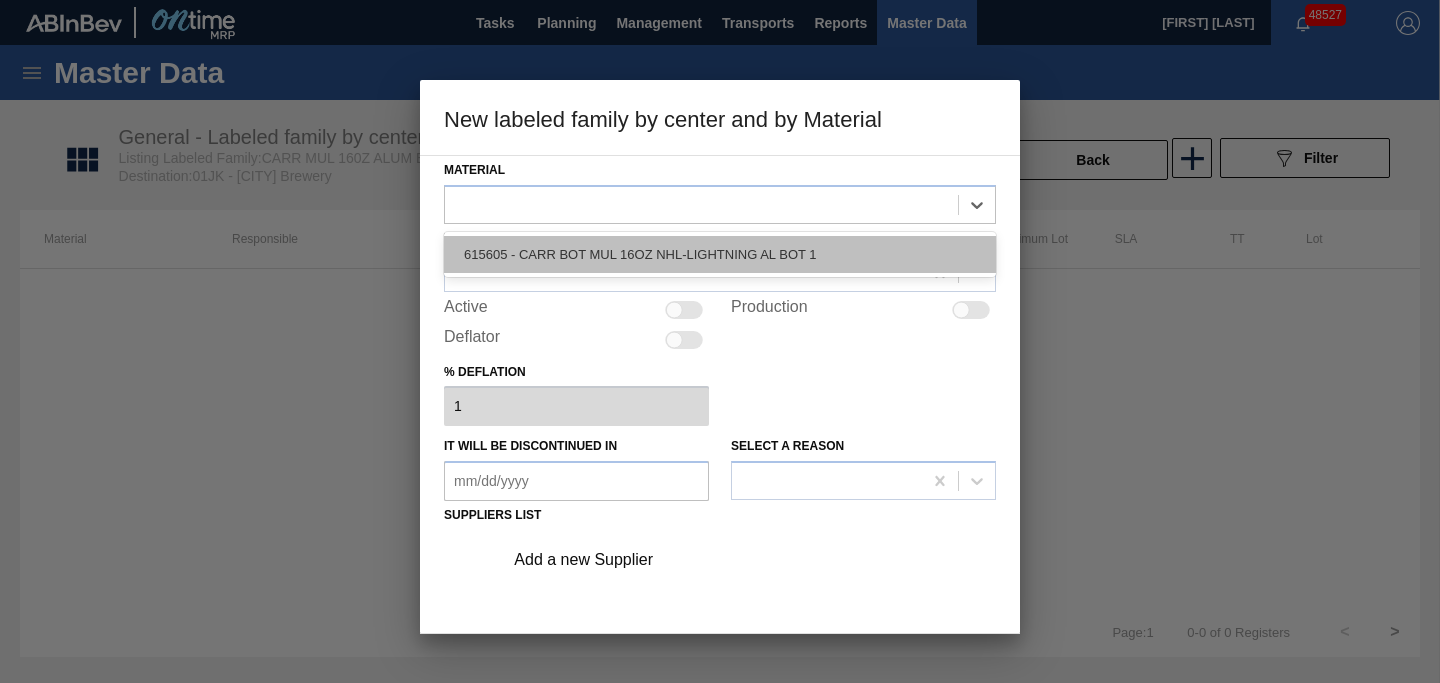 click on "615605 - CARR BOT MUL 16OZ NHL-LIGHTNING AL BOT 1" at bounding box center (720, 254) 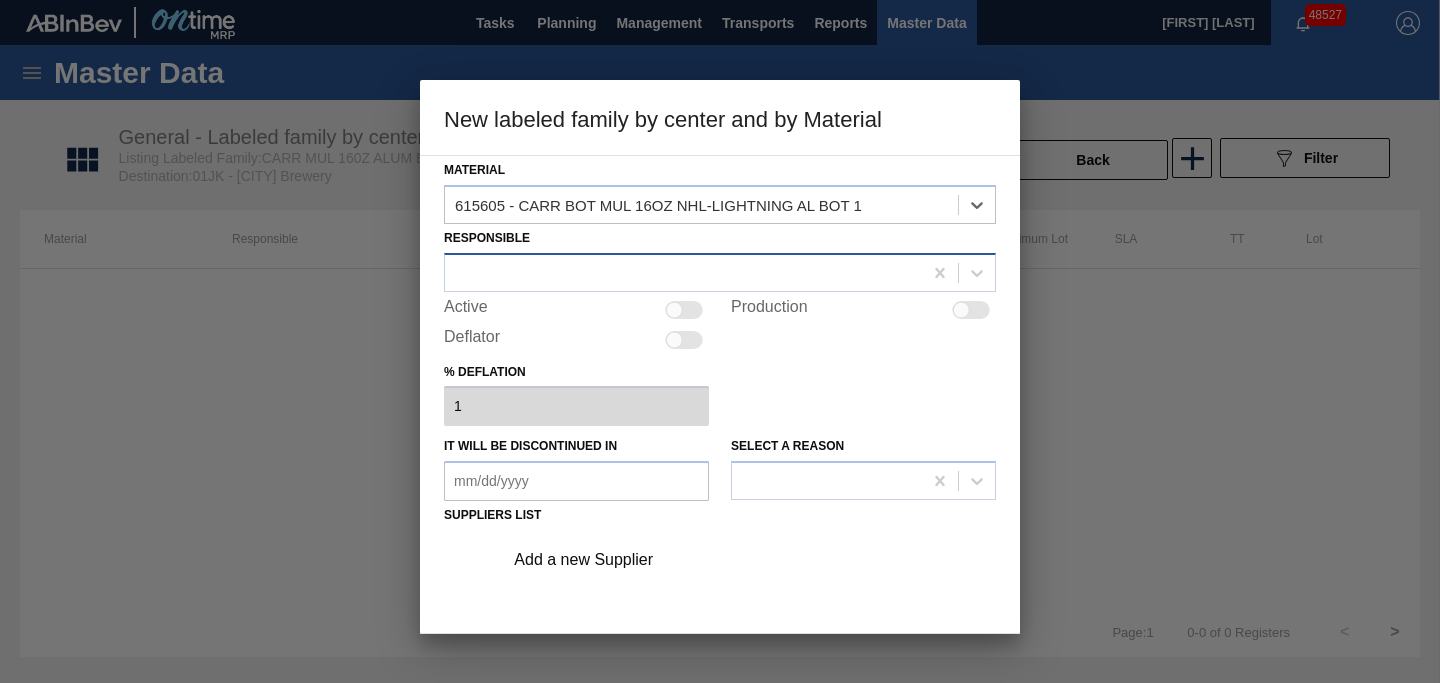 click at bounding box center (683, 272) 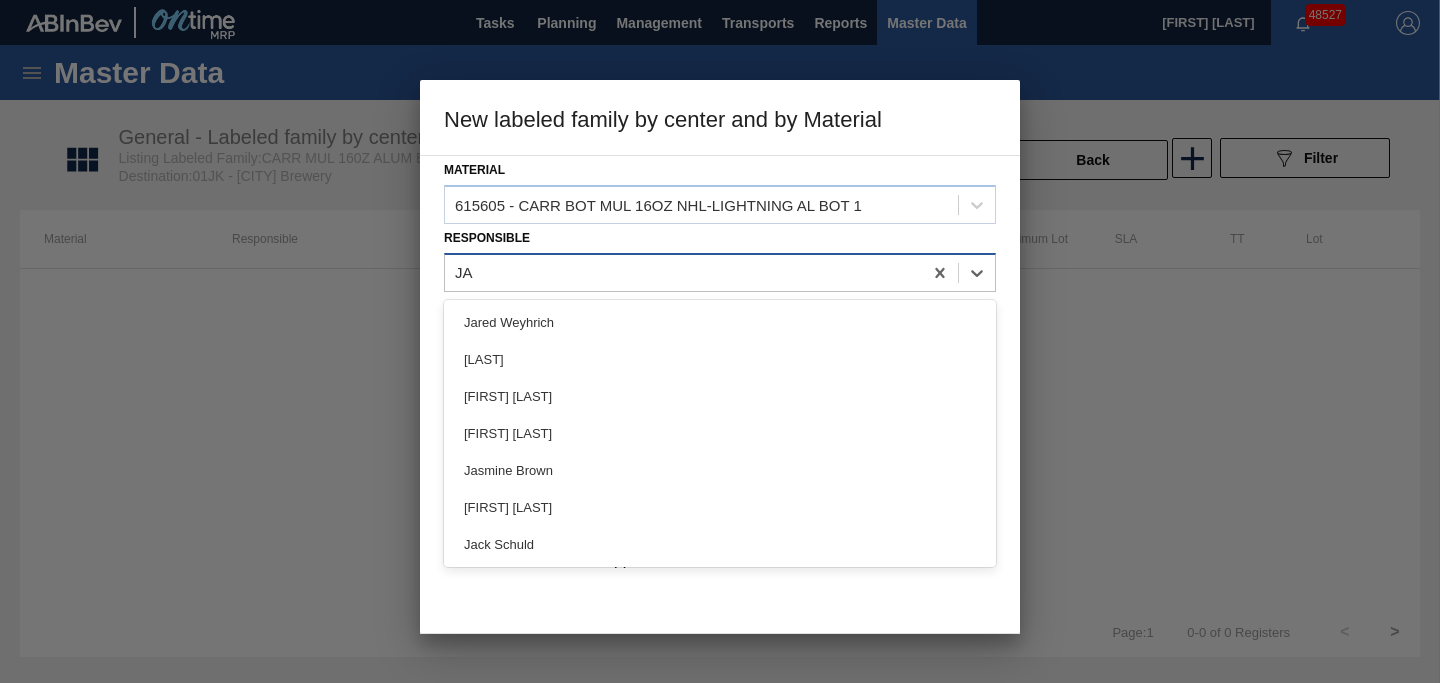 type on "JAS" 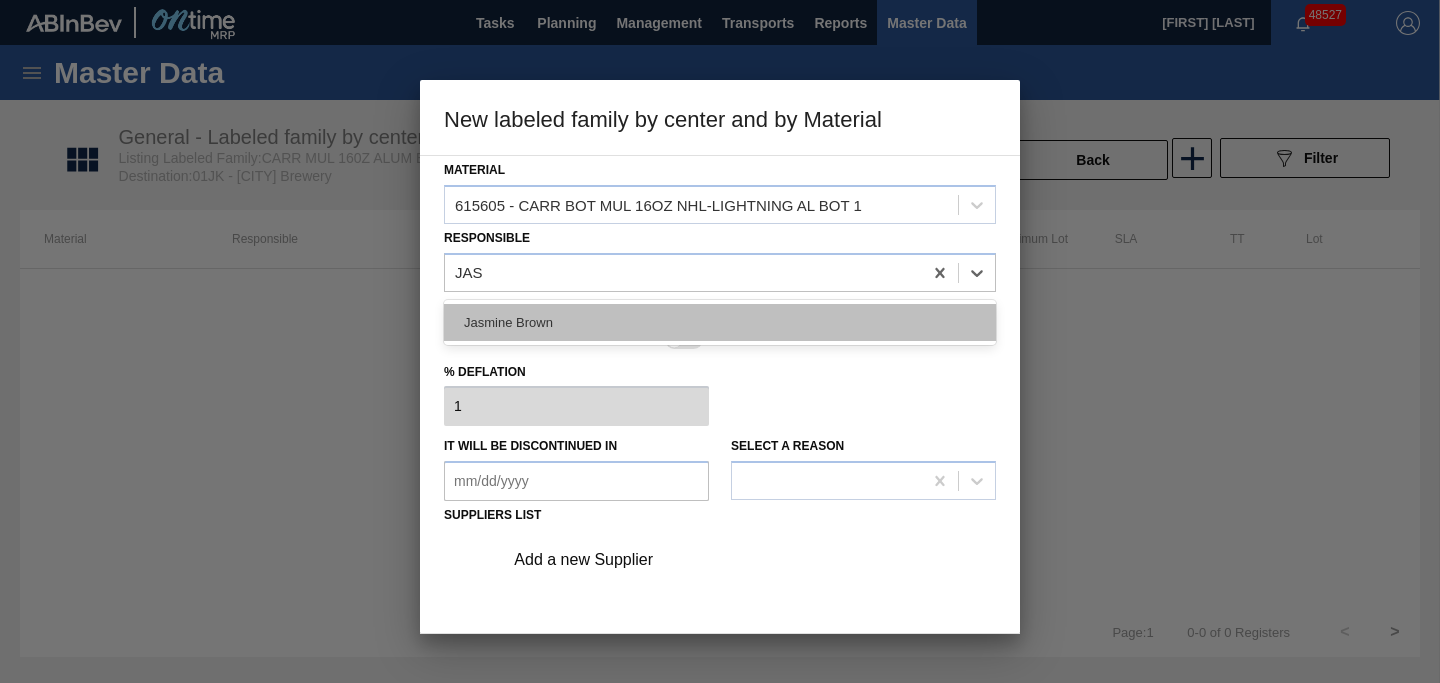 drag, startPoint x: 514, startPoint y: 315, endPoint x: 528, endPoint y: 310, distance: 14.866069 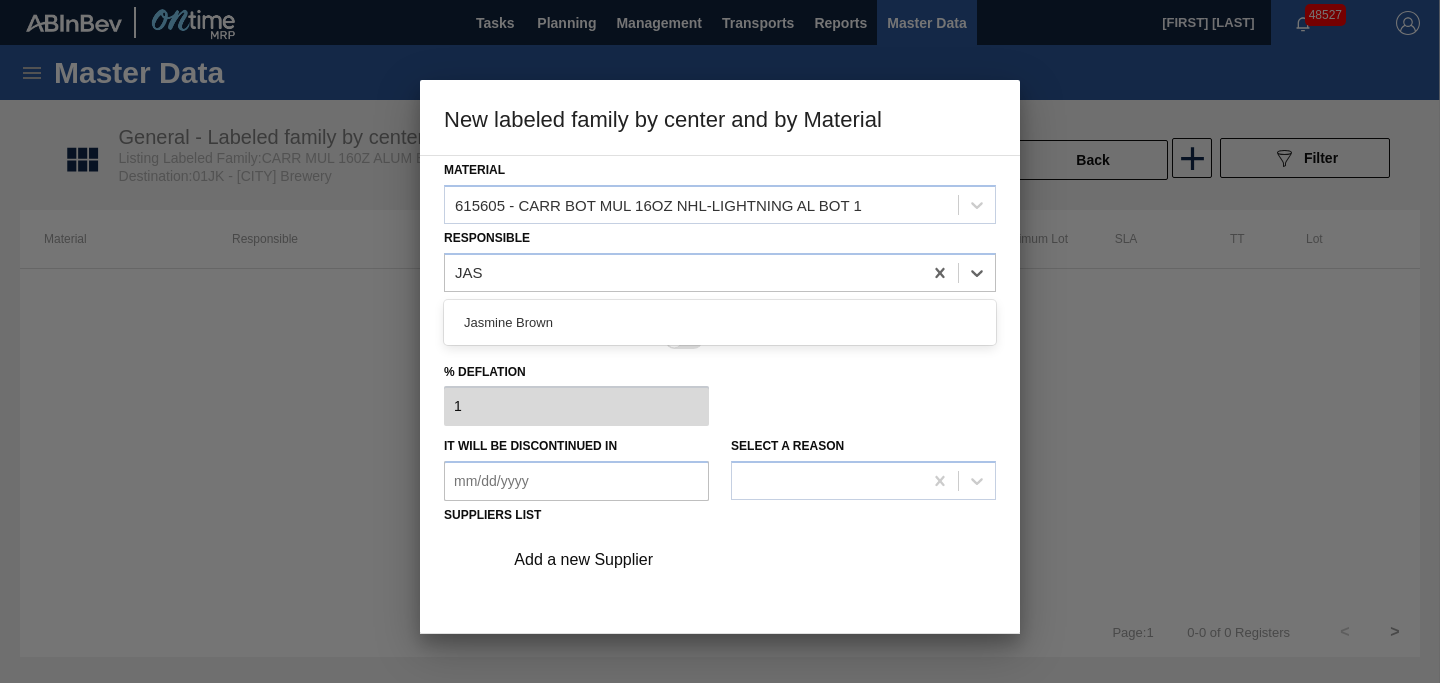 click on "Jasmine Brown" at bounding box center [720, 322] 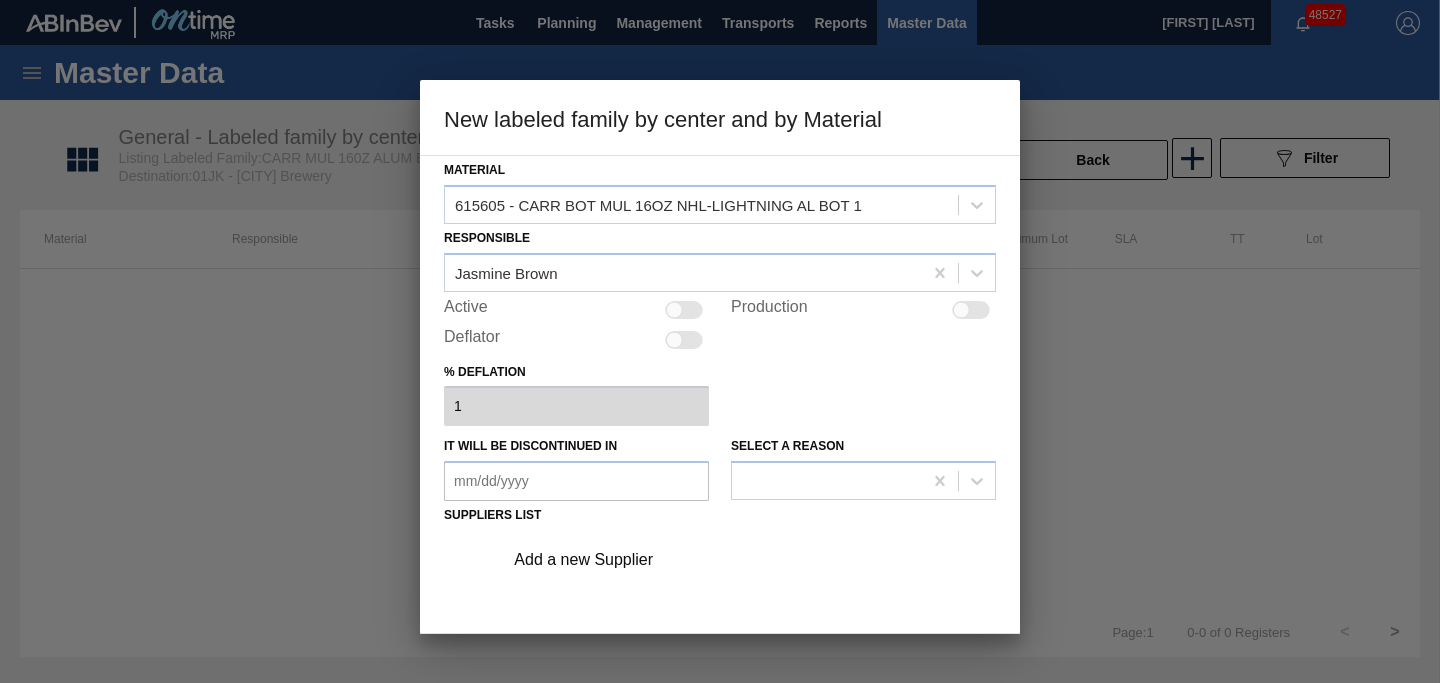 click at bounding box center (674, 309) 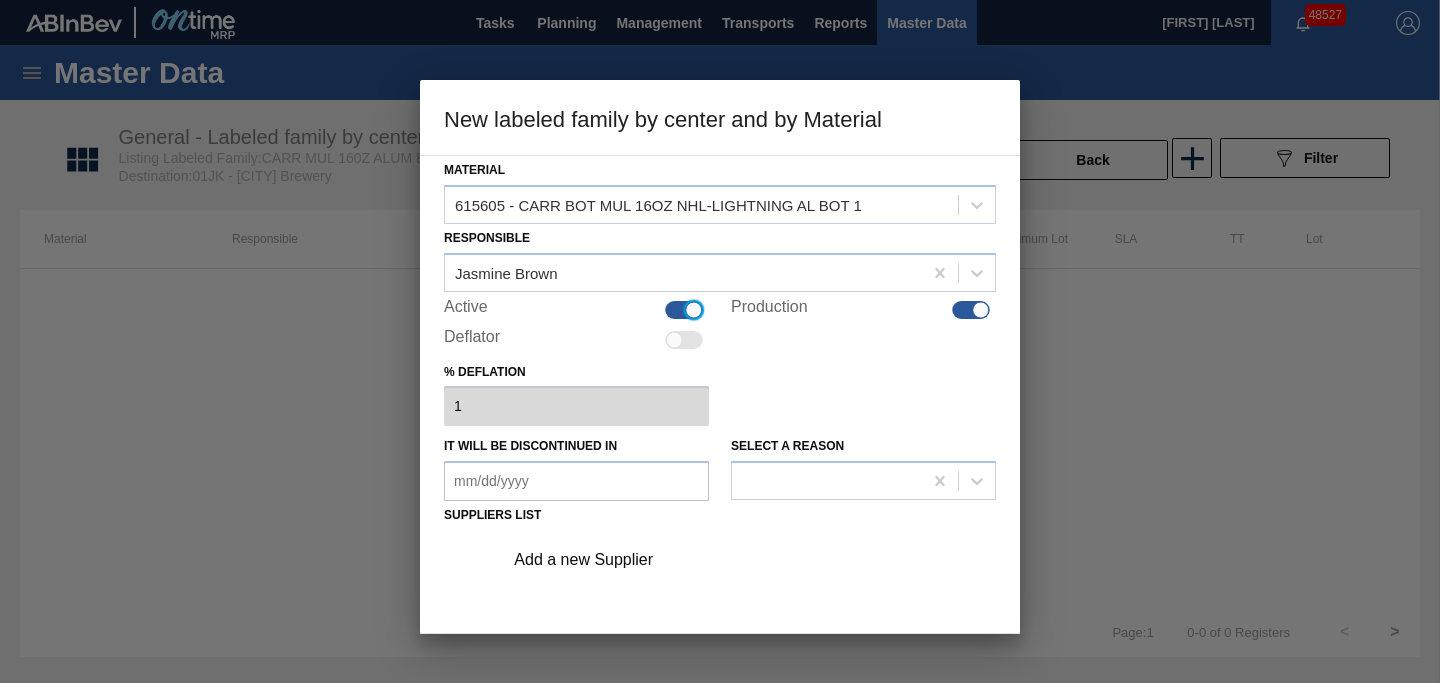click on "Add a new Supplier" at bounding box center [710, 560] 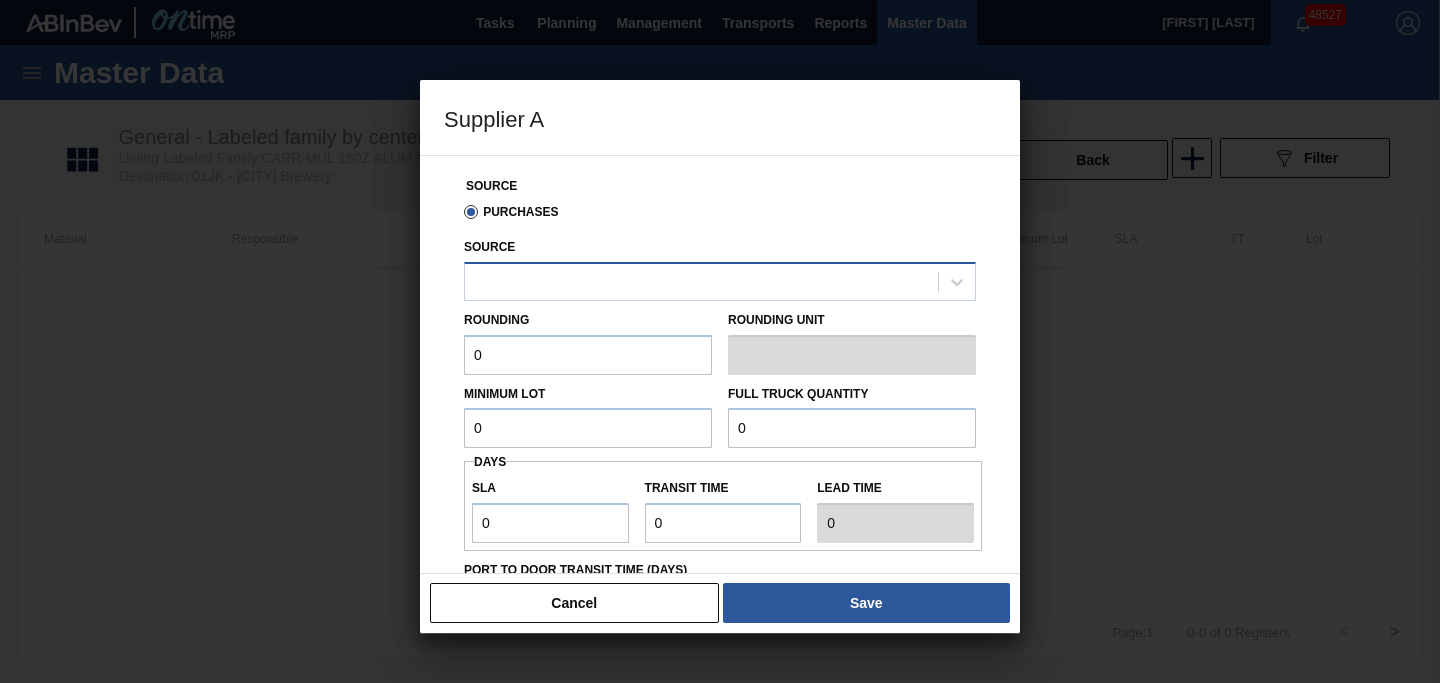 click at bounding box center (701, 281) 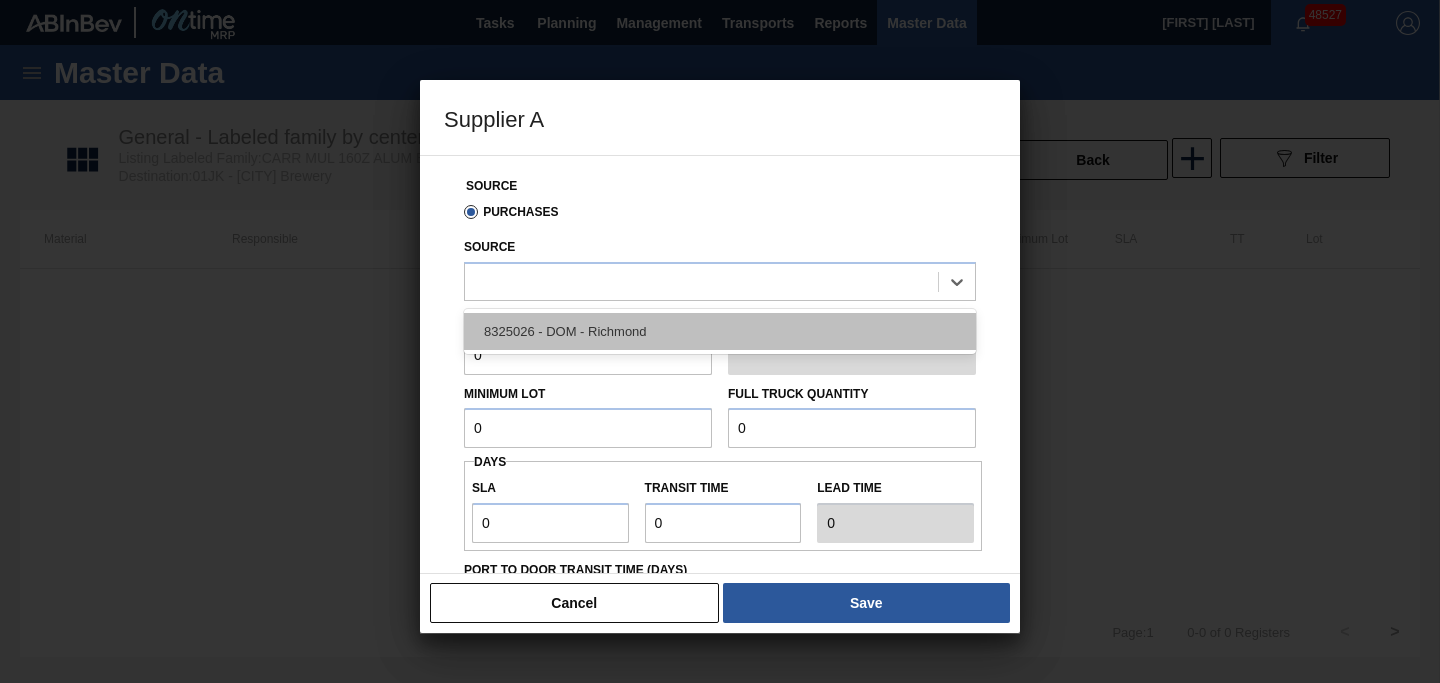 click on "8325026 - DOM - Richmond" at bounding box center [720, 331] 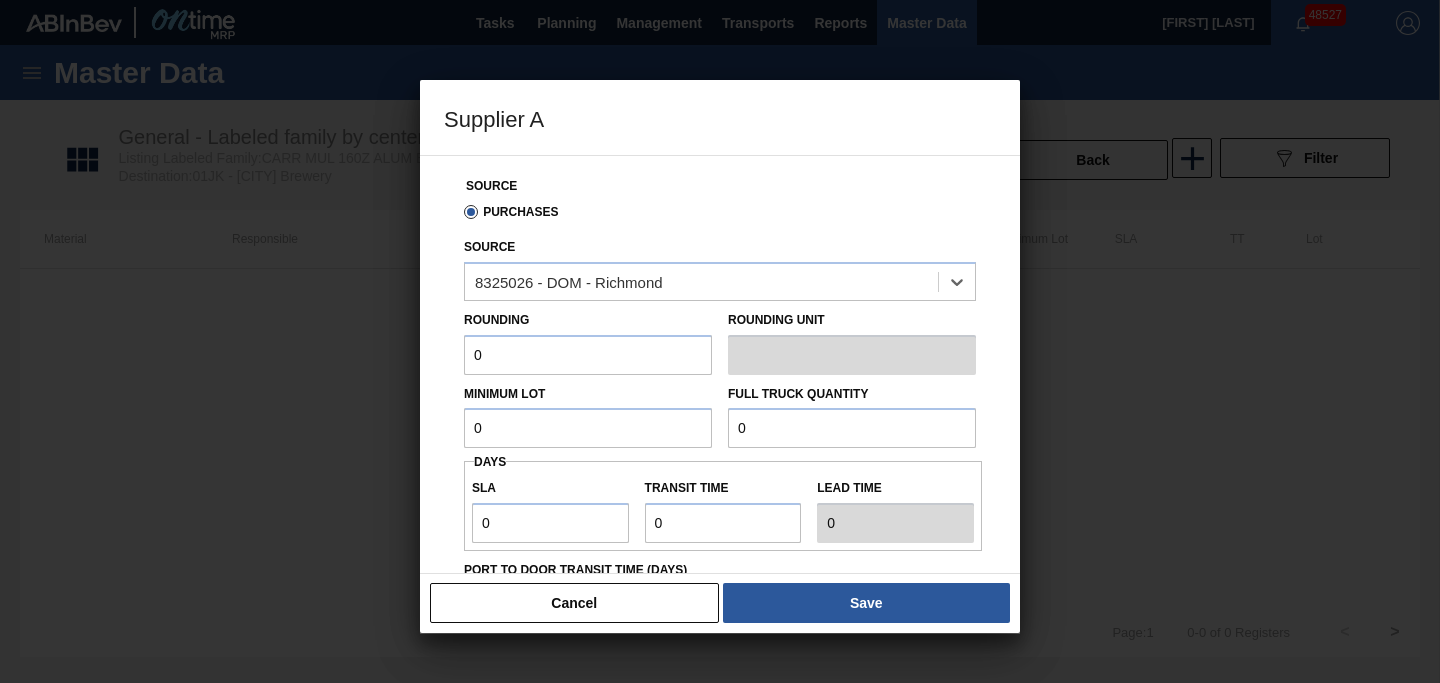 click on "0" at bounding box center (588, 355) 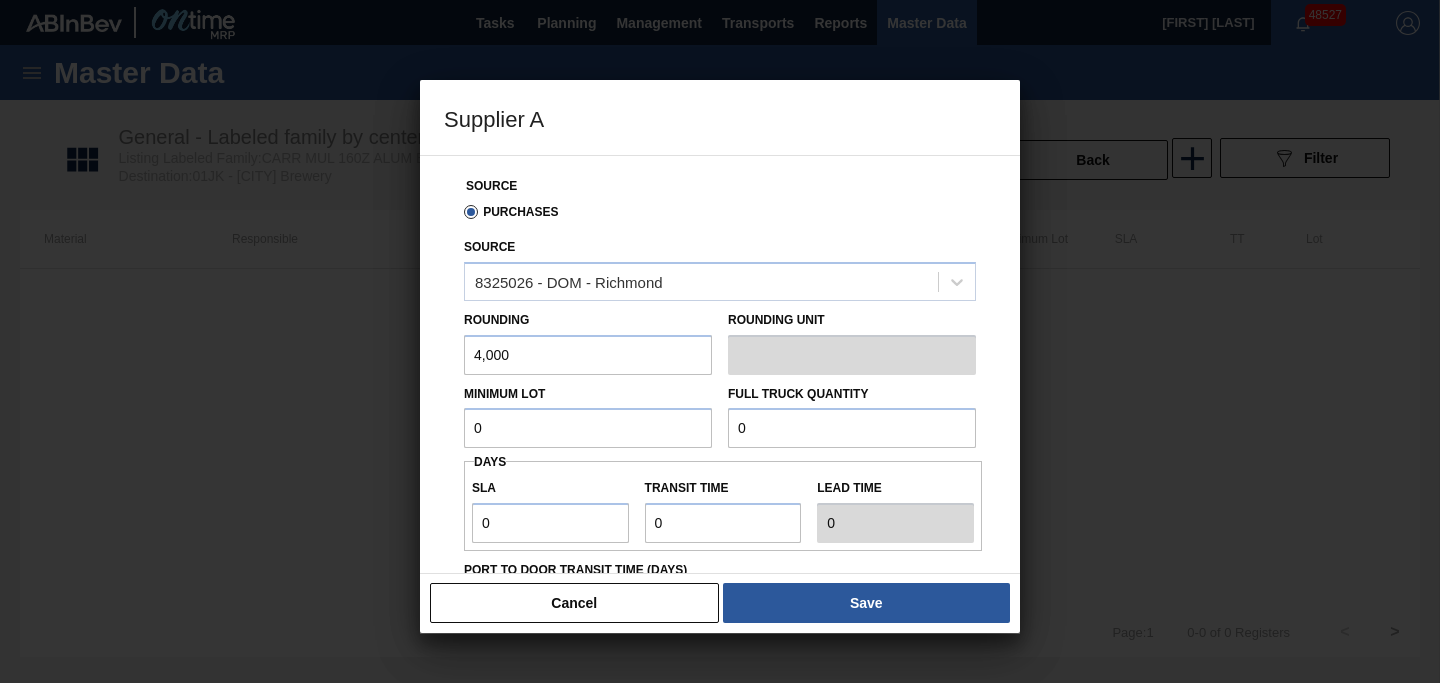 type on "4,000" 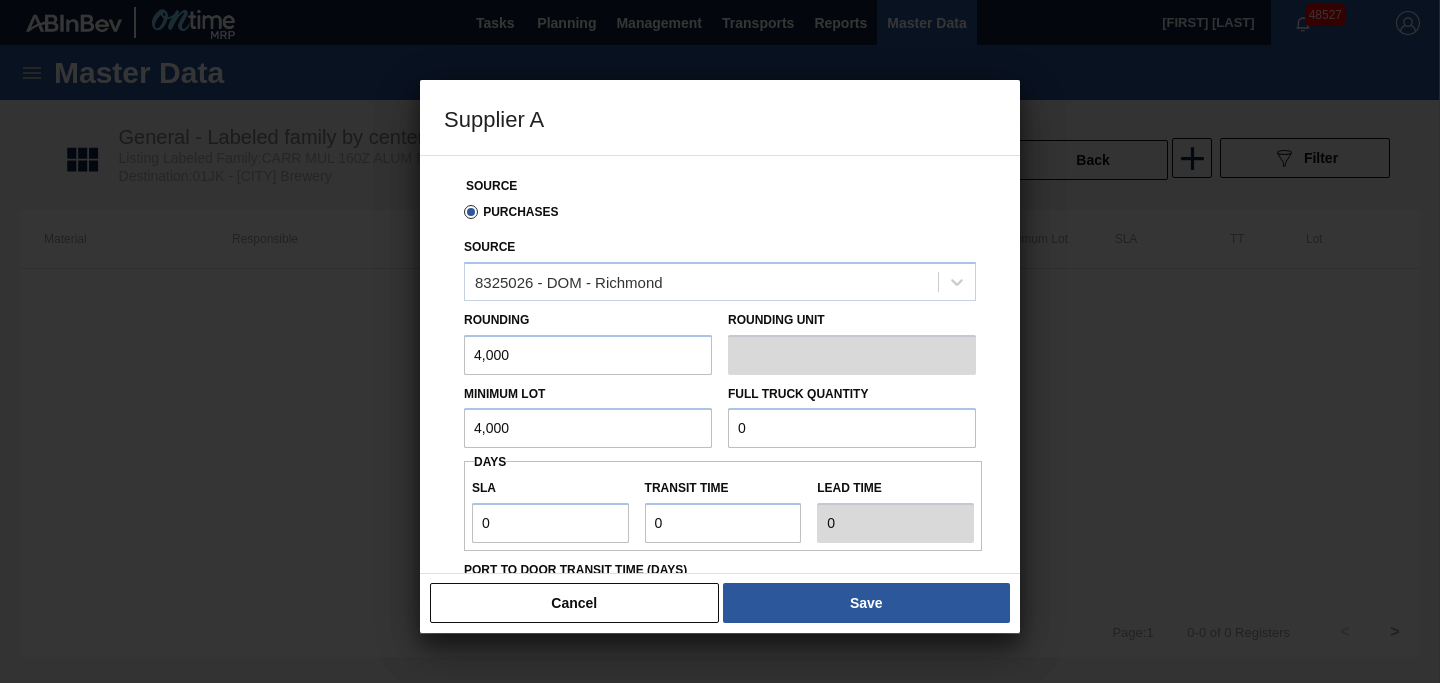 type on "4,000" 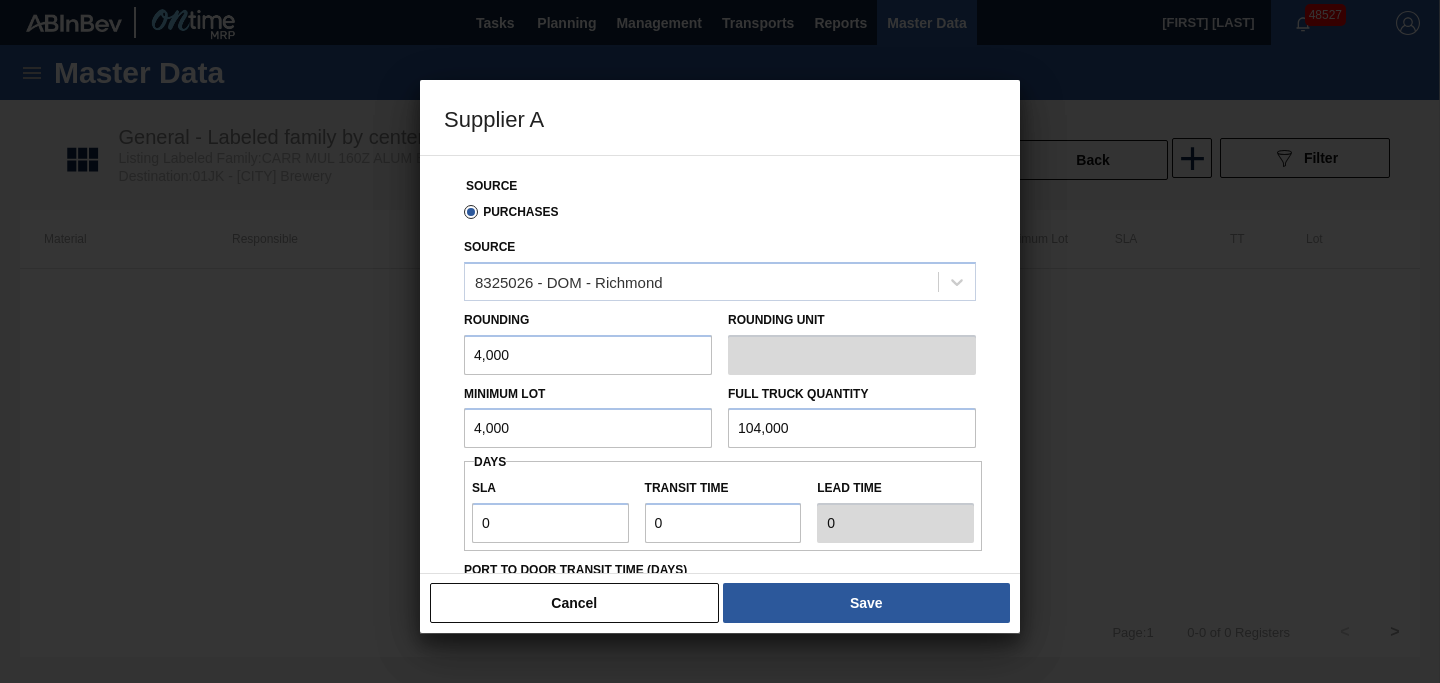 type on "104,000" 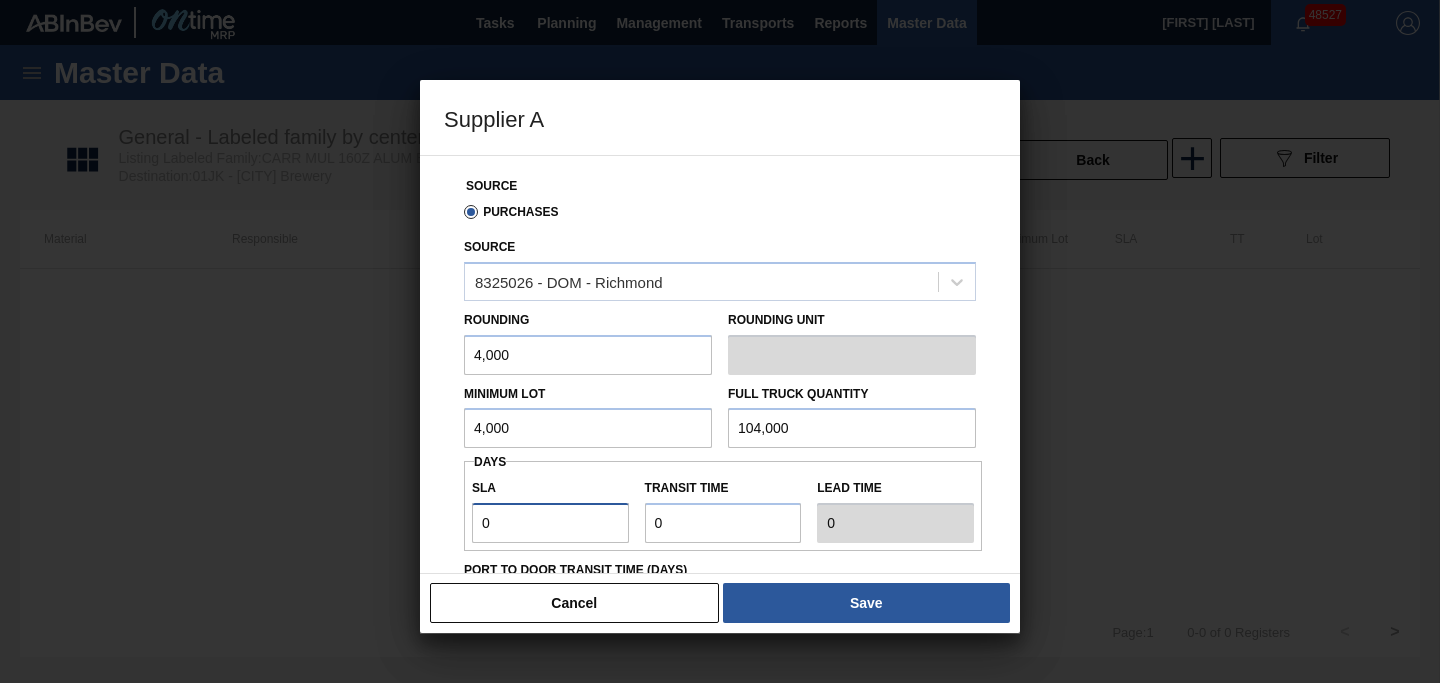 type on "4" 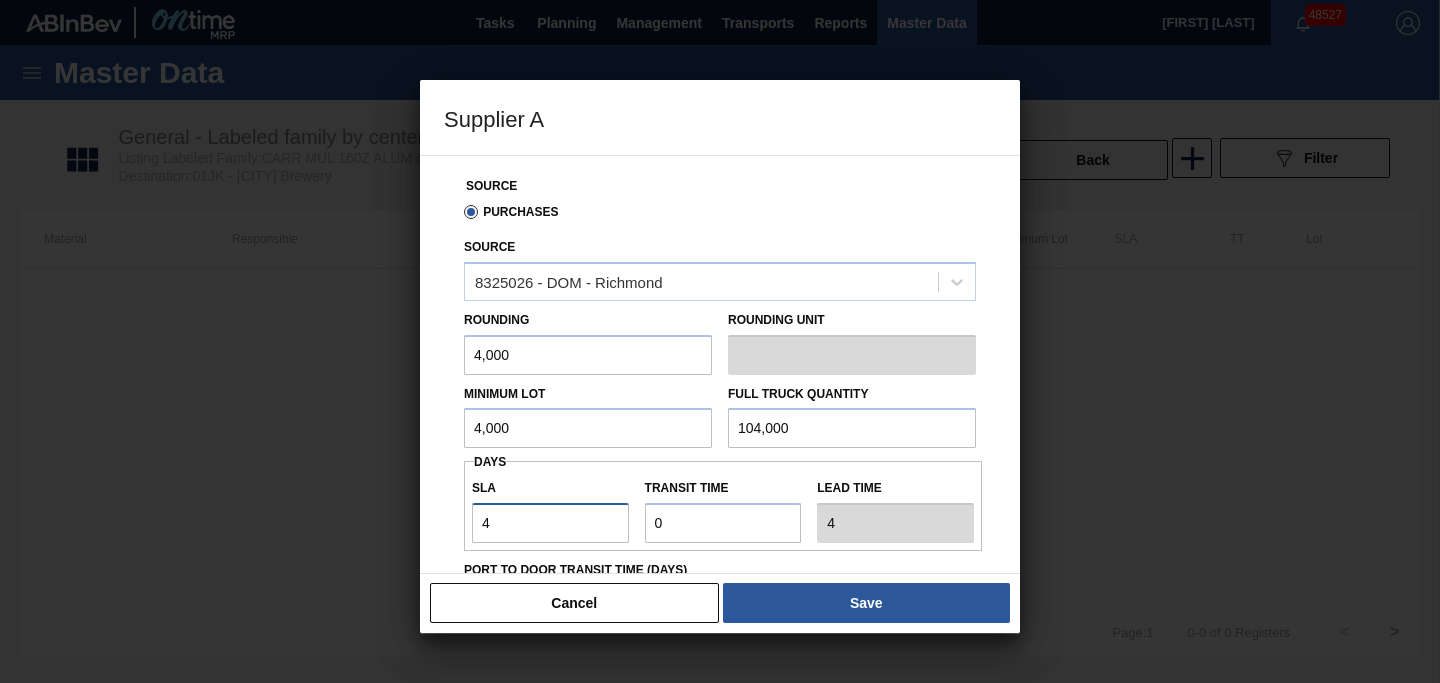 type 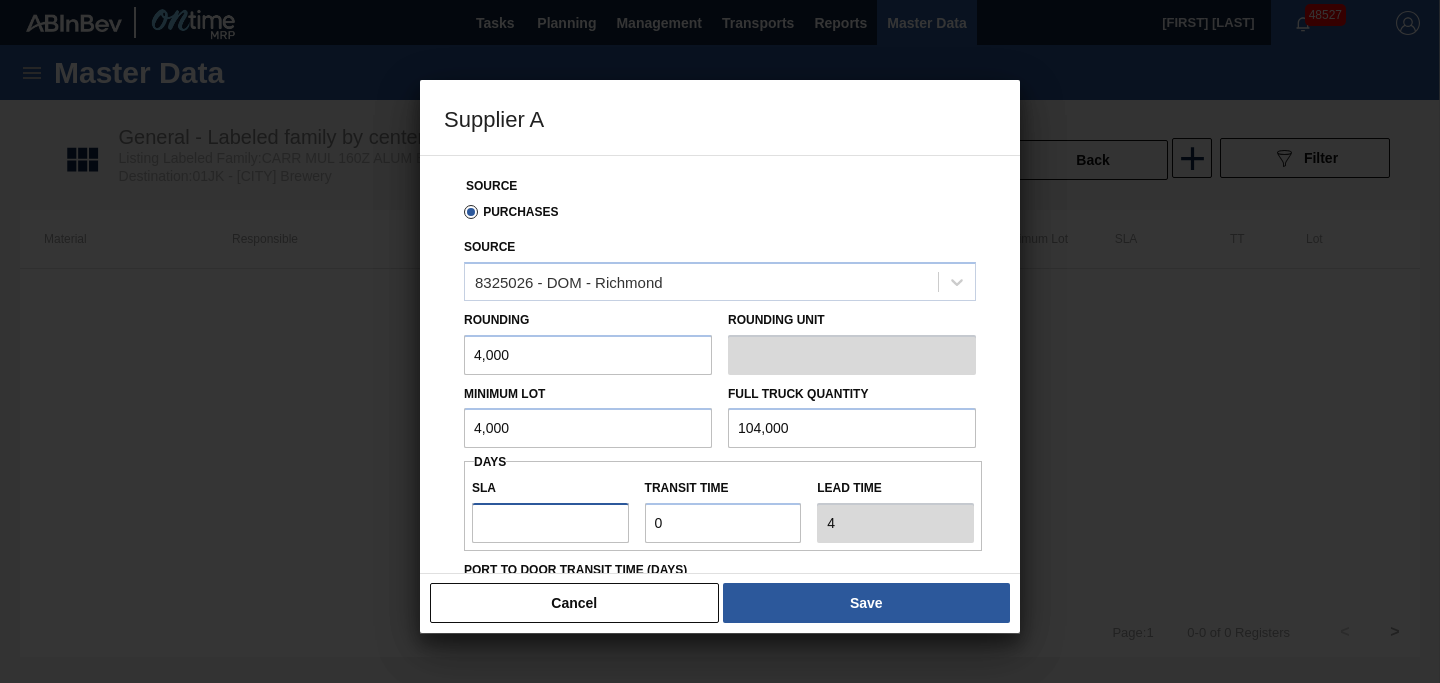type on "NaN" 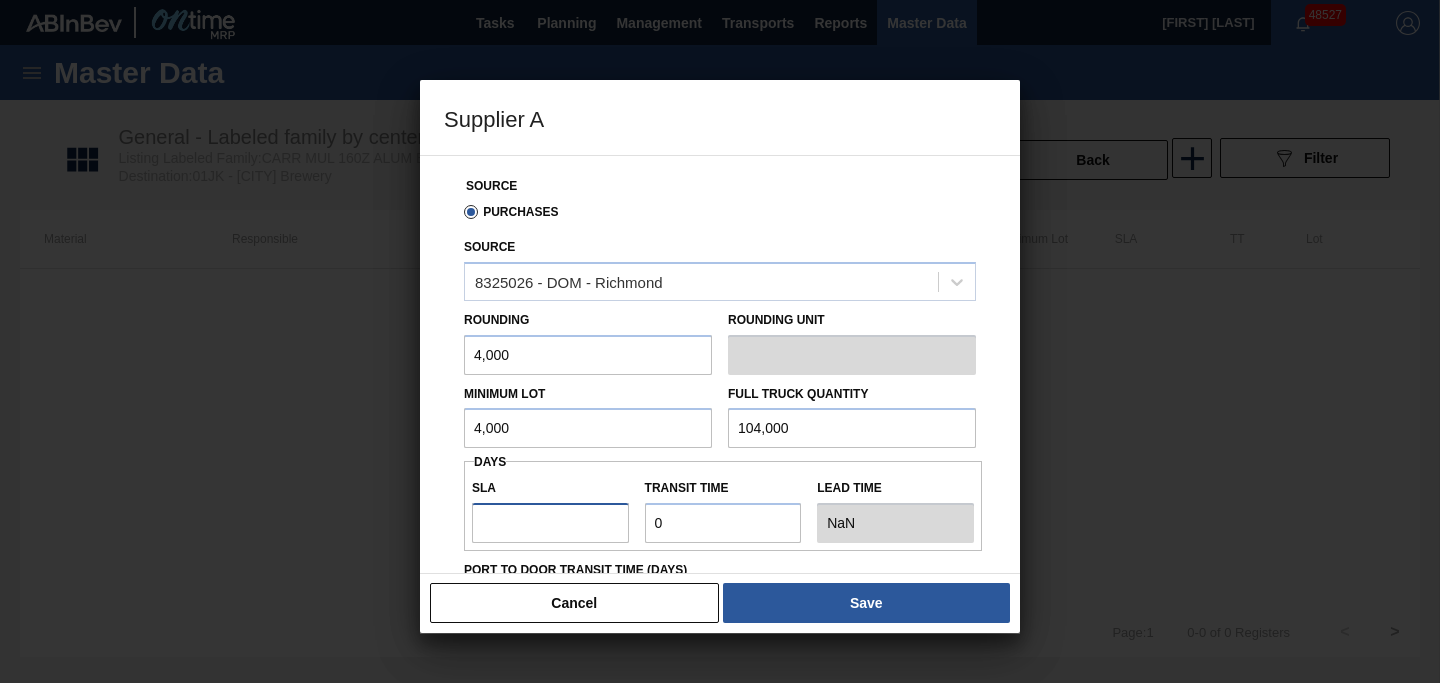 type on "4" 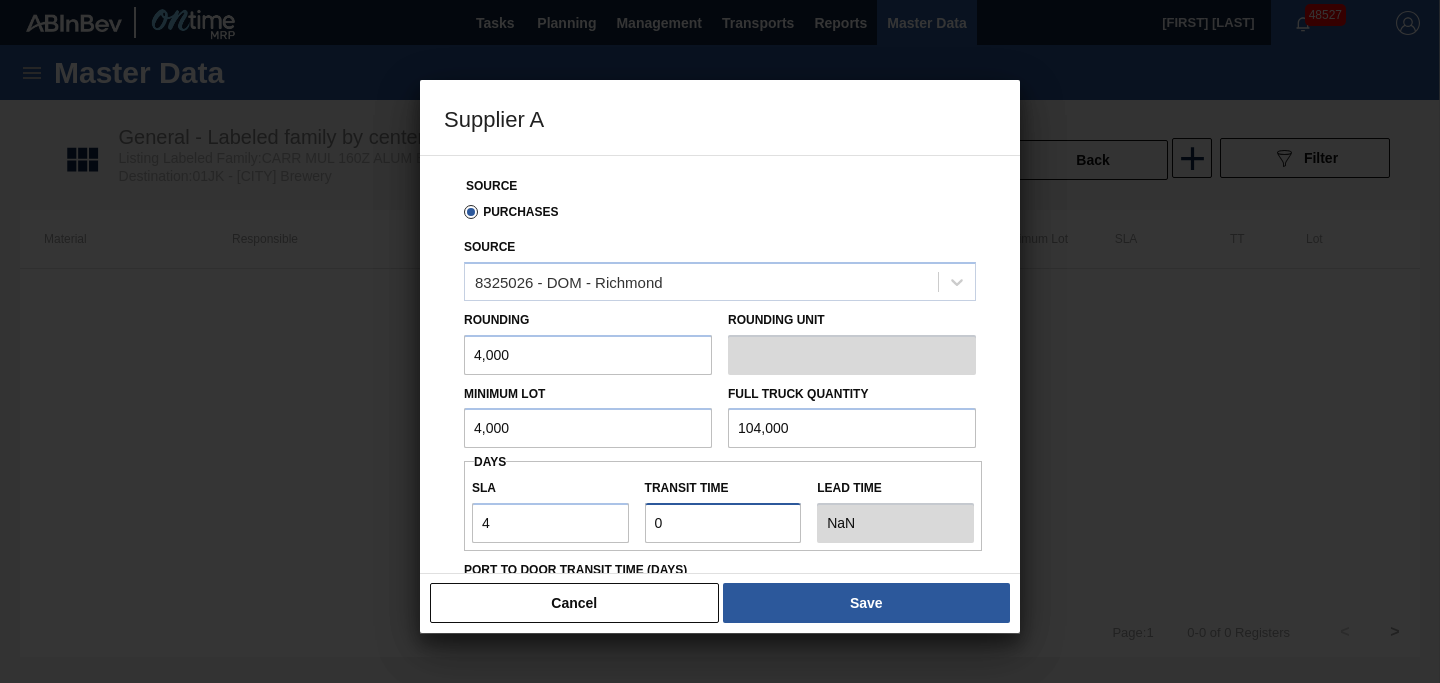 type on "4" 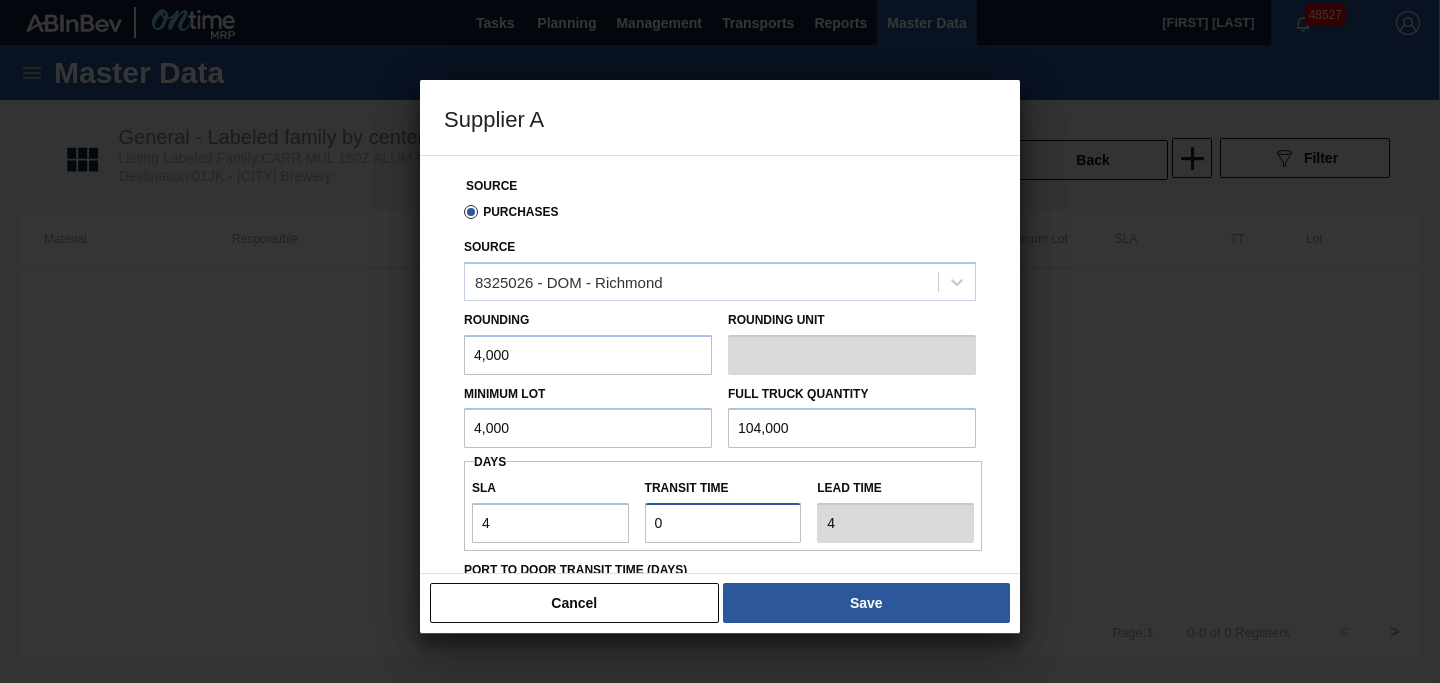 type on "2" 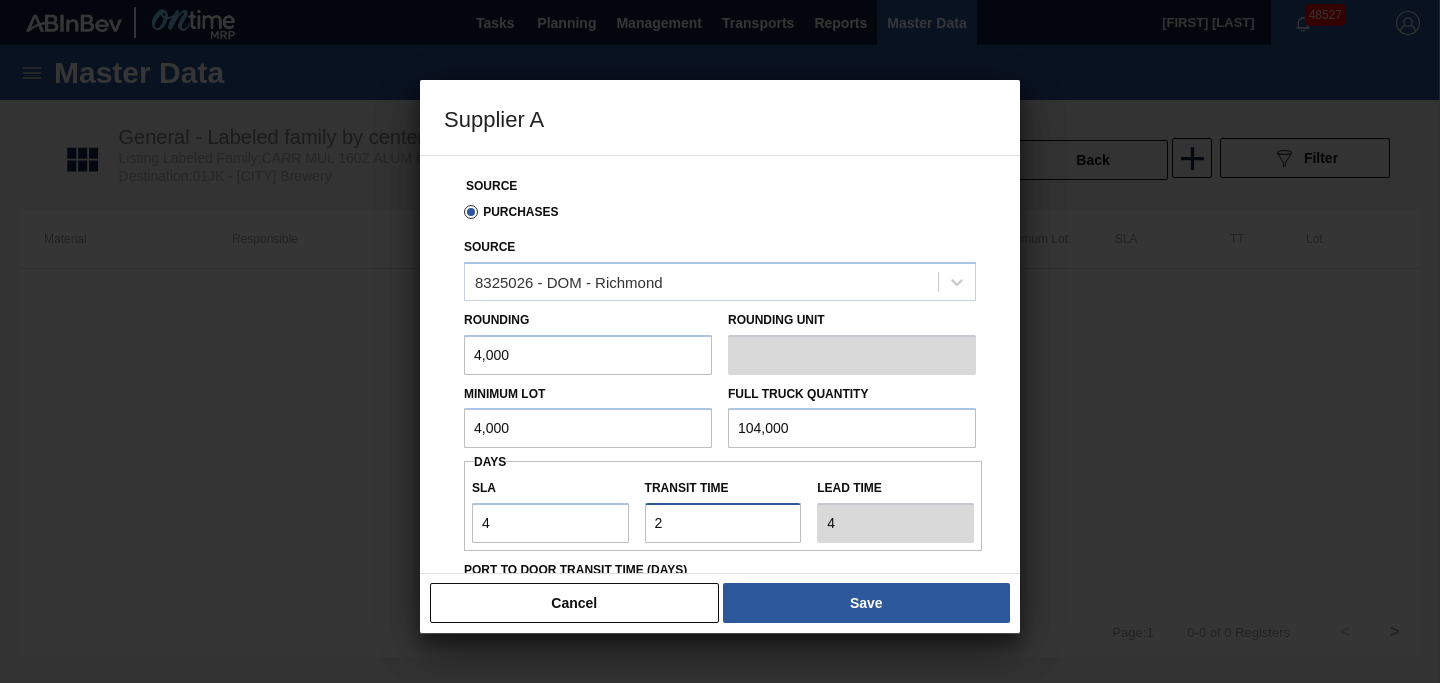 type on "6" 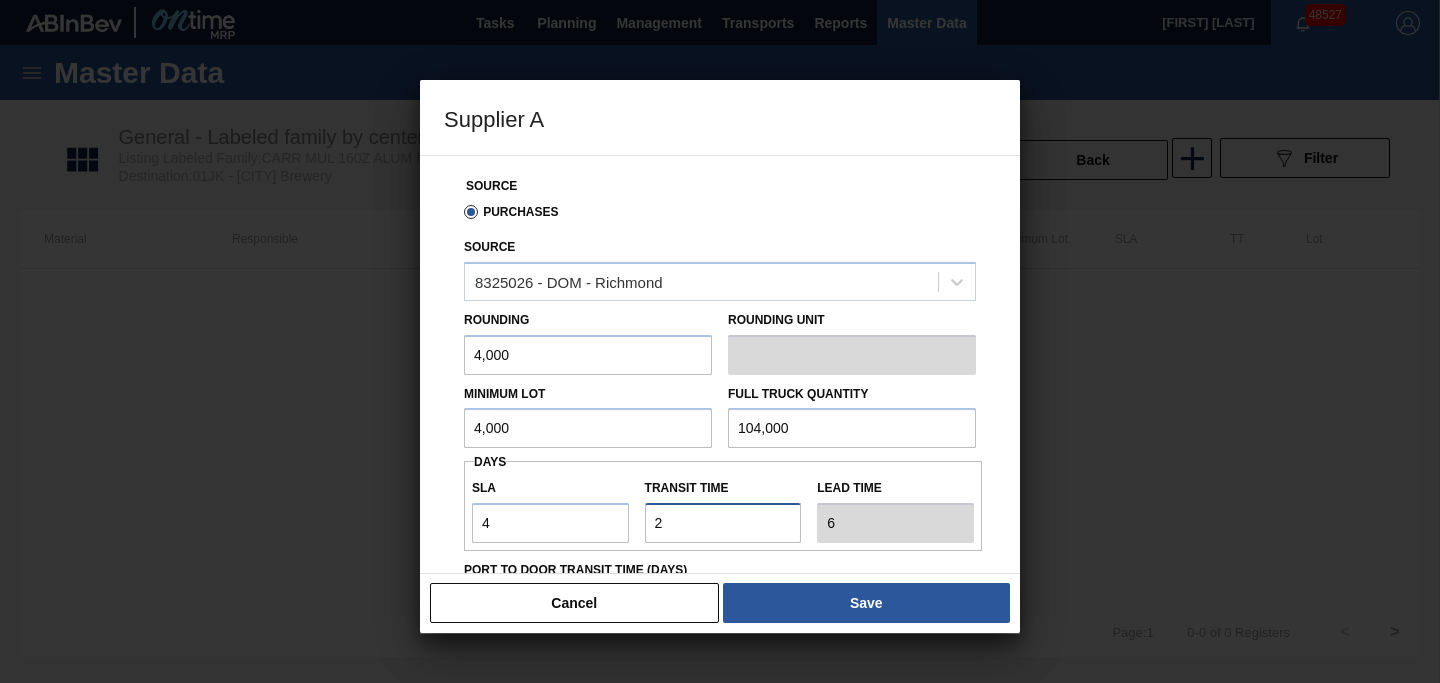 scroll, scrollTop: 187, scrollLeft: 0, axis: vertical 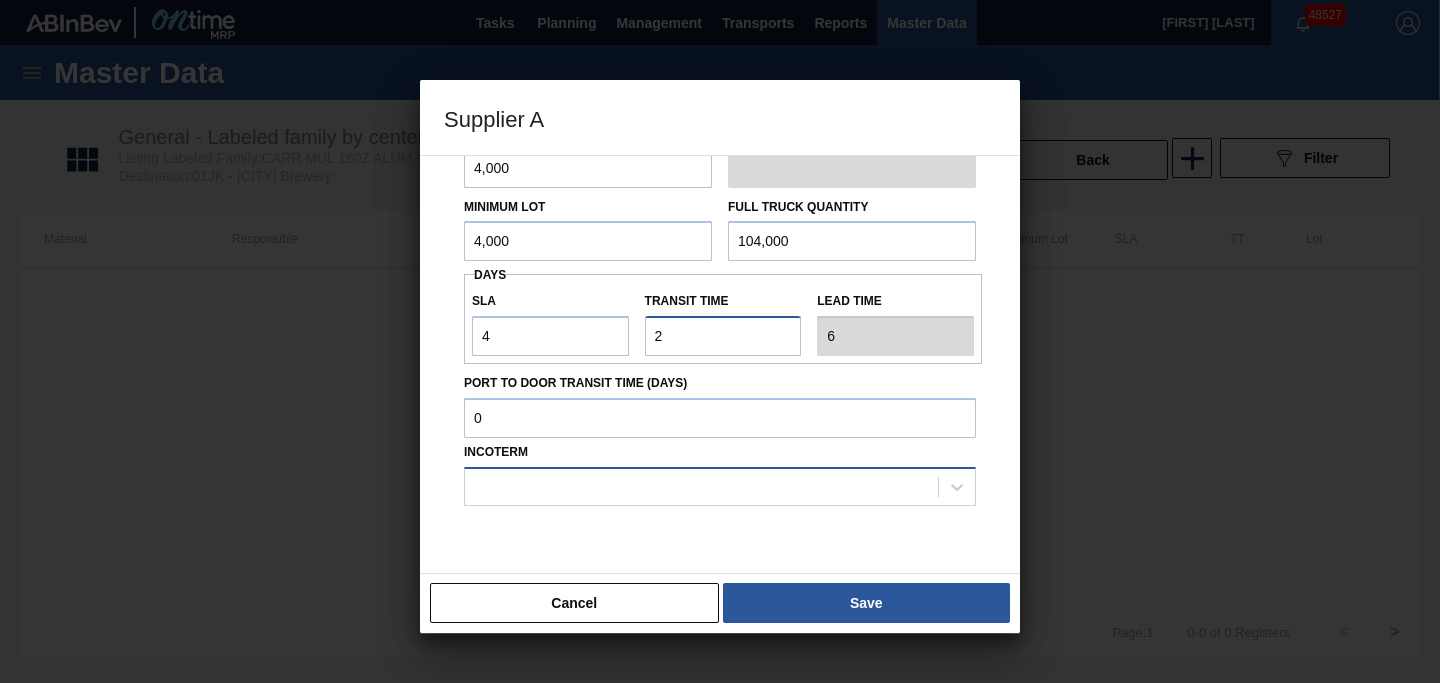 type on "2" 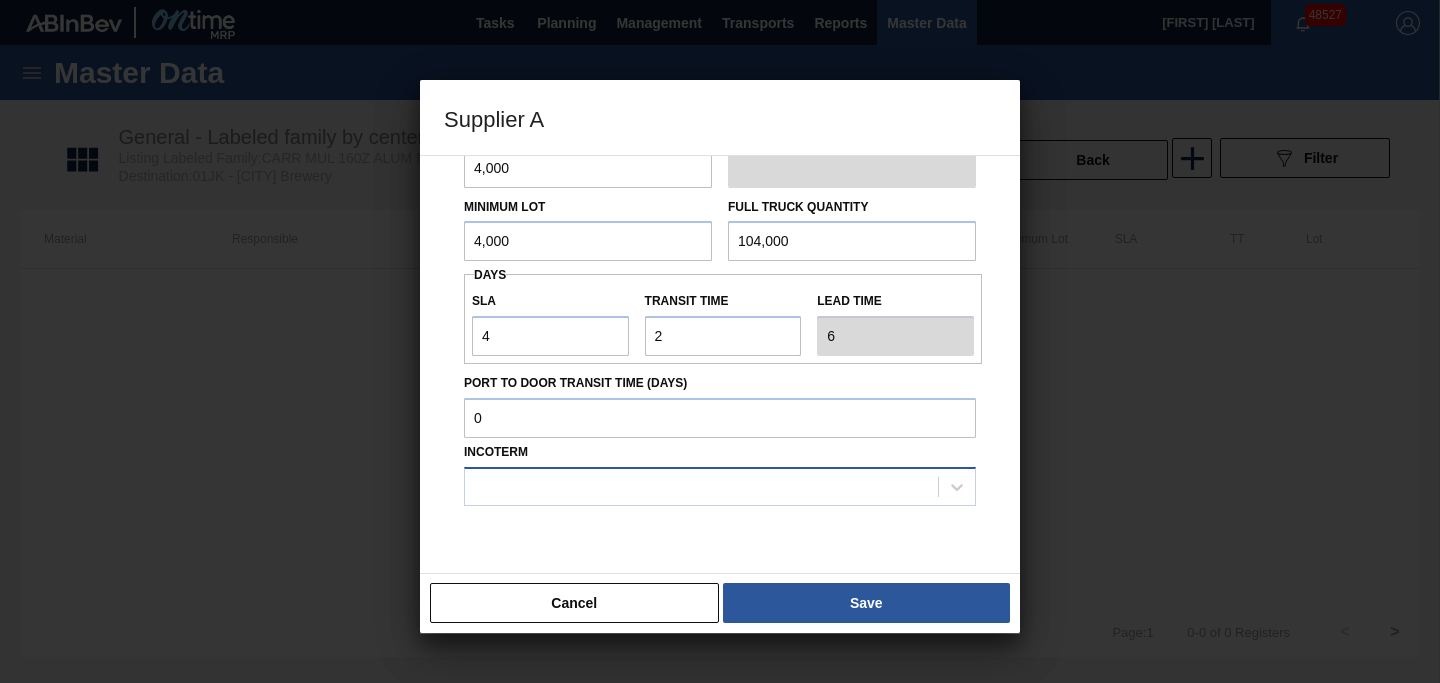 click at bounding box center [701, 486] 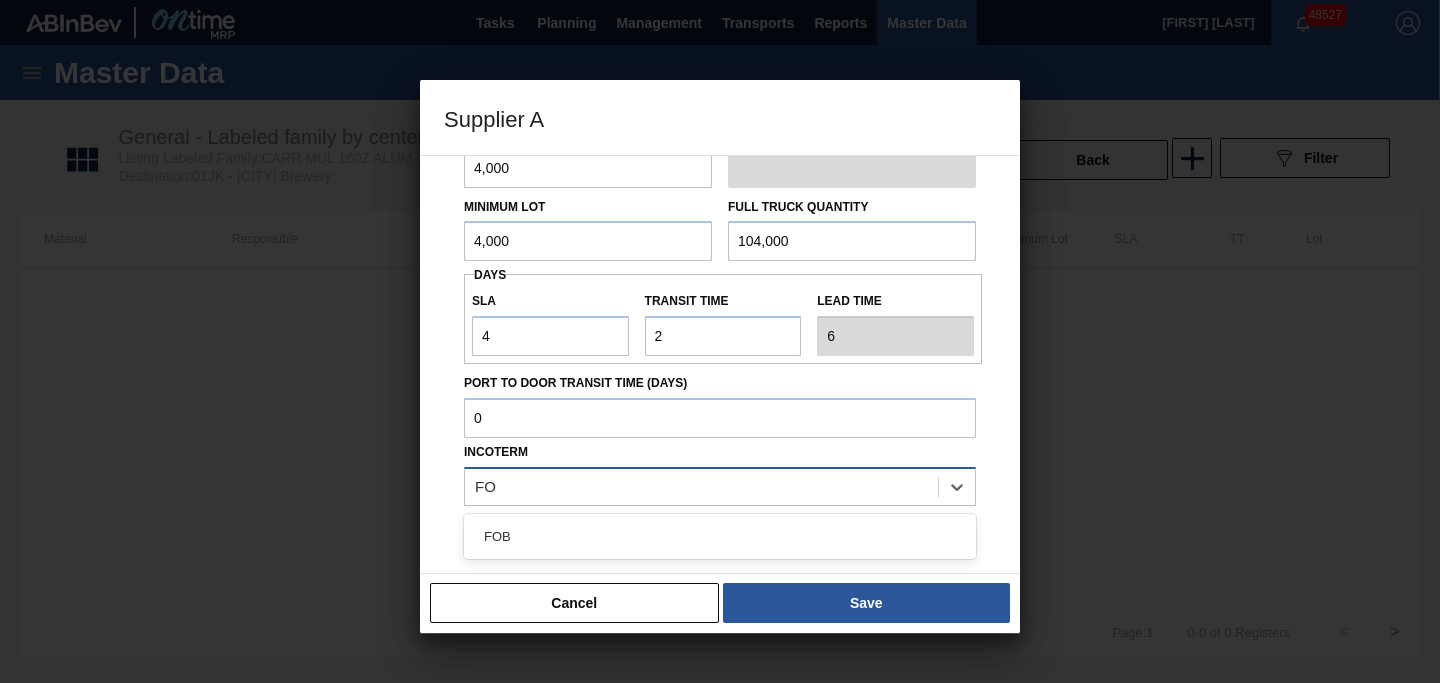type on "FOB" 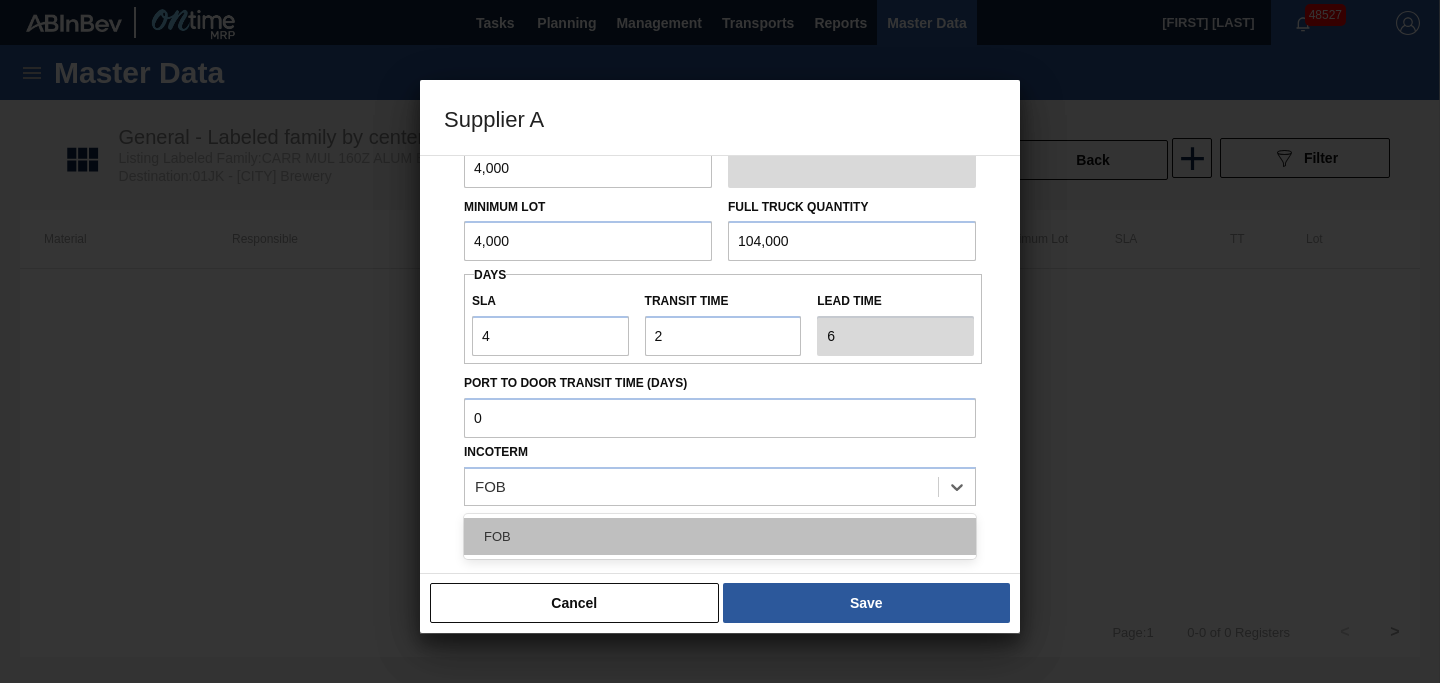 drag, startPoint x: 837, startPoint y: 543, endPoint x: 844, endPoint y: 552, distance: 11.401754 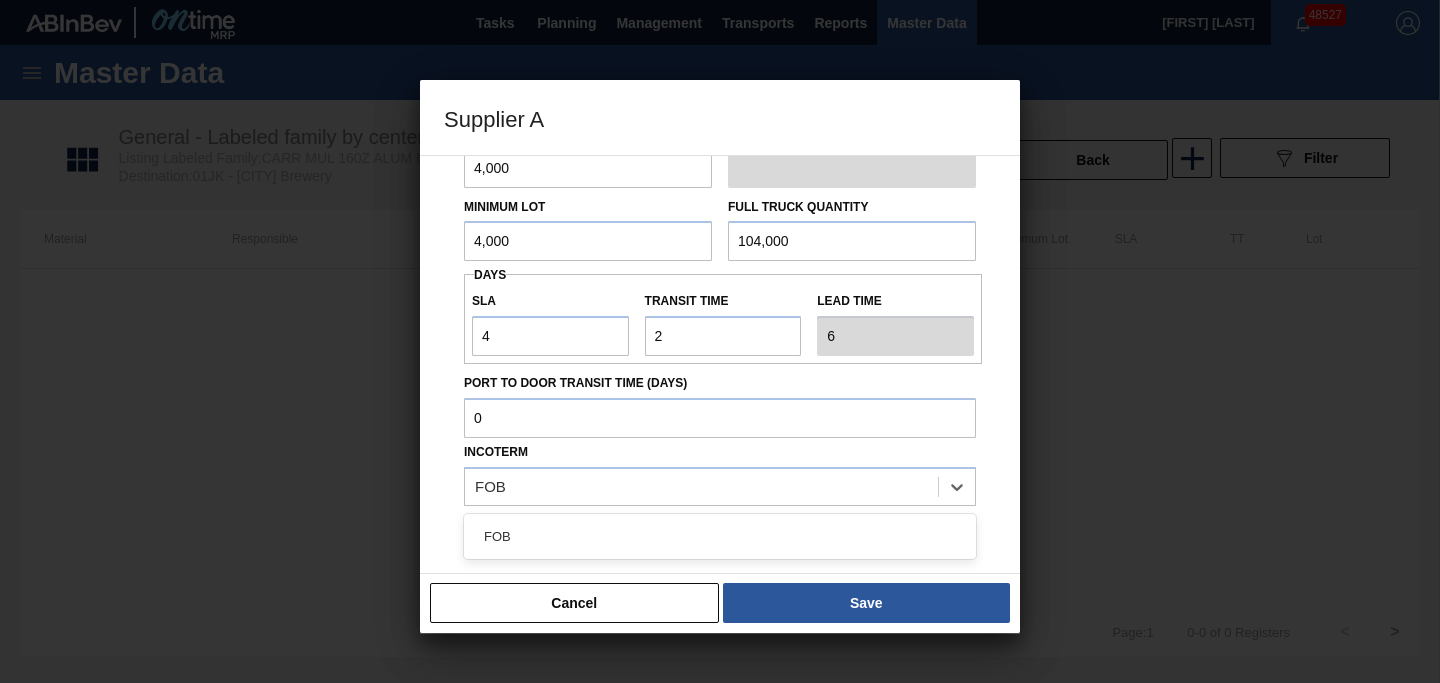 click on "FOB" at bounding box center [720, 536] 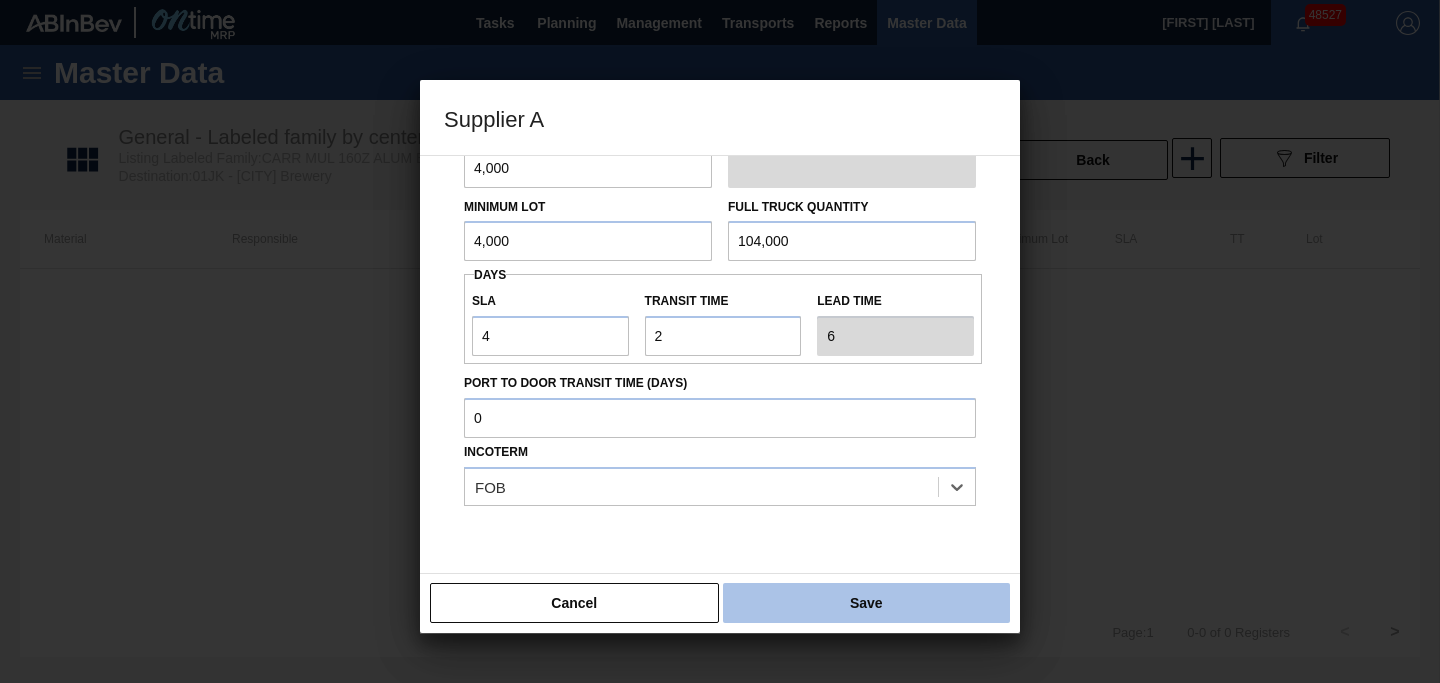 click on "Save" at bounding box center [866, 603] 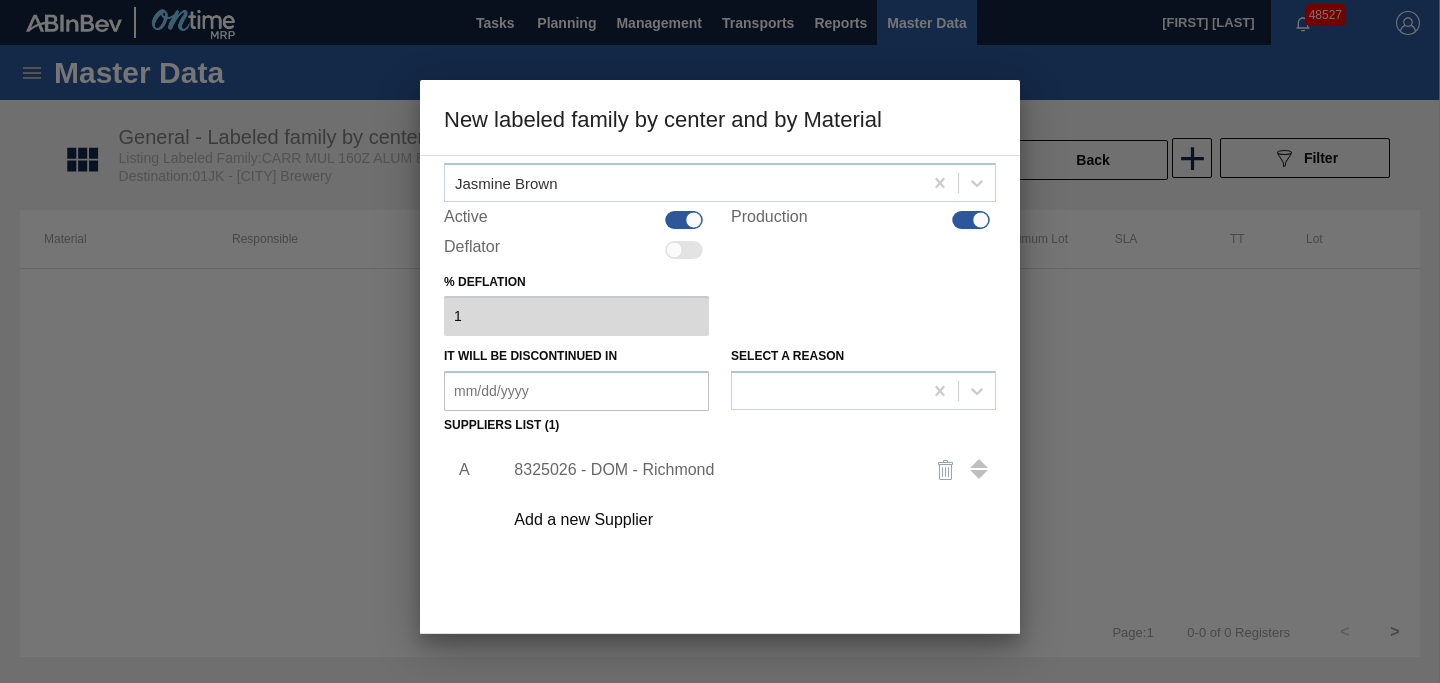 scroll, scrollTop: 217, scrollLeft: 0, axis: vertical 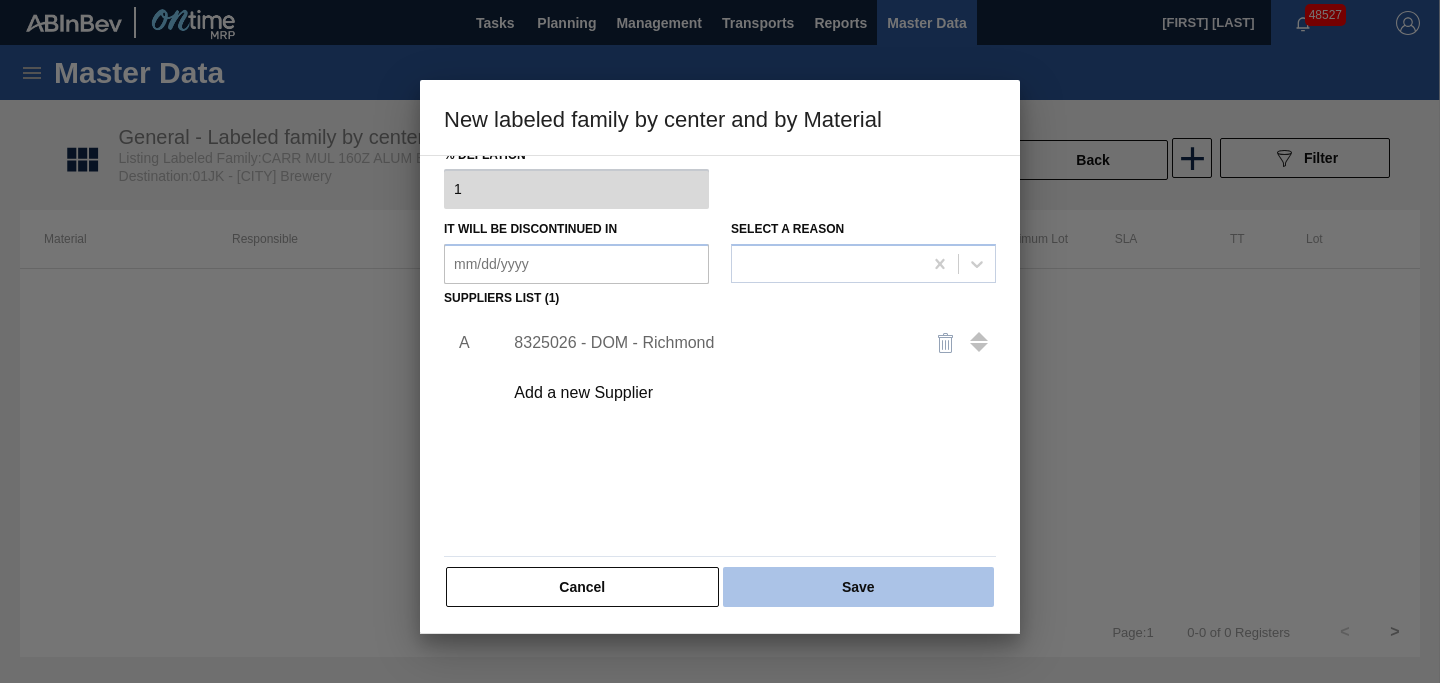click on "Save" at bounding box center (858, 587) 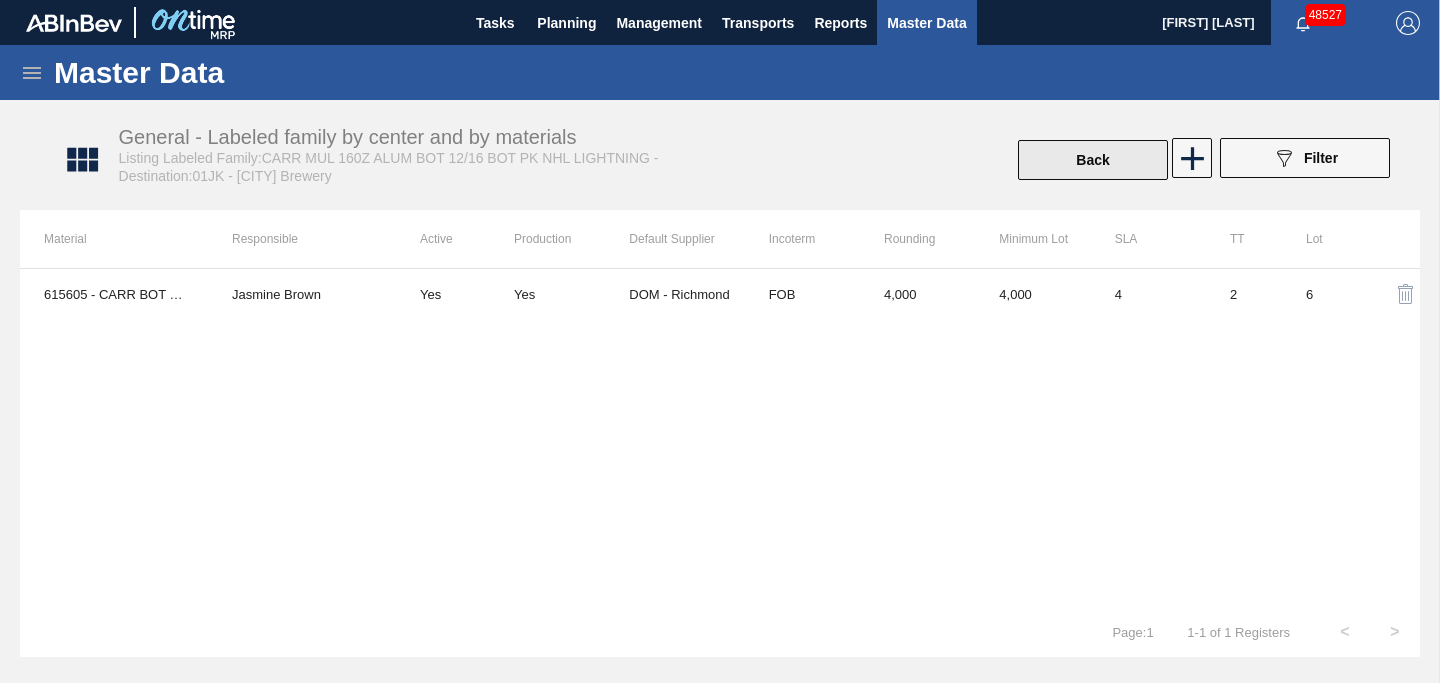 click on "Back" at bounding box center [1093, 160] 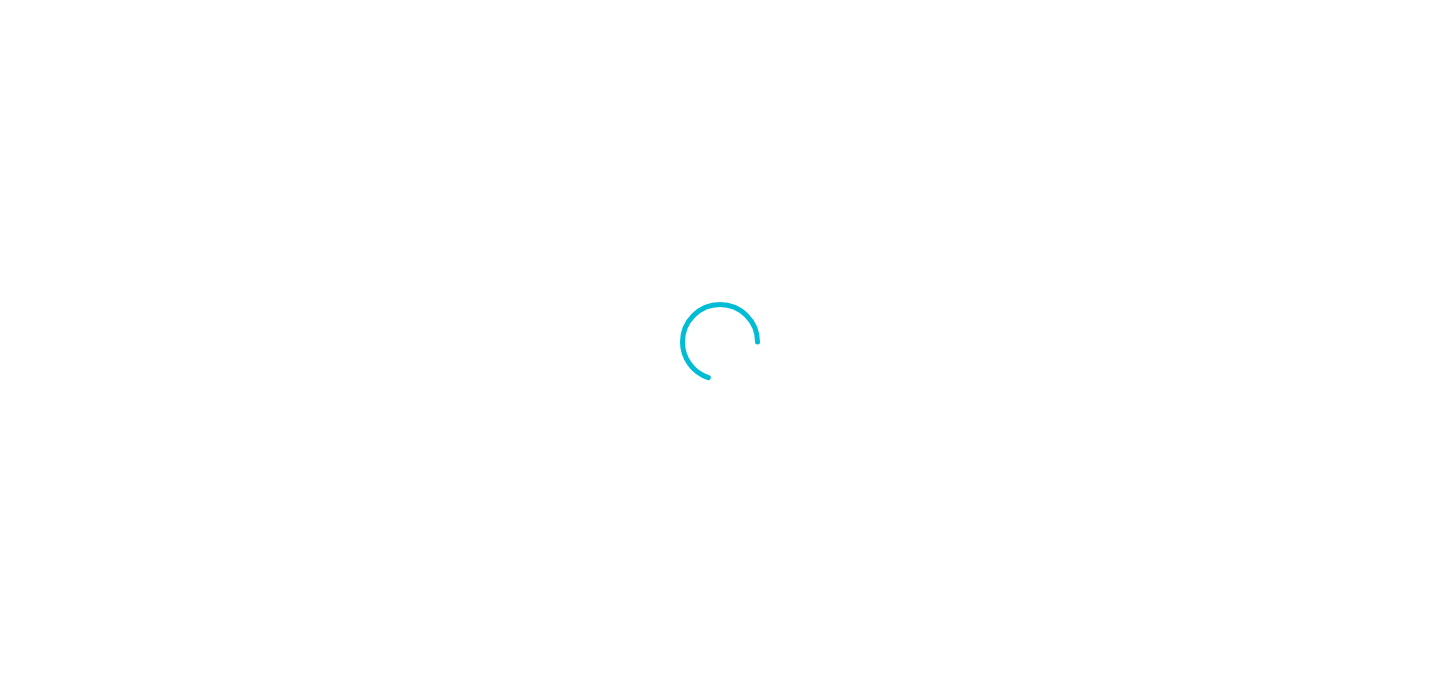 scroll, scrollTop: 0, scrollLeft: 0, axis: both 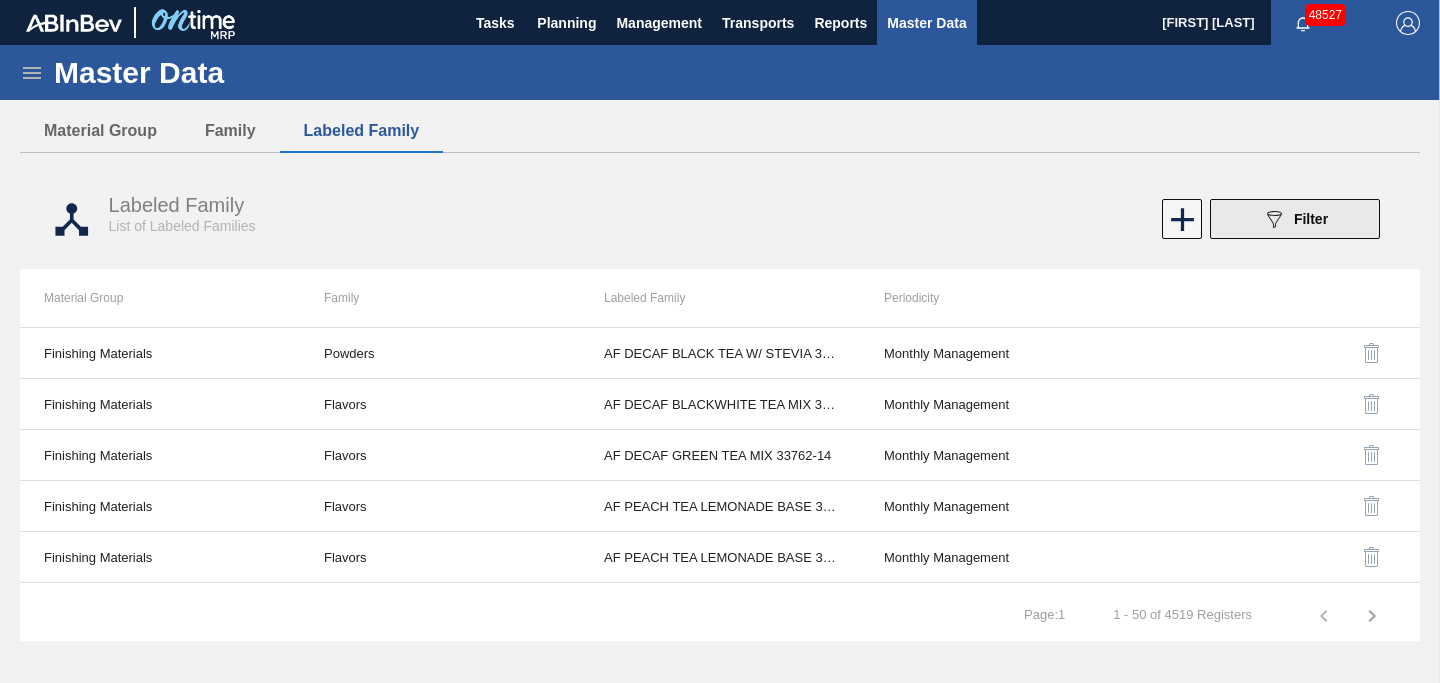 click on "089F7B8B-B2A5-4AFE-B5C0-19BA573D28AC Filter" at bounding box center [1295, 219] 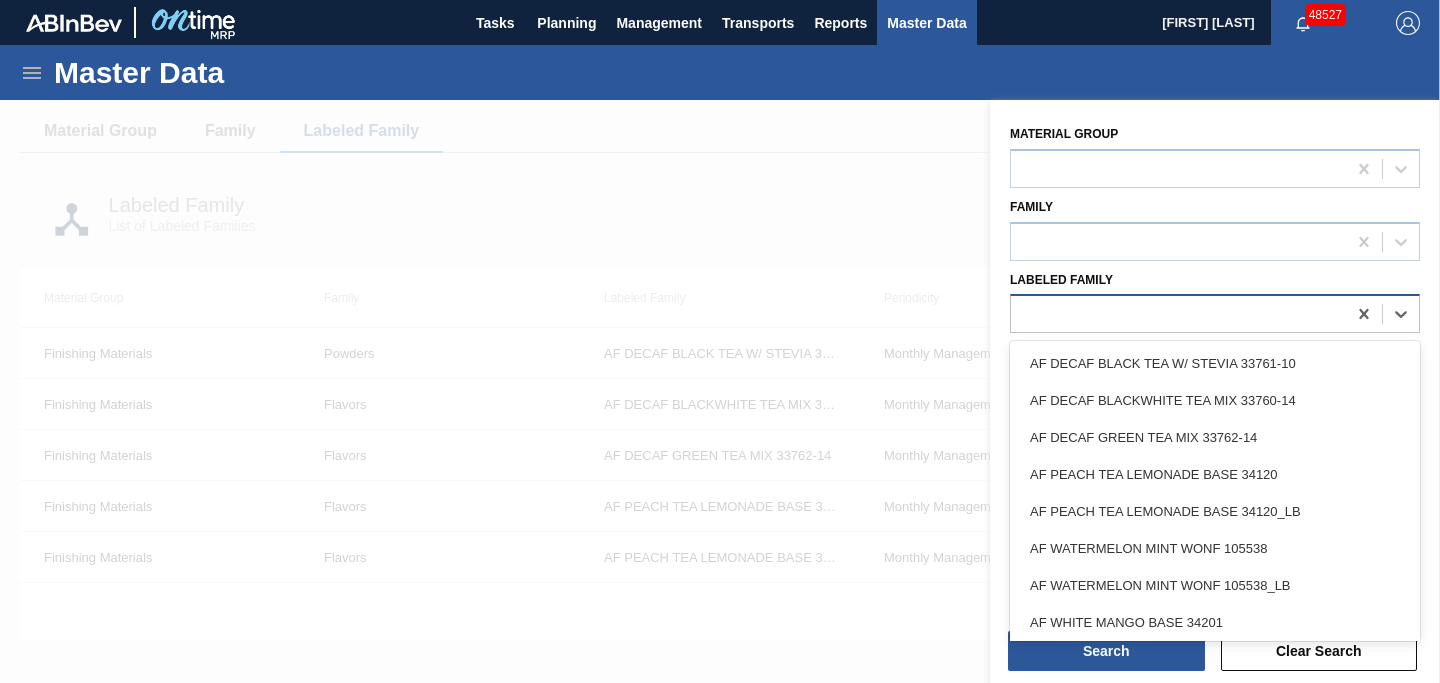 click at bounding box center [1178, 314] 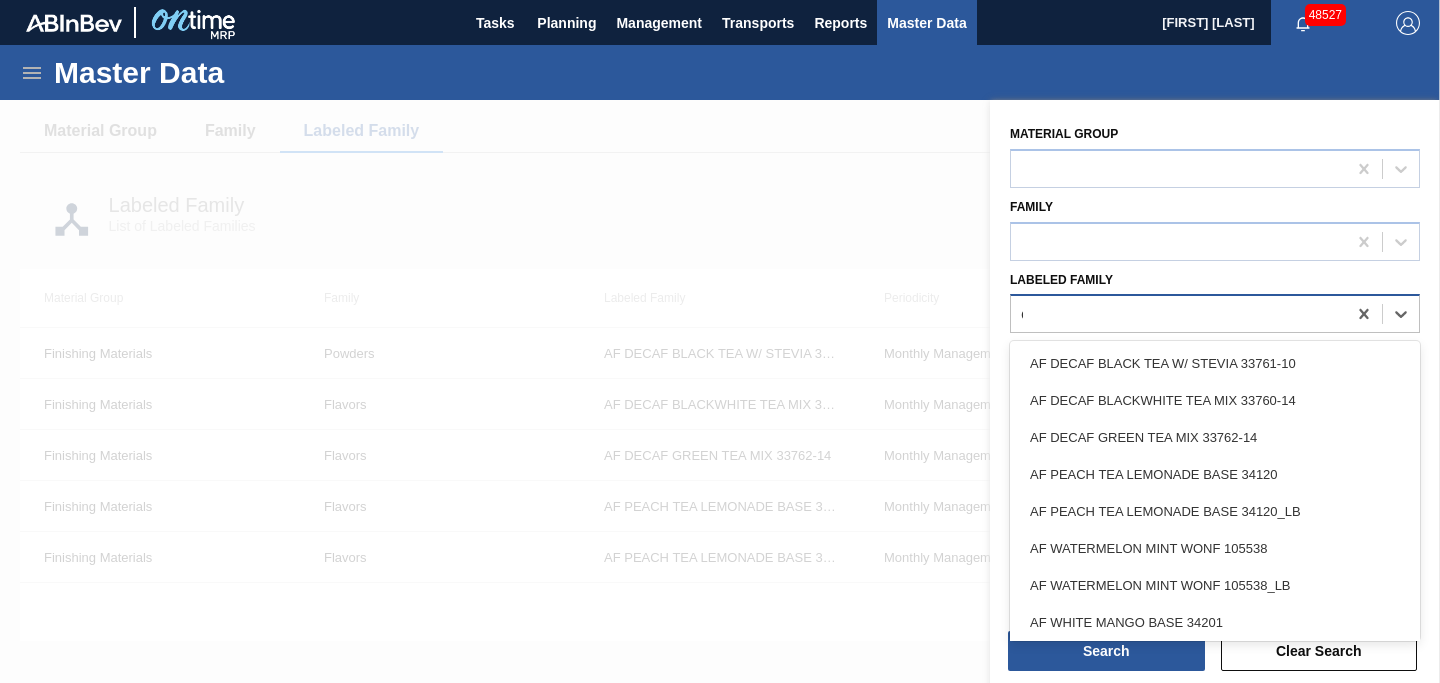 scroll, scrollTop: 0, scrollLeft: 94, axis: horizontal 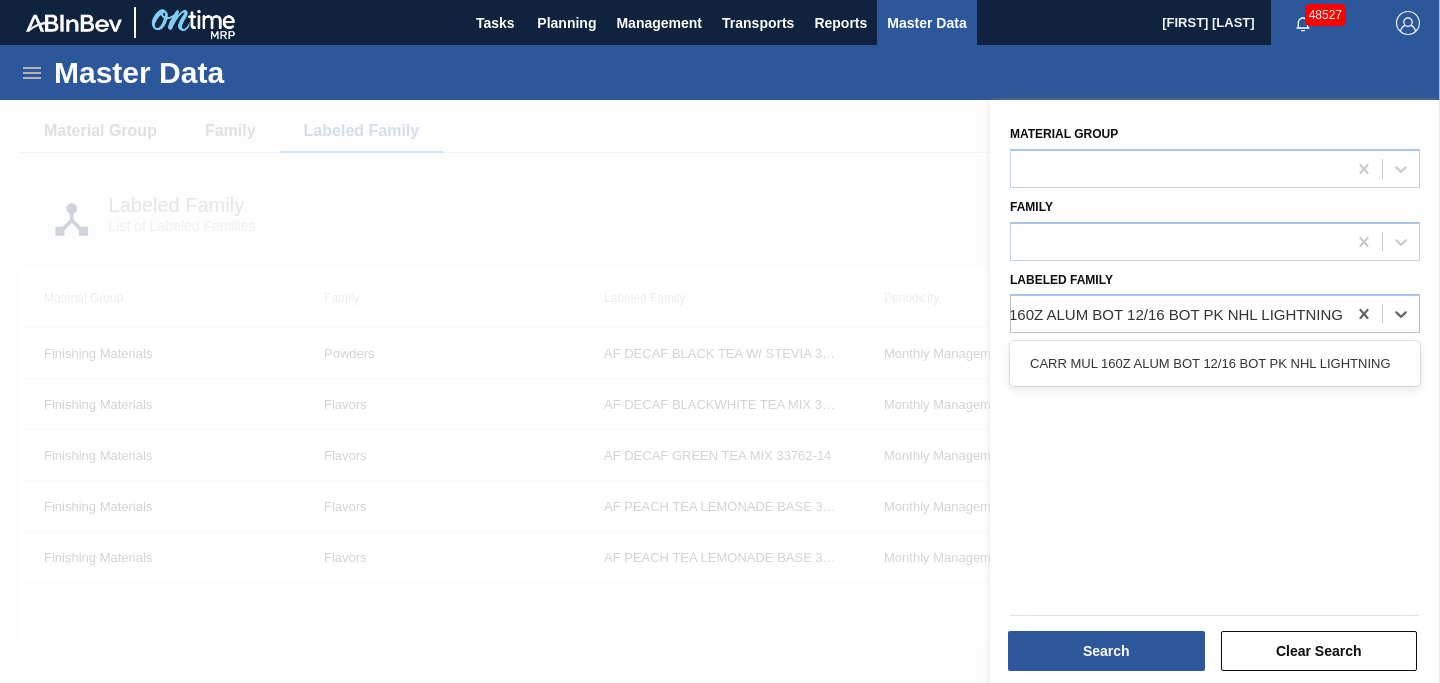 drag, startPoint x: 1177, startPoint y: 355, endPoint x: 1129, endPoint y: 675, distance: 323.58 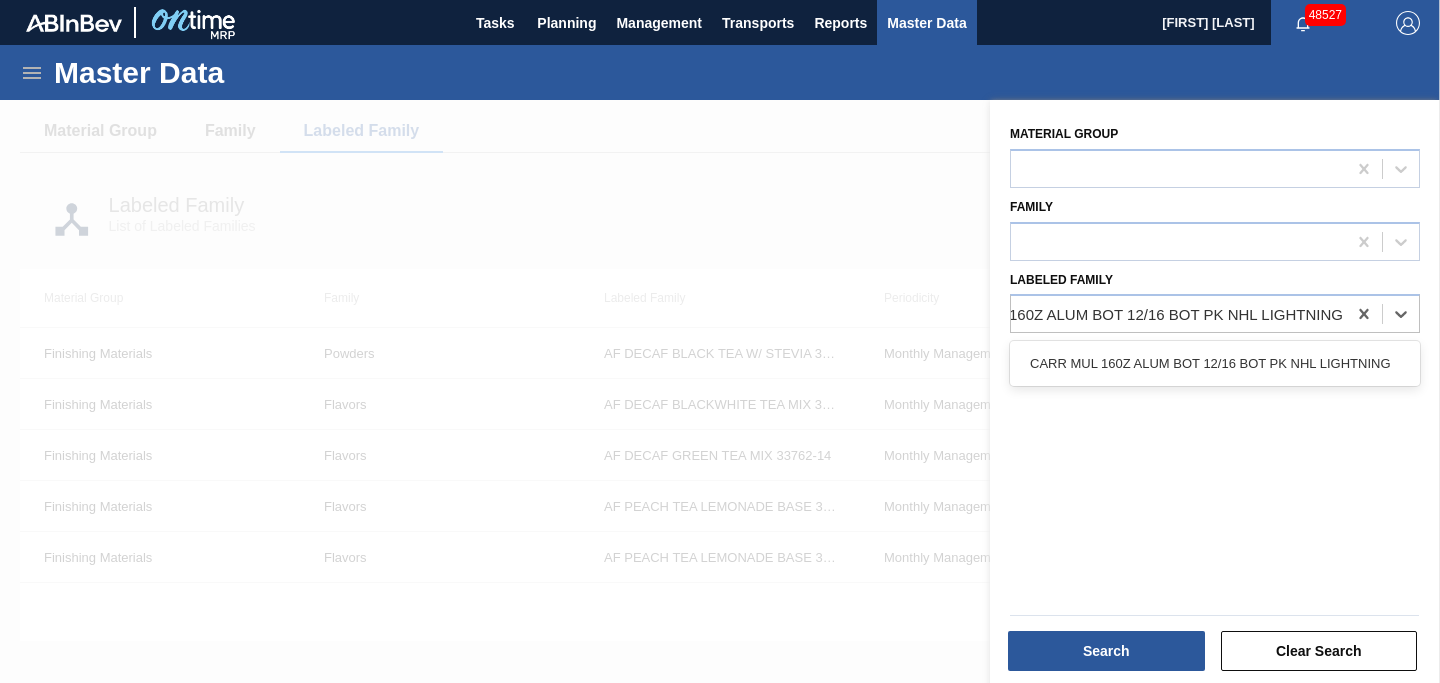 type 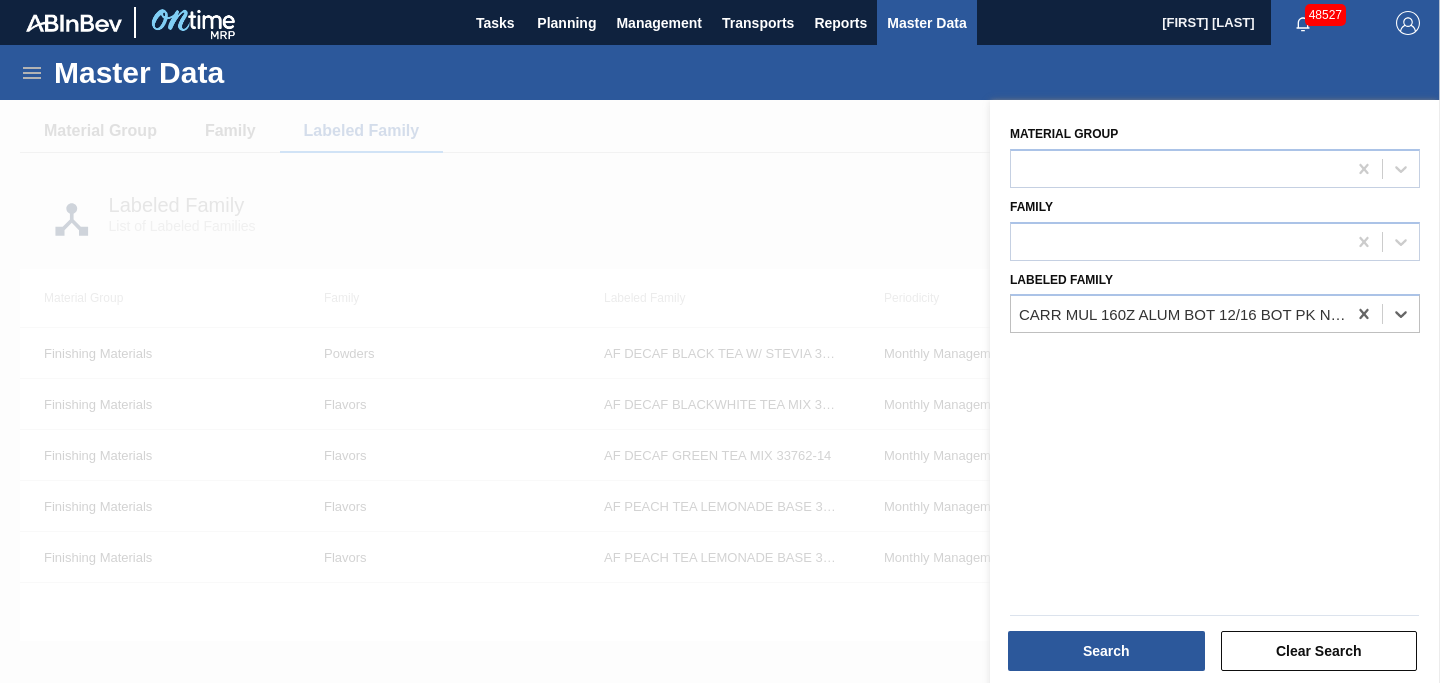 scroll, scrollTop: 0, scrollLeft: 2, axis: horizontal 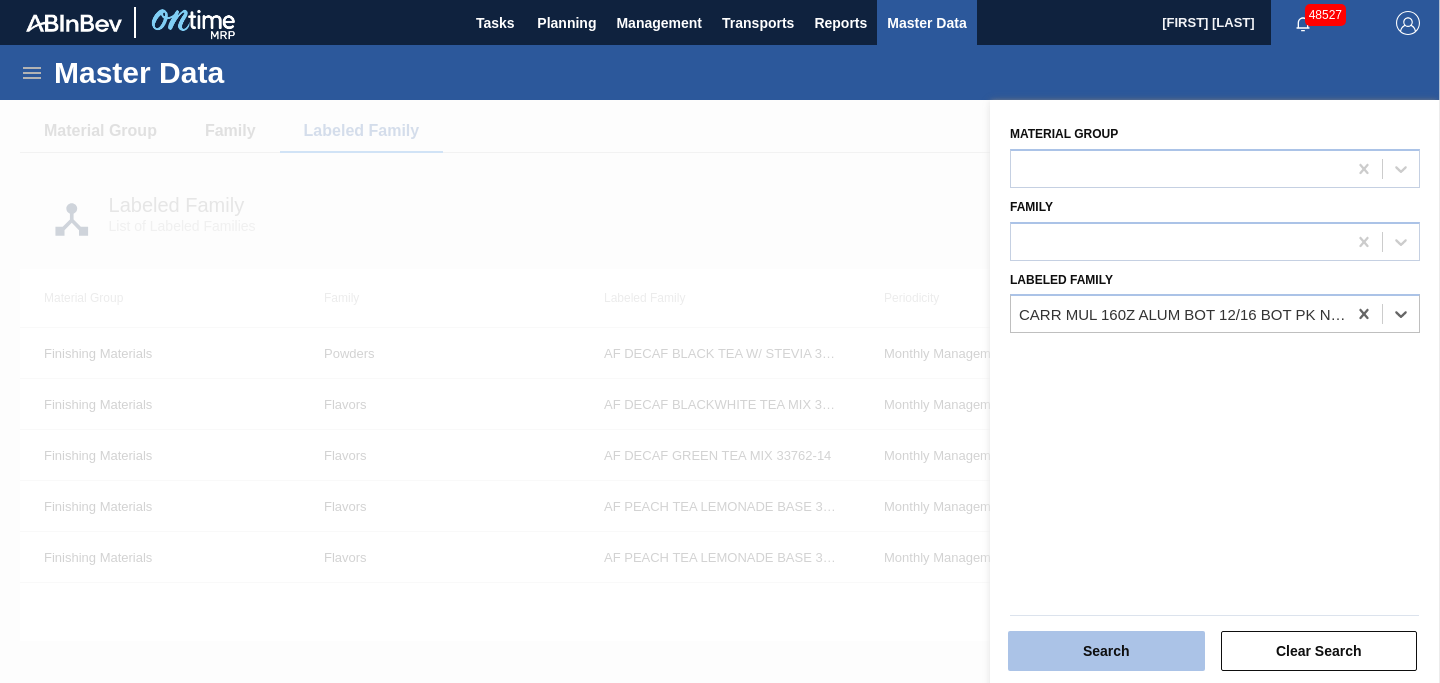 click on "Search" at bounding box center [1106, 651] 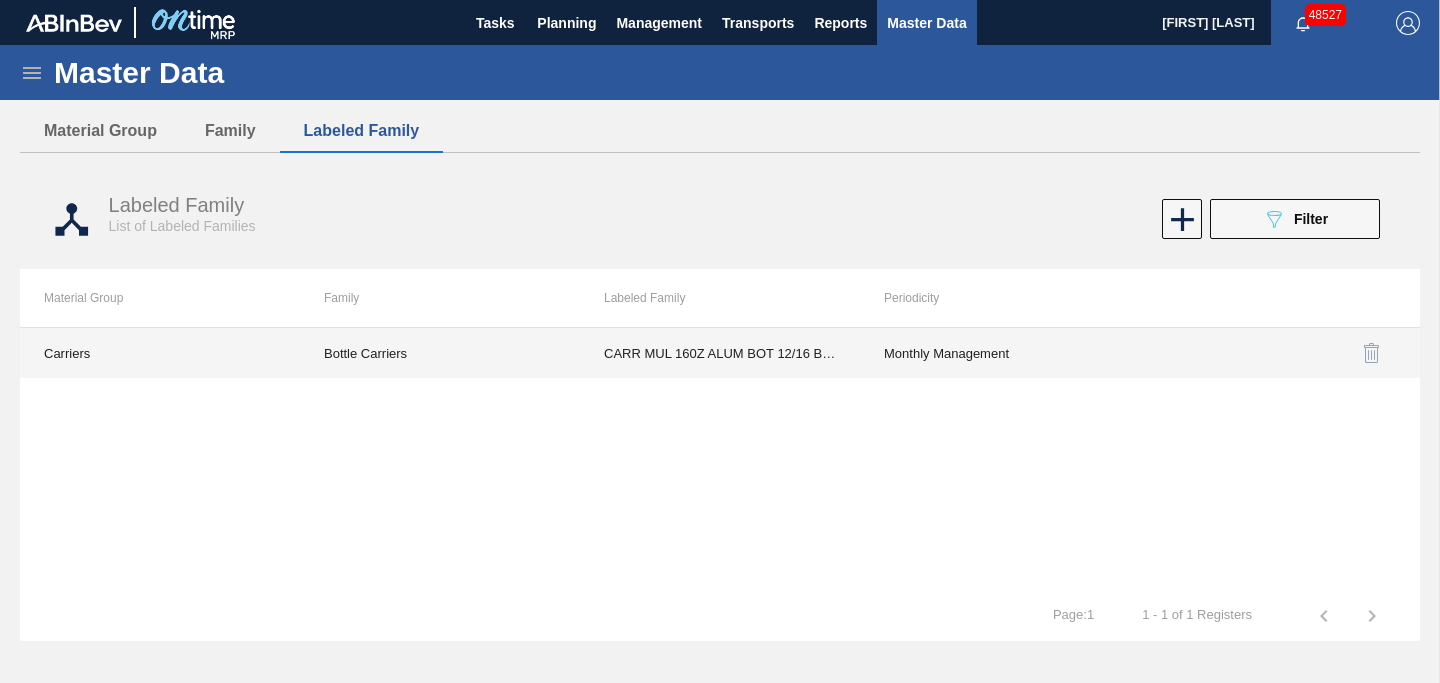 click on "CARR MUL 160Z ALUM BOT 12/16 BOT PK NHL LIGHTNING" at bounding box center (720, 353) 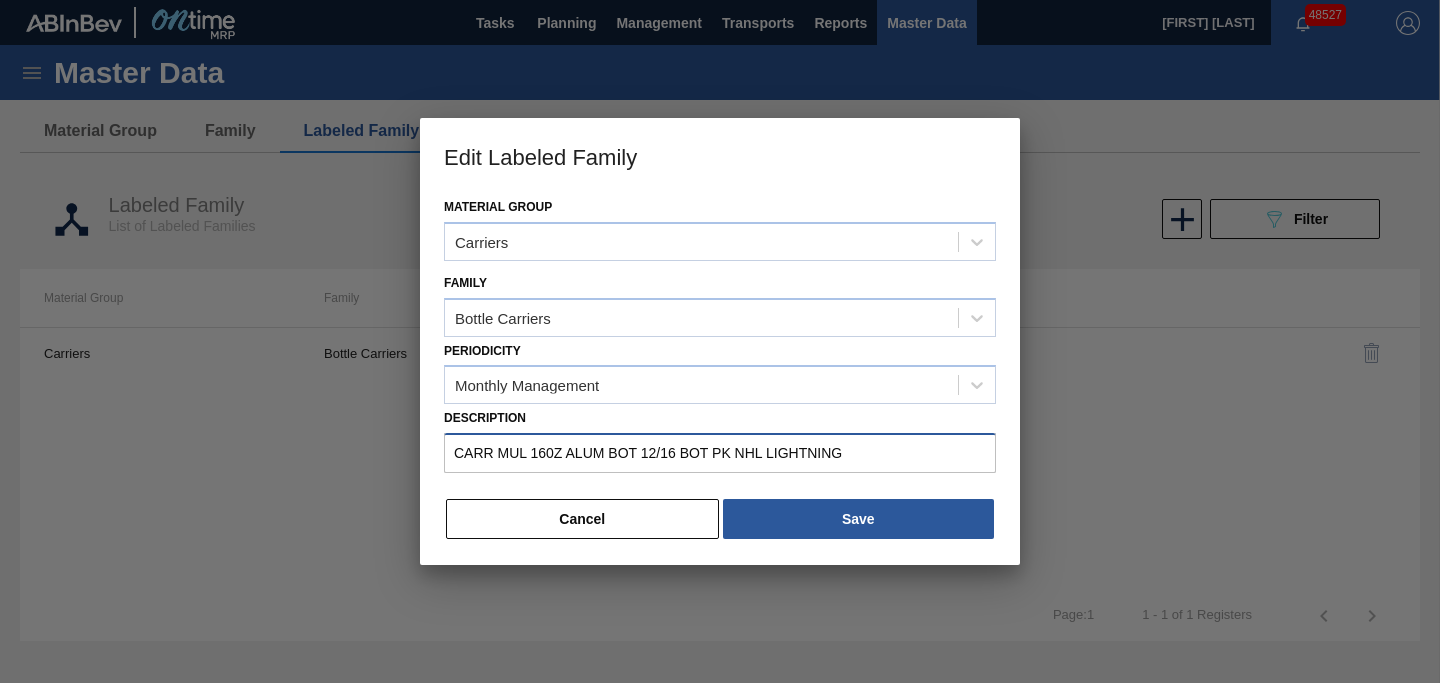 click on "CARR MUL 160Z ALUM BOT 12/16 BOT PK NHL LIGHTNING" at bounding box center [720, 453] 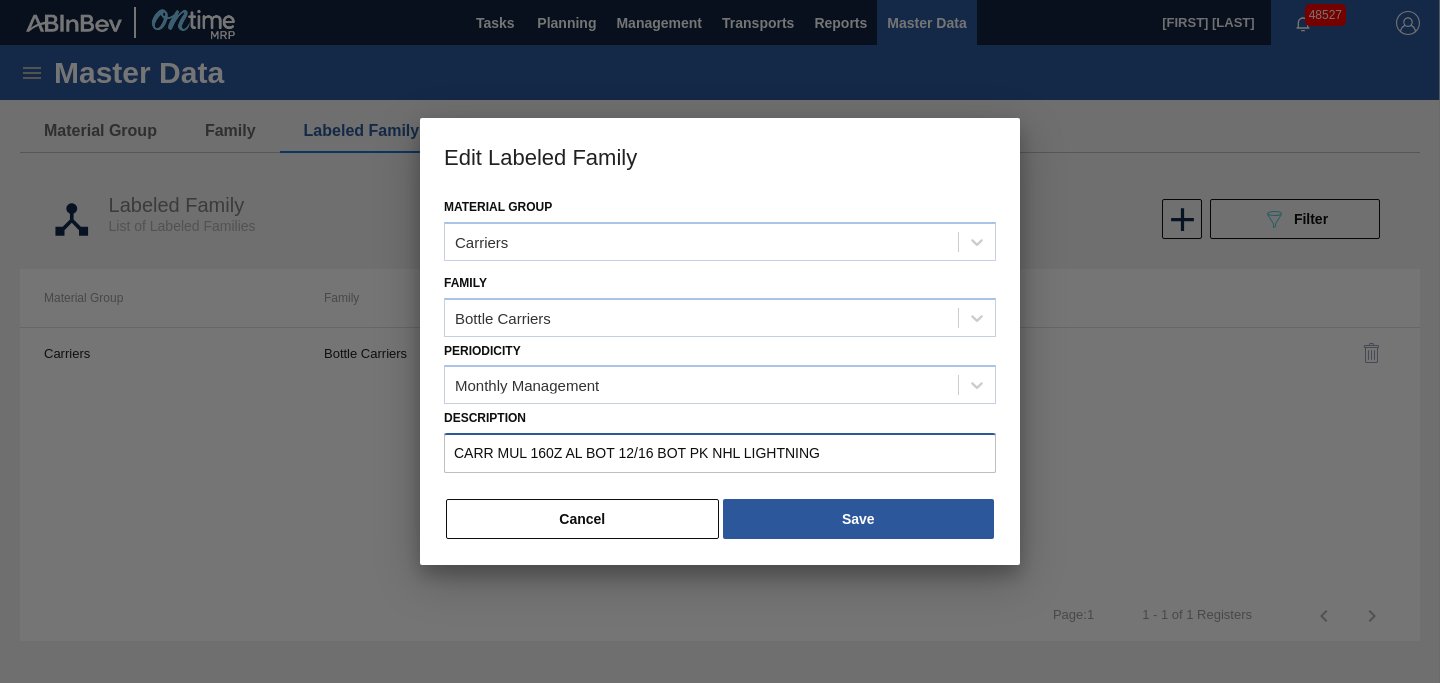 type on "CARR MUL 160Z AL BOT 12/16 BOT PK NHL LIGHTNING" 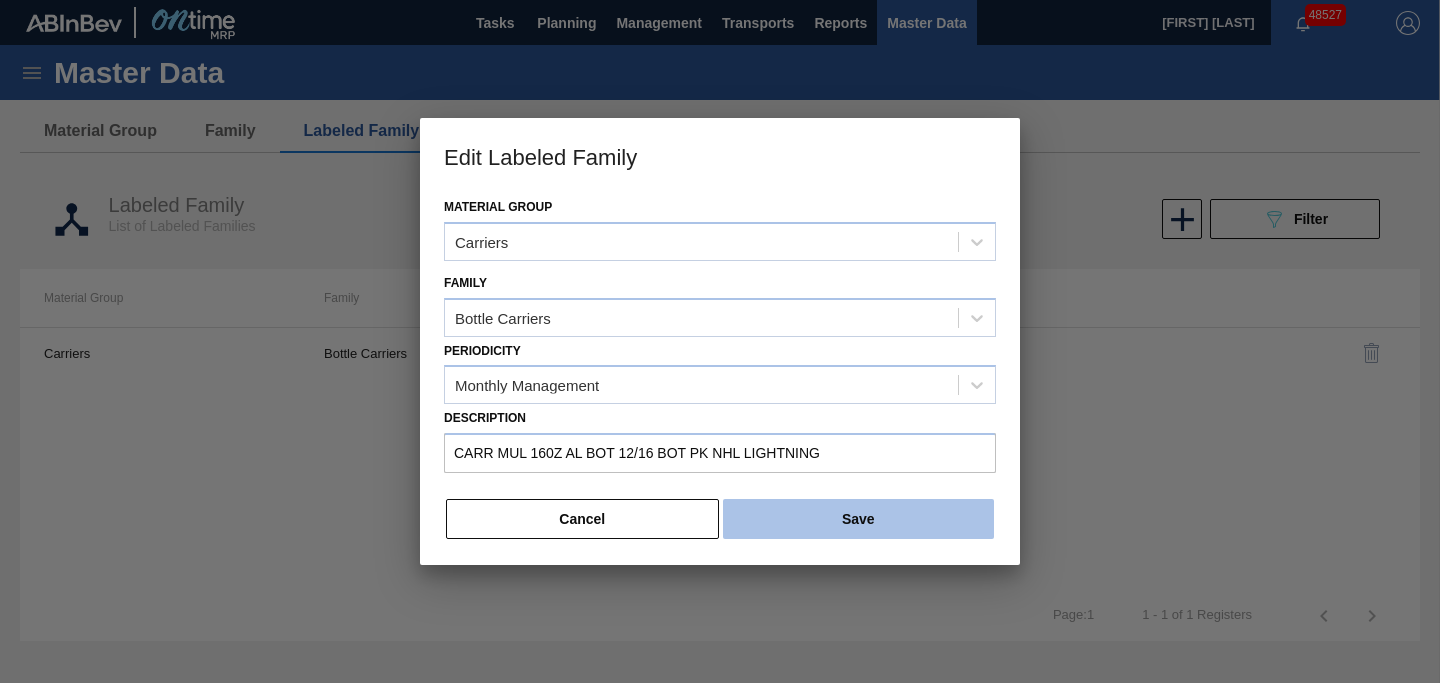 click on "Save" at bounding box center (858, 519) 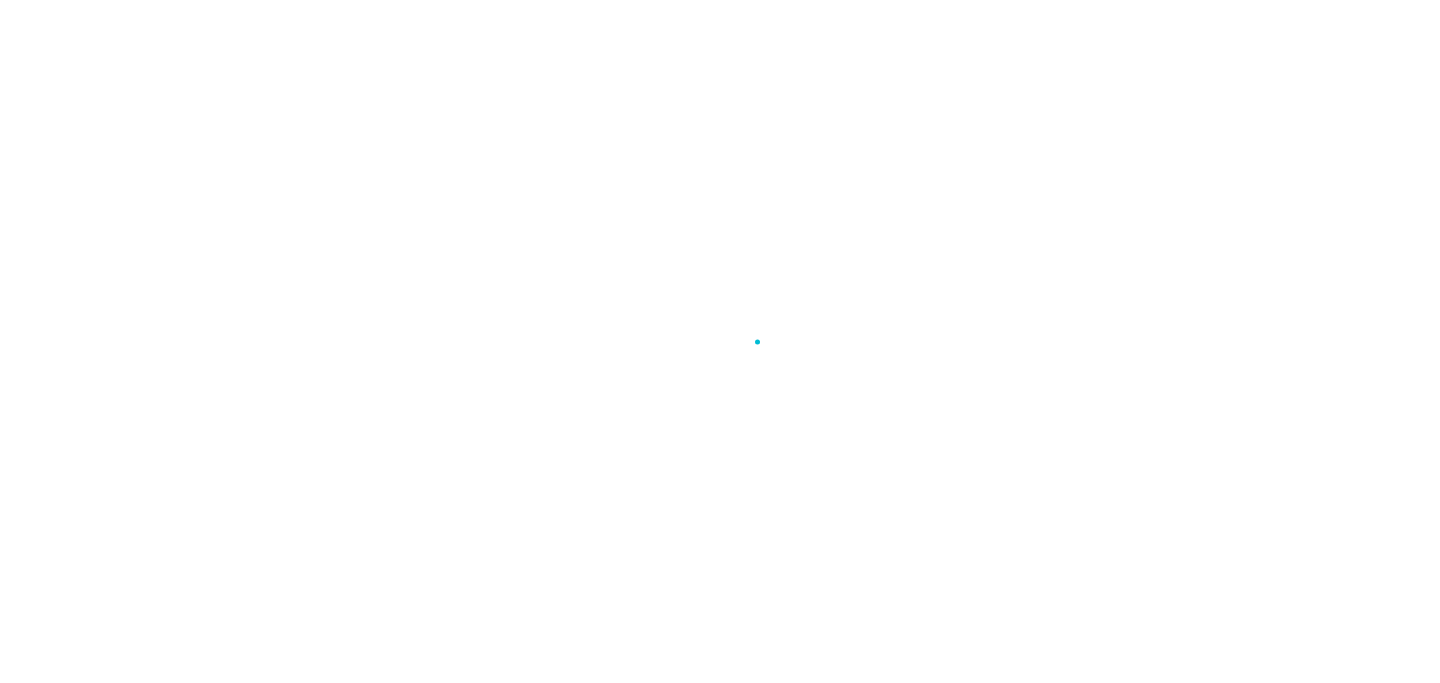 scroll, scrollTop: 0, scrollLeft: 0, axis: both 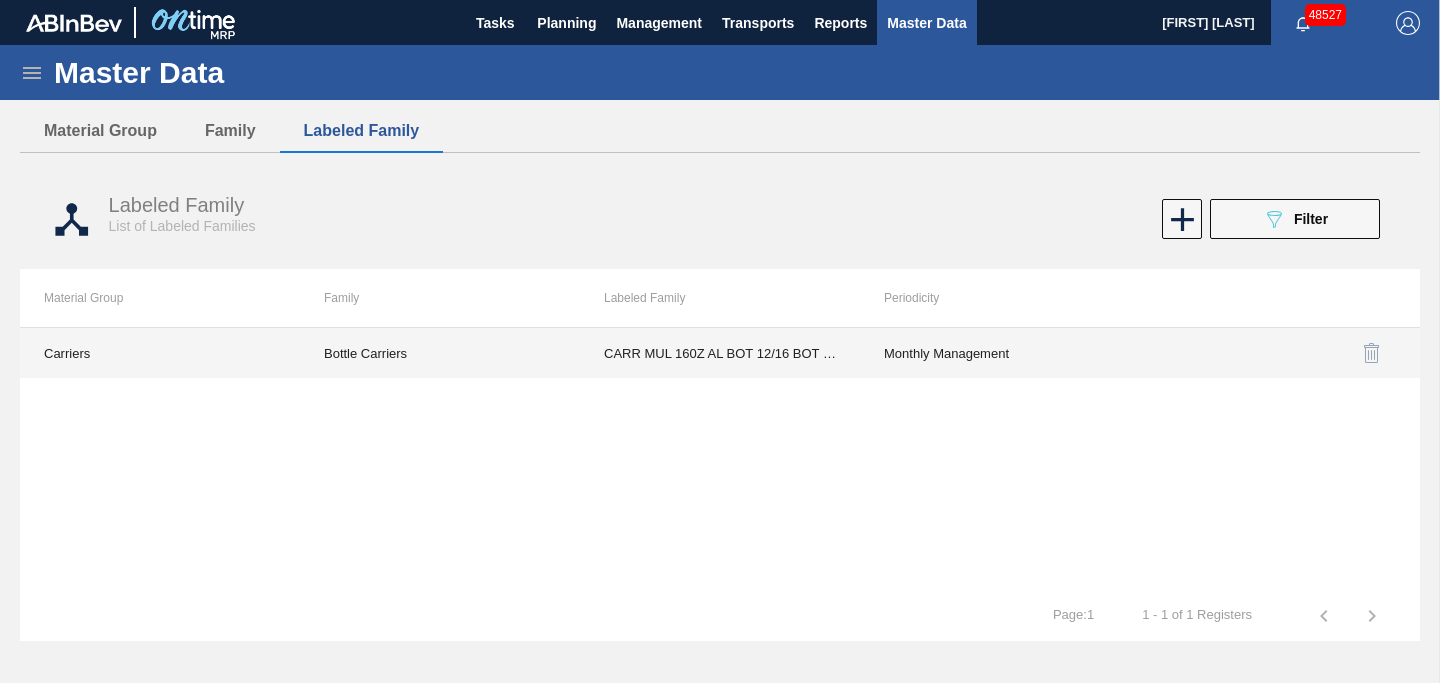 click on "CARR MUL 160Z AL BOT 12/16 BOT PK NHL LIGHTNING" at bounding box center (720, 353) 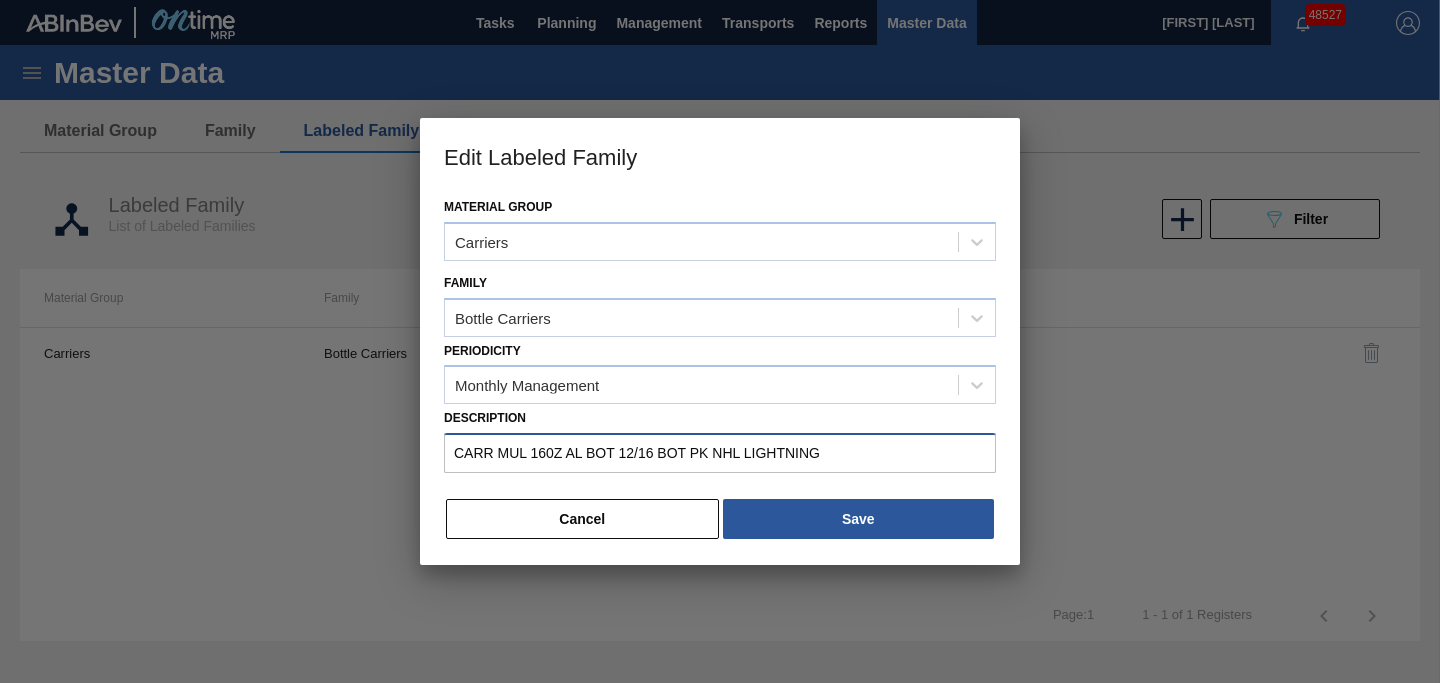 click on "CARR MUL 160Z AL BOT 12/16 BOT PK NHL LIGHTNING" at bounding box center [720, 453] 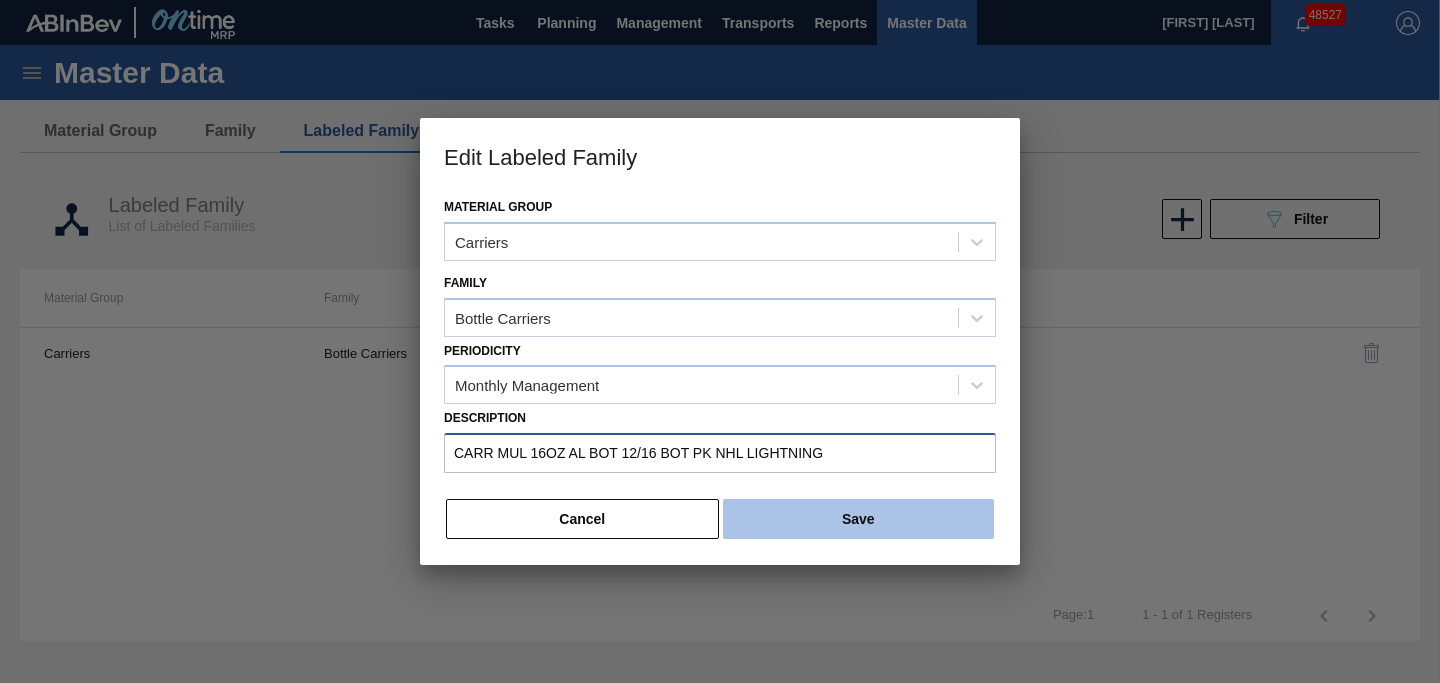 type on "CARR MUL 16OZ AL BOT 12/16 BOT PK NHL LIGHTNING" 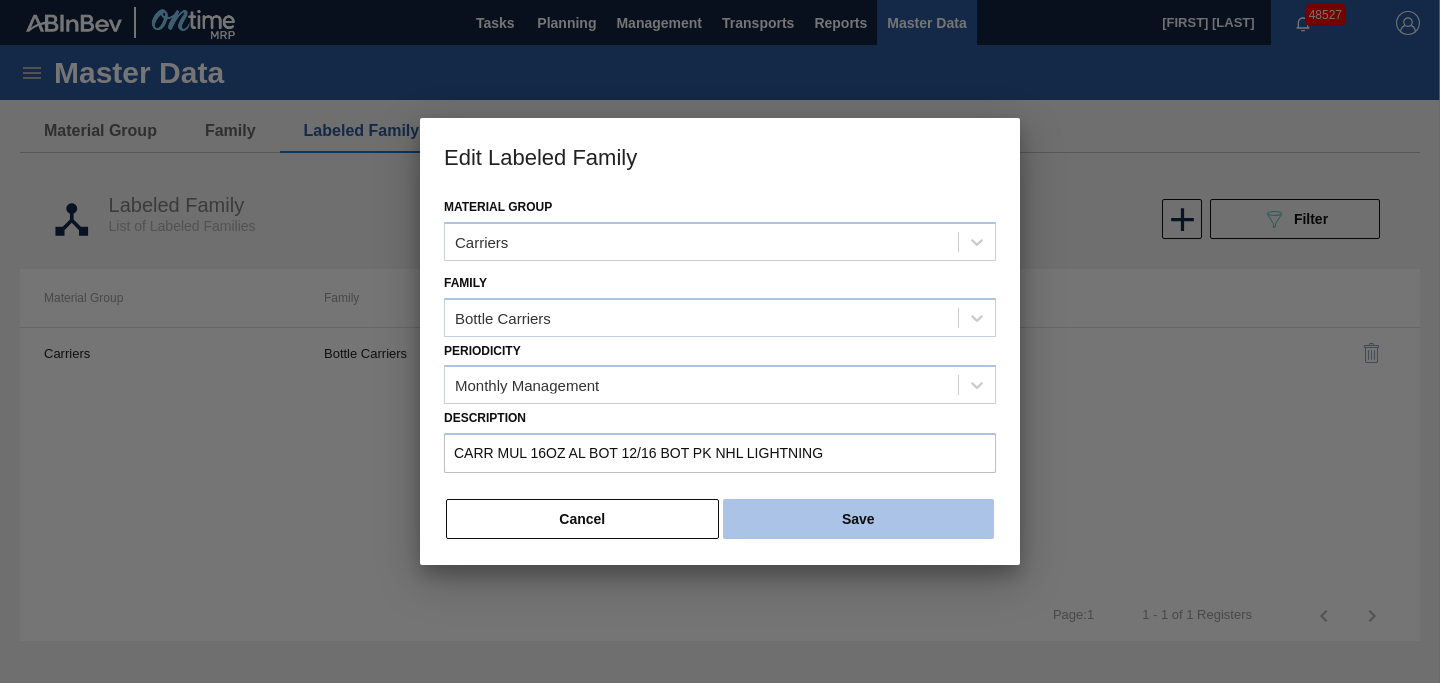 click on "Save" at bounding box center [858, 519] 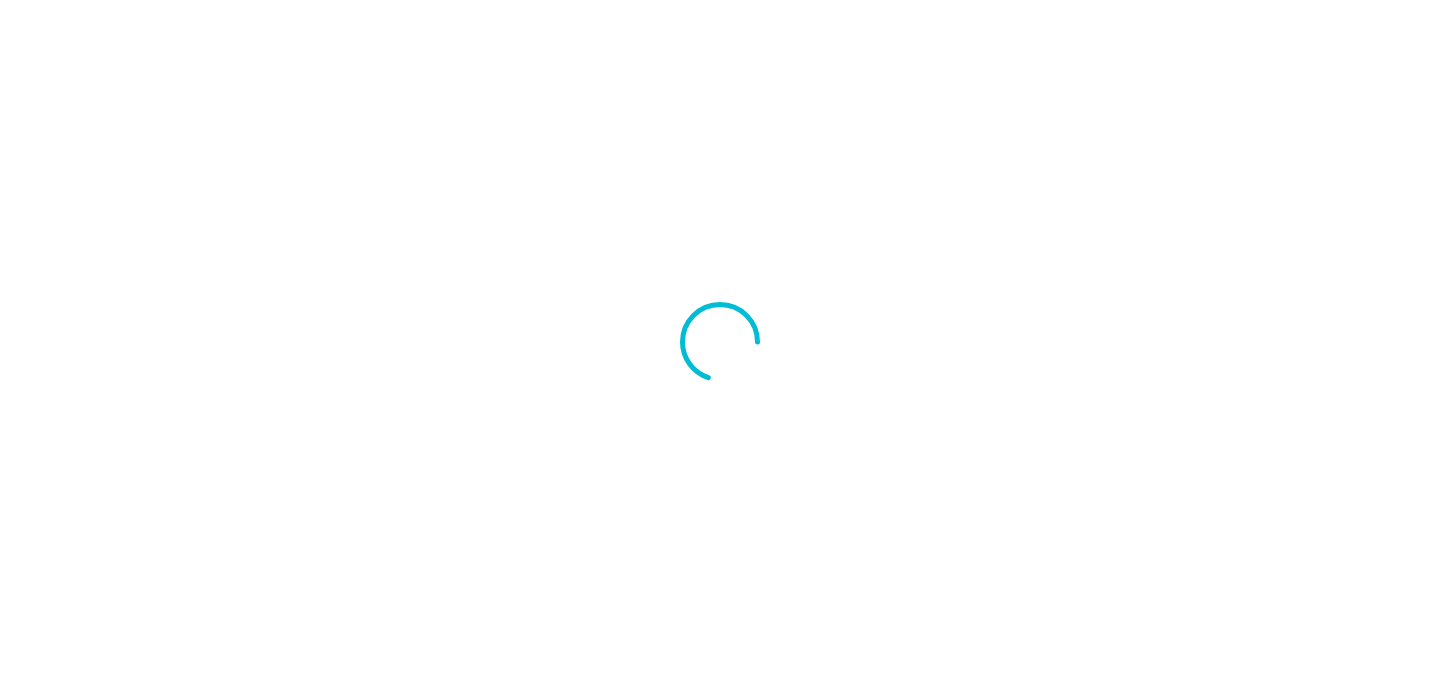 scroll, scrollTop: 0, scrollLeft: 0, axis: both 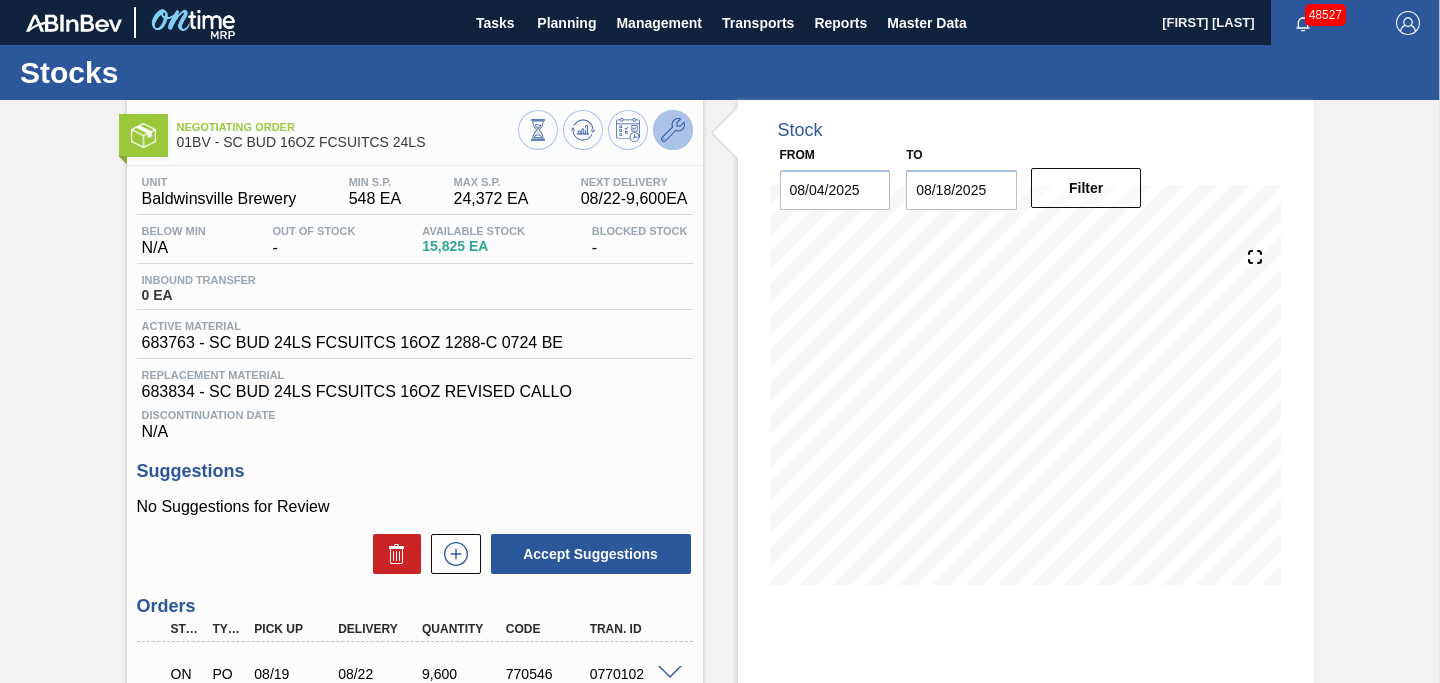 click 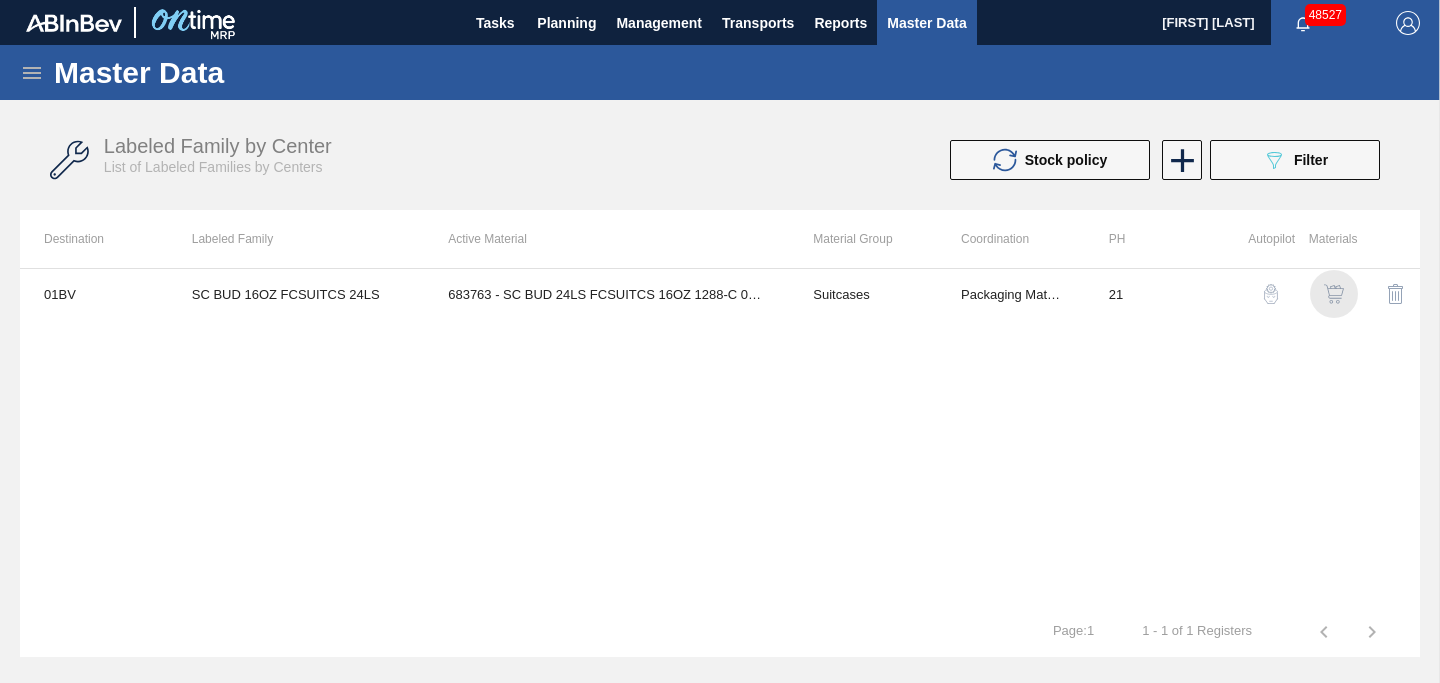 click at bounding box center (1334, 294) 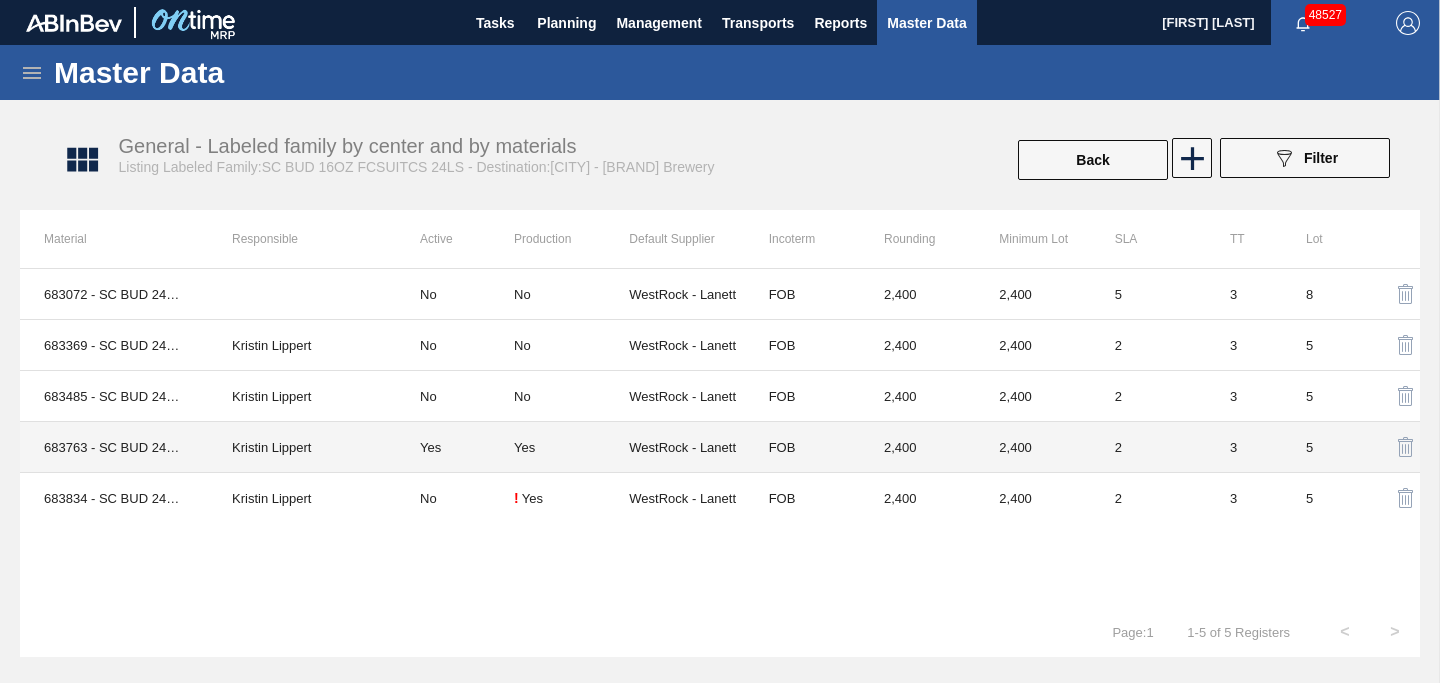 click on "Yes" at bounding box center [455, 447] 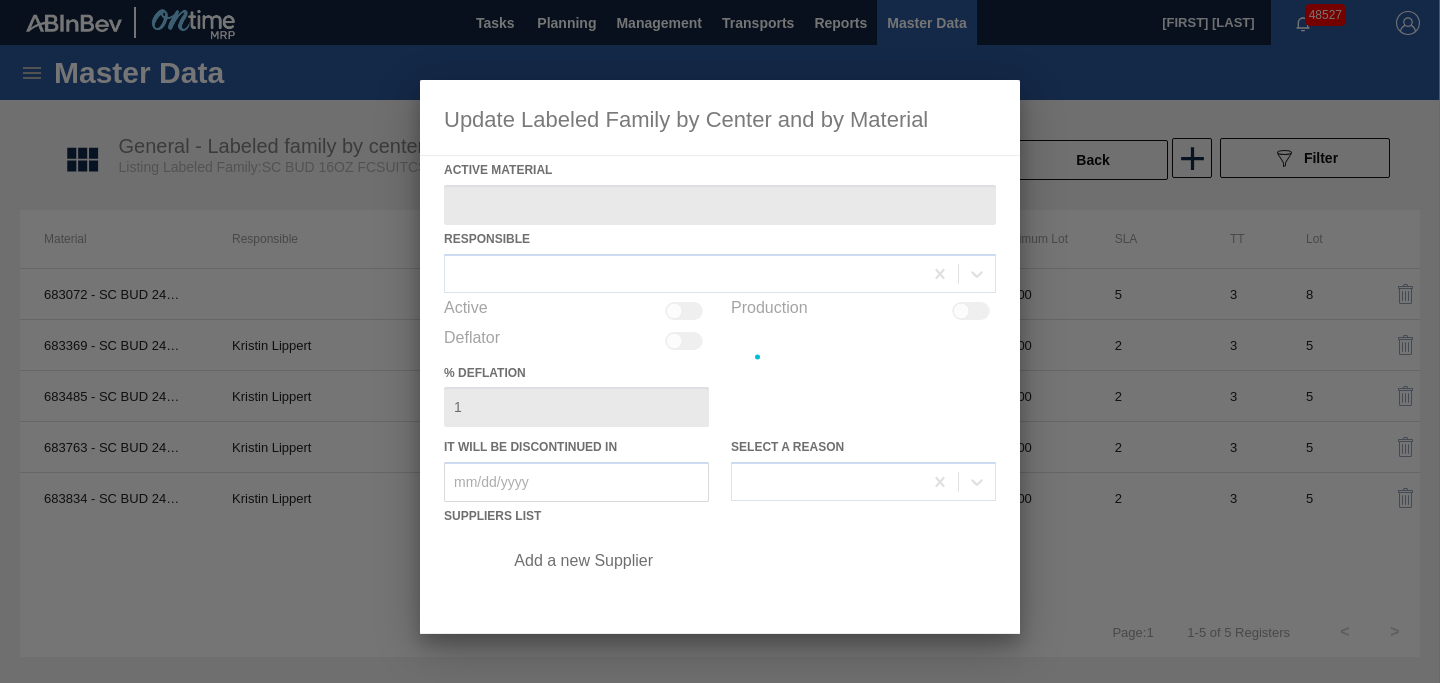 type on "683763 - SC BUD 24LS FCSUITCS 16OZ 1288-C 0724 BE" 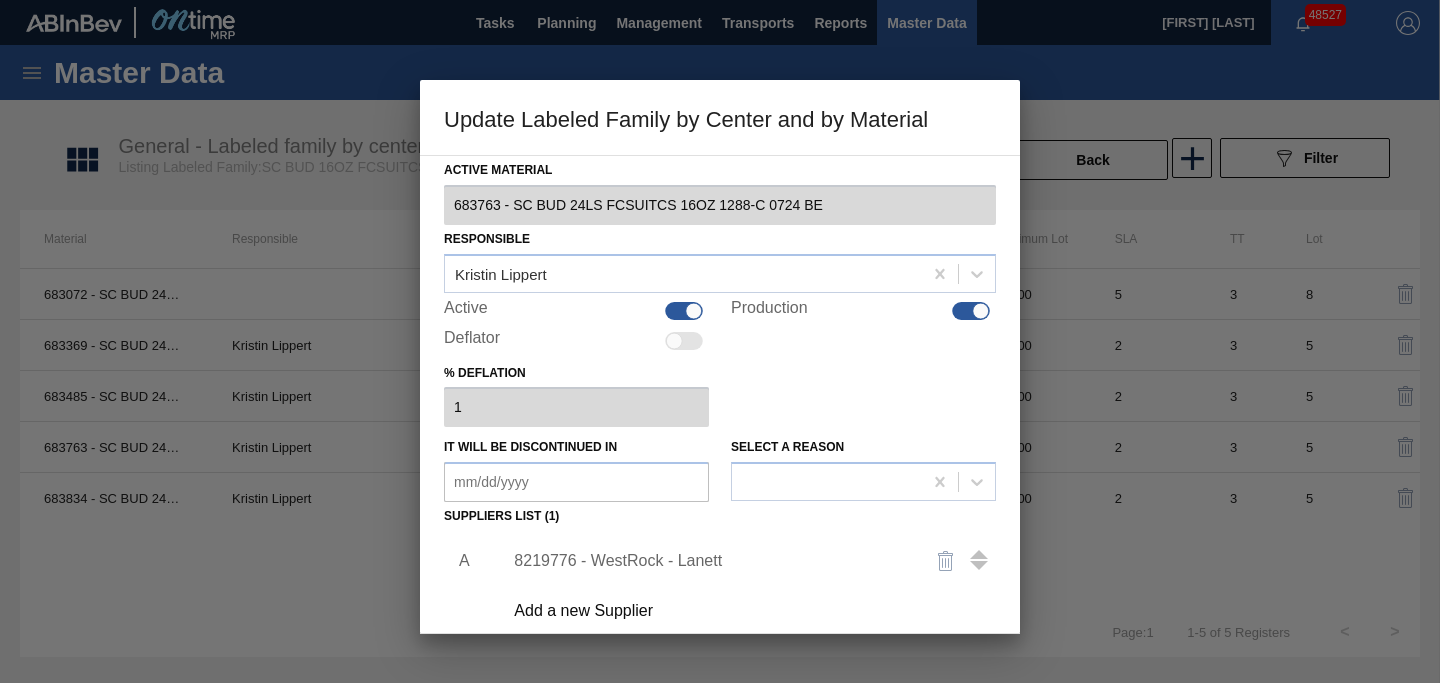 click at bounding box center (693, 310) 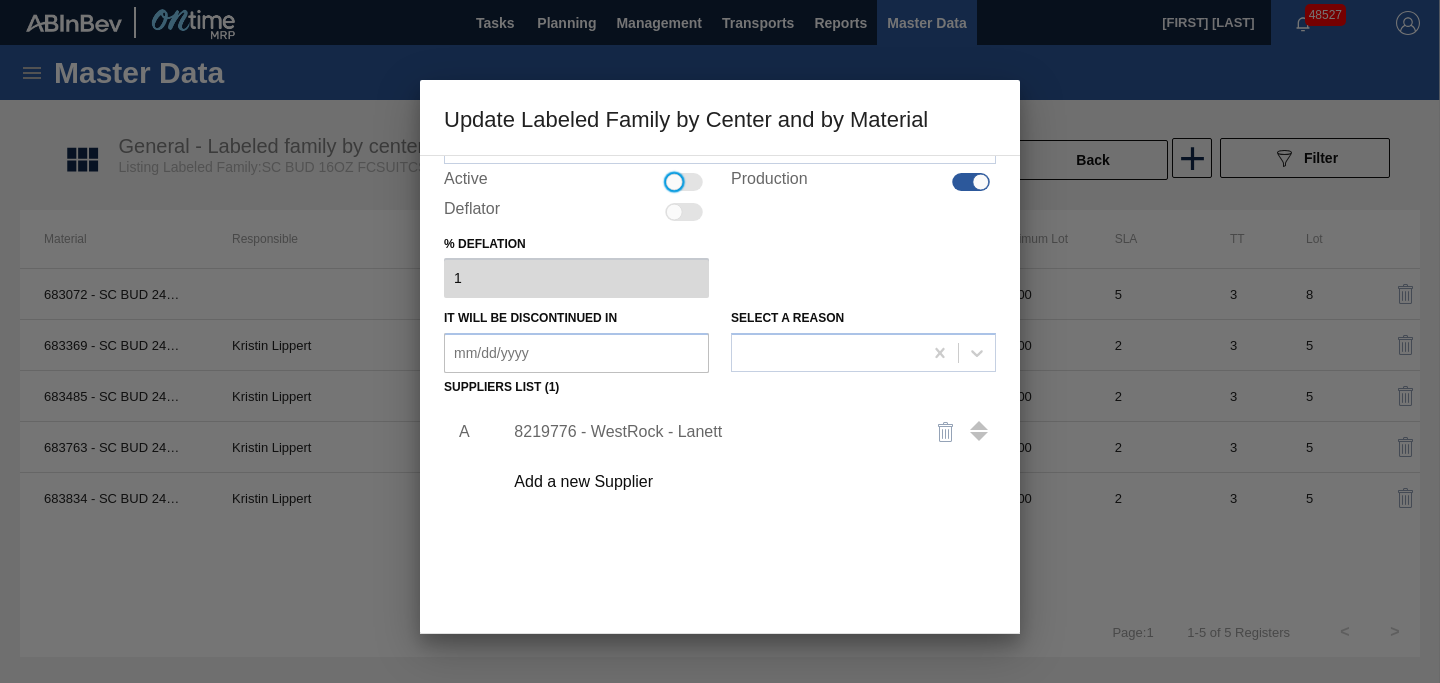 scroll, scrollTop: 218, scrollLeft: 0, axis: vertical 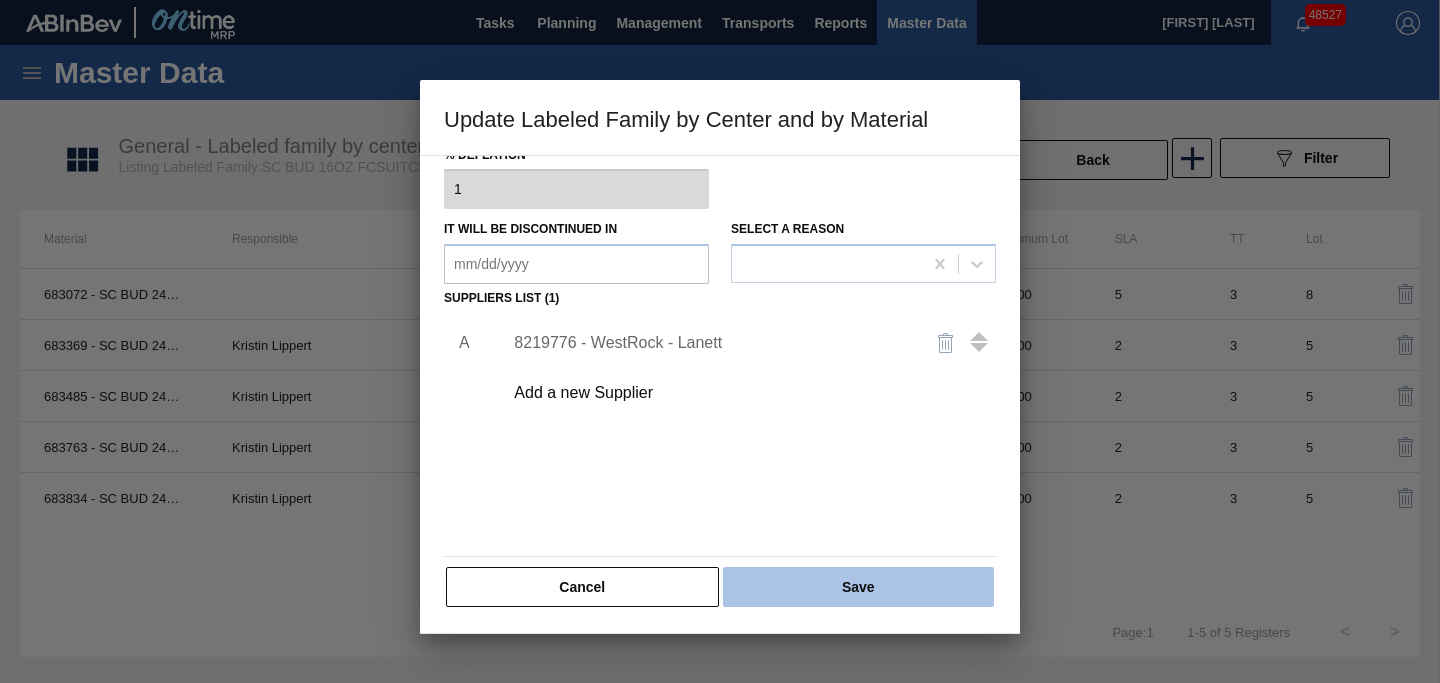 click on "Save" at bounding box center (858, 587) 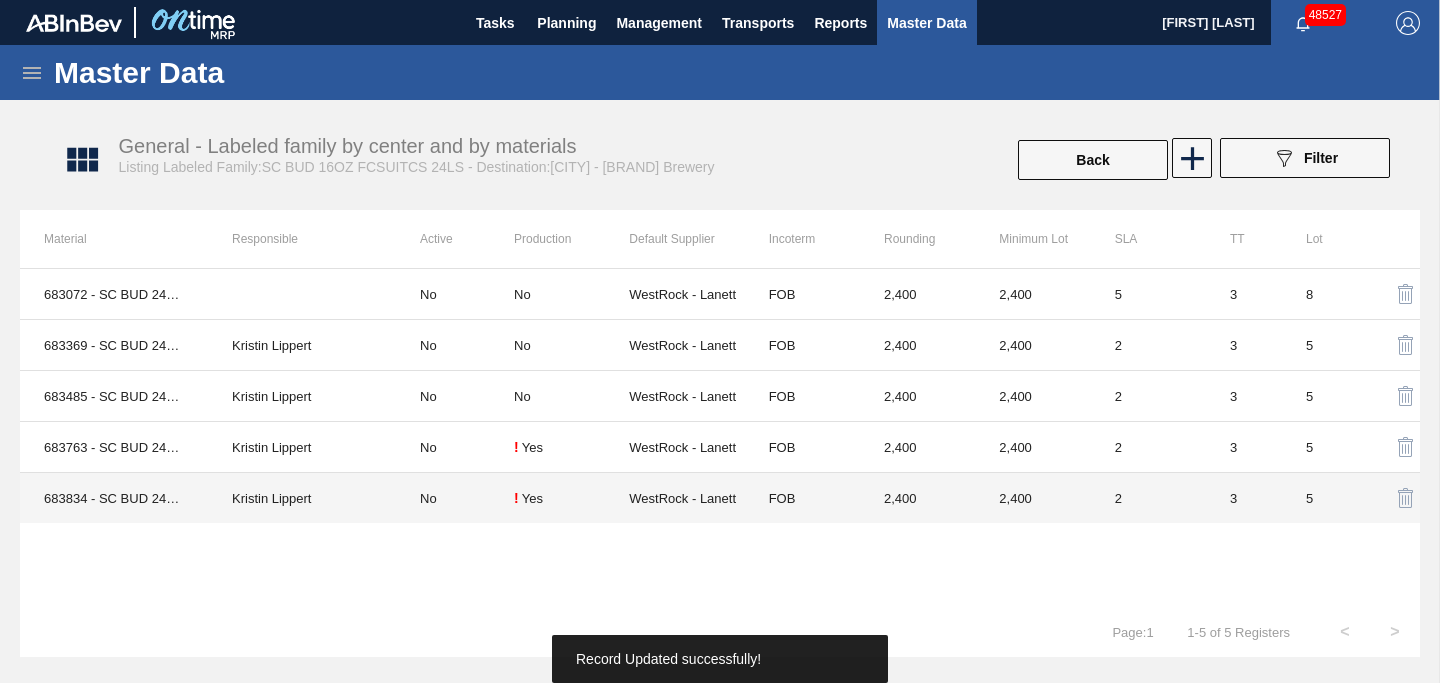 click on "No" at bounding box center (455, 498) 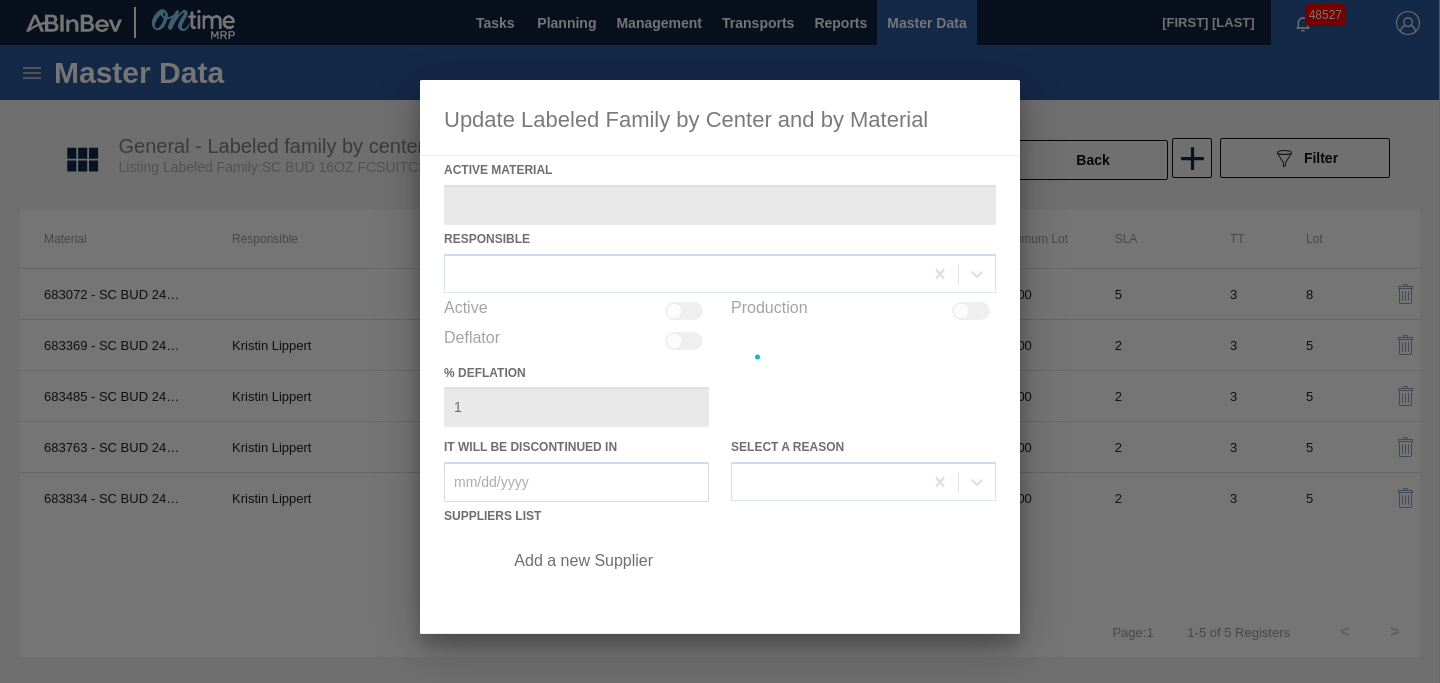 type on "683834 - SC BUD 24LS FCSUITCS 16OZ  REVISED CALLO" 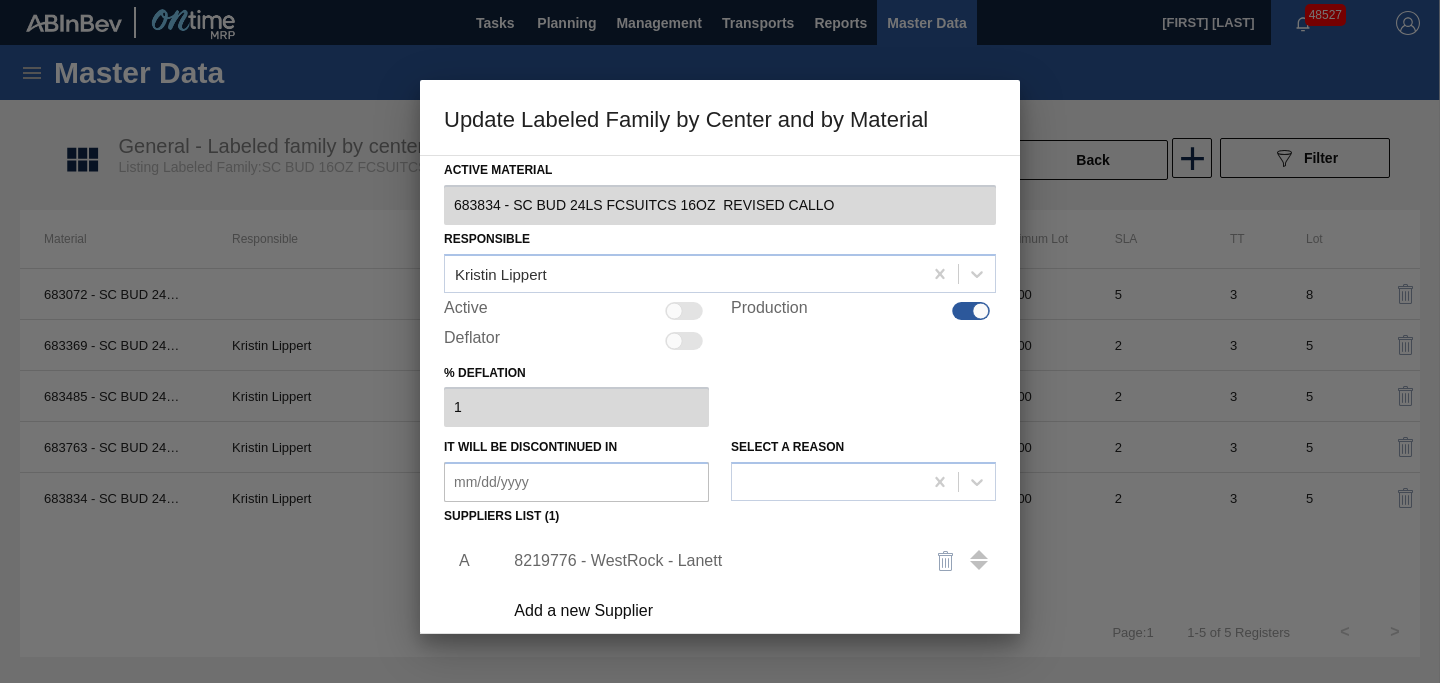 click at bounding box center [674, 310] 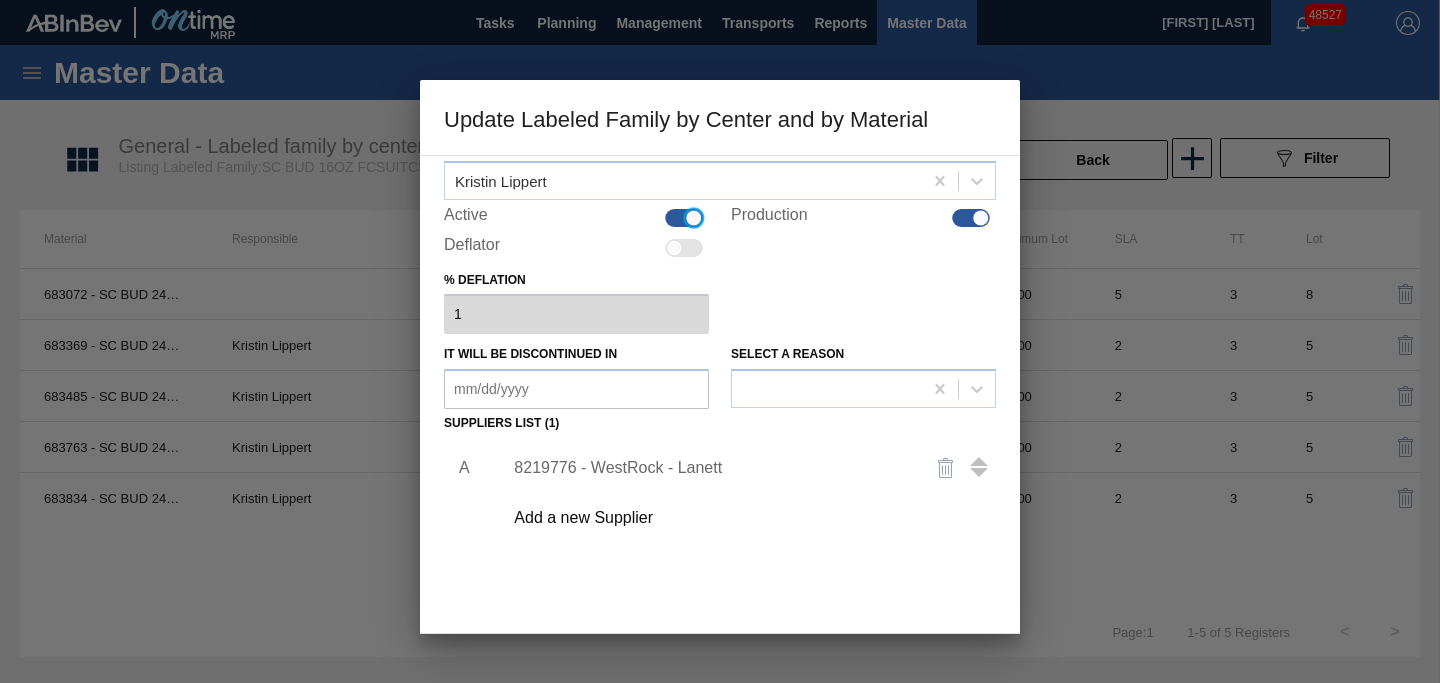scroll, scrollTop: 218, scrollLeft: 0, axis: vertical 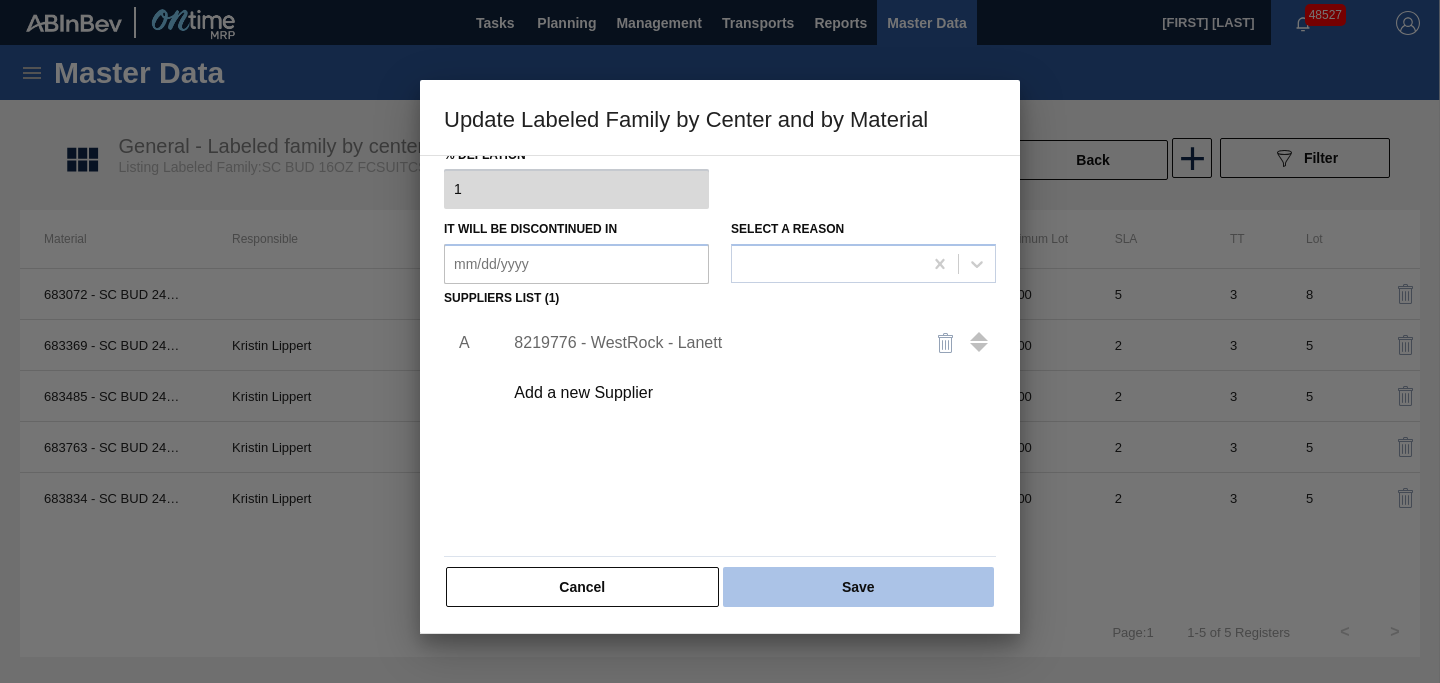 click on "Save" at bounding box center [858, 587] 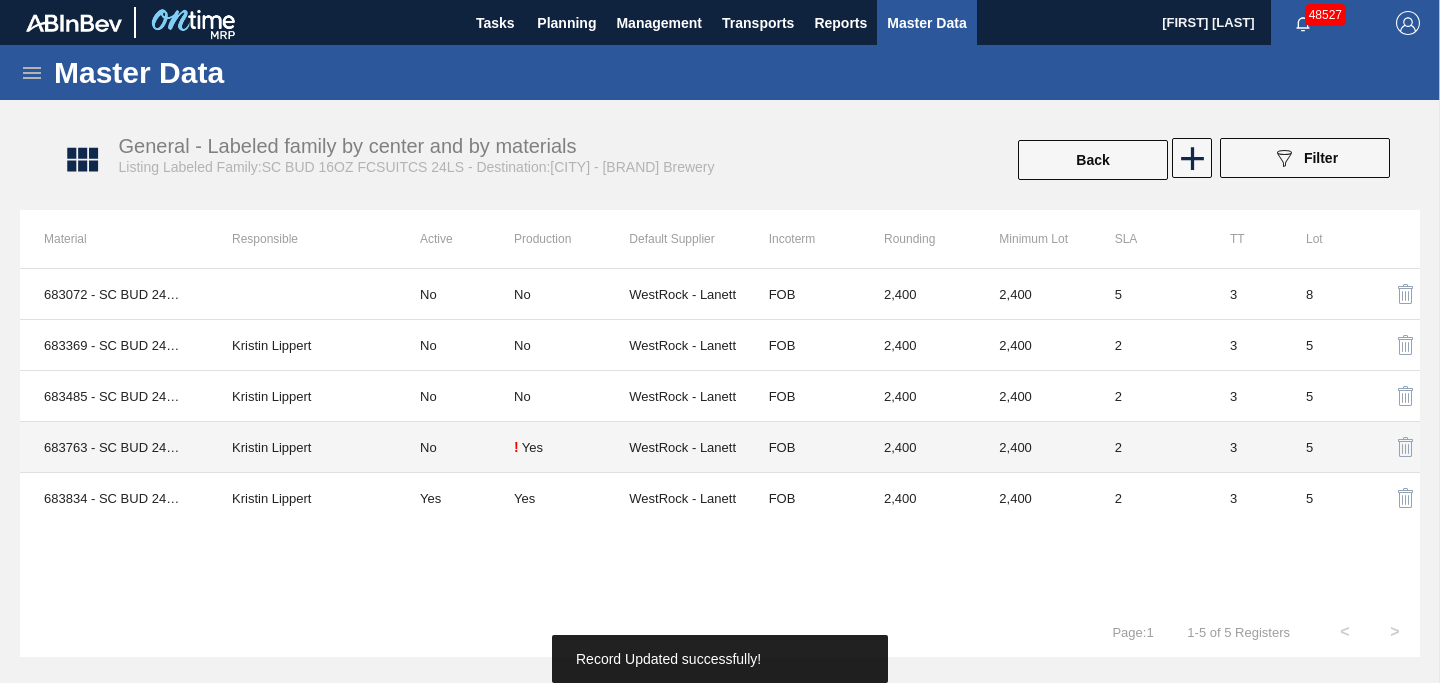 click on "! Yes" at bounding box center (571, 447) 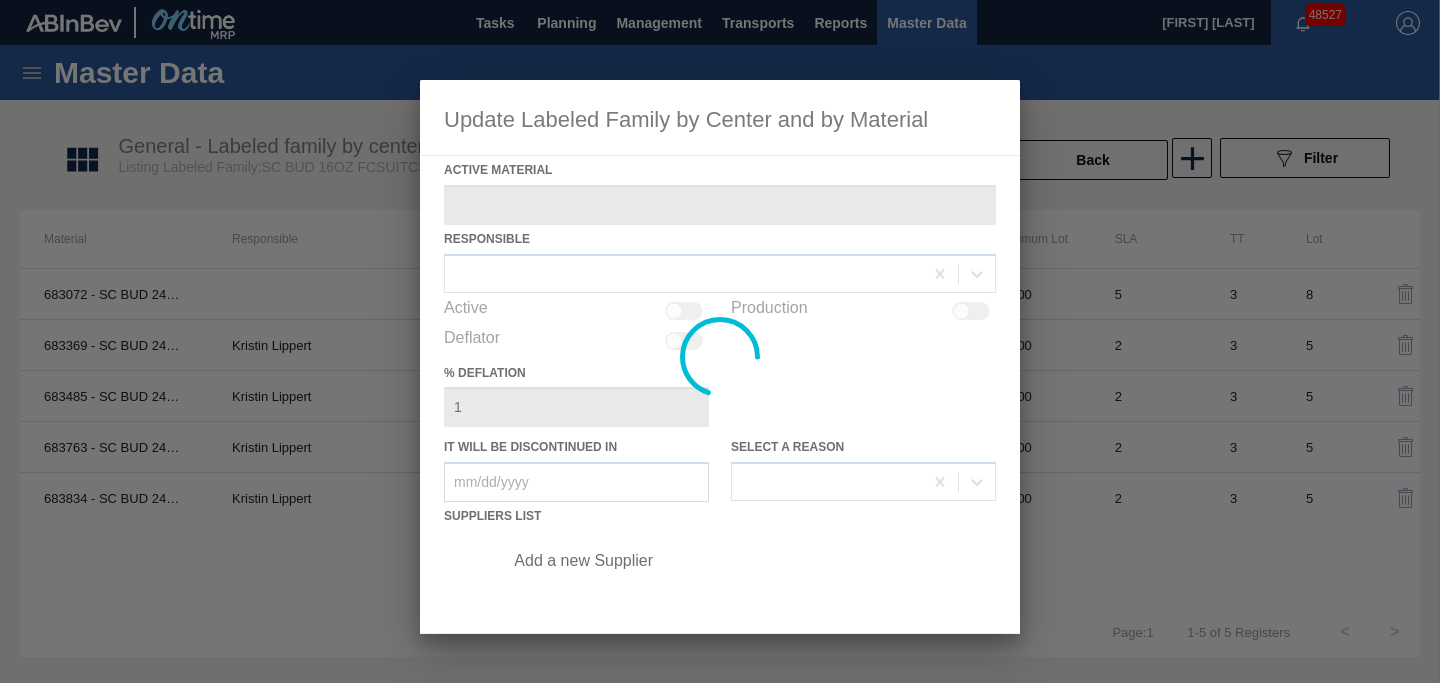 type on "683763 - SC BUD 24LS FCSUITCS 16OZ 1288-C 0724 BE" 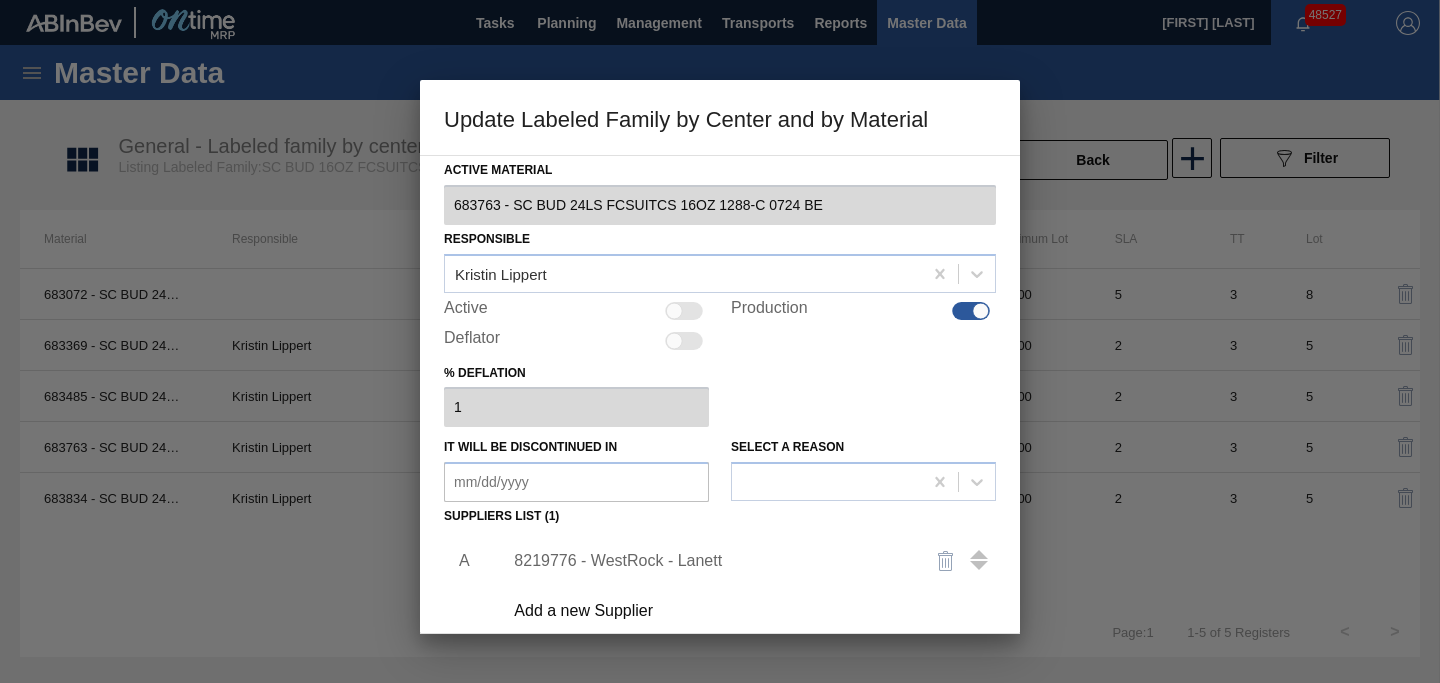 click at bounding box center (971, 311) 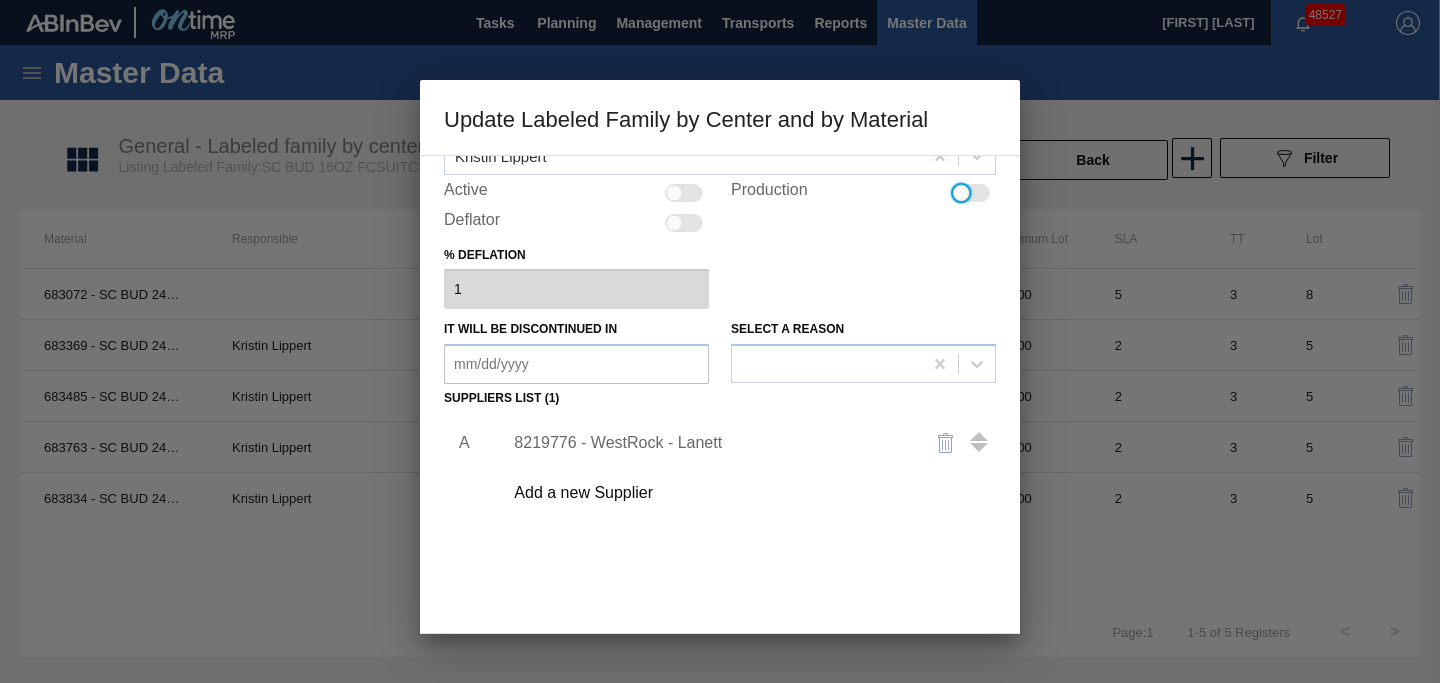 scroll, scrollTop: 218, scrollLeft: 0, axis: vertical 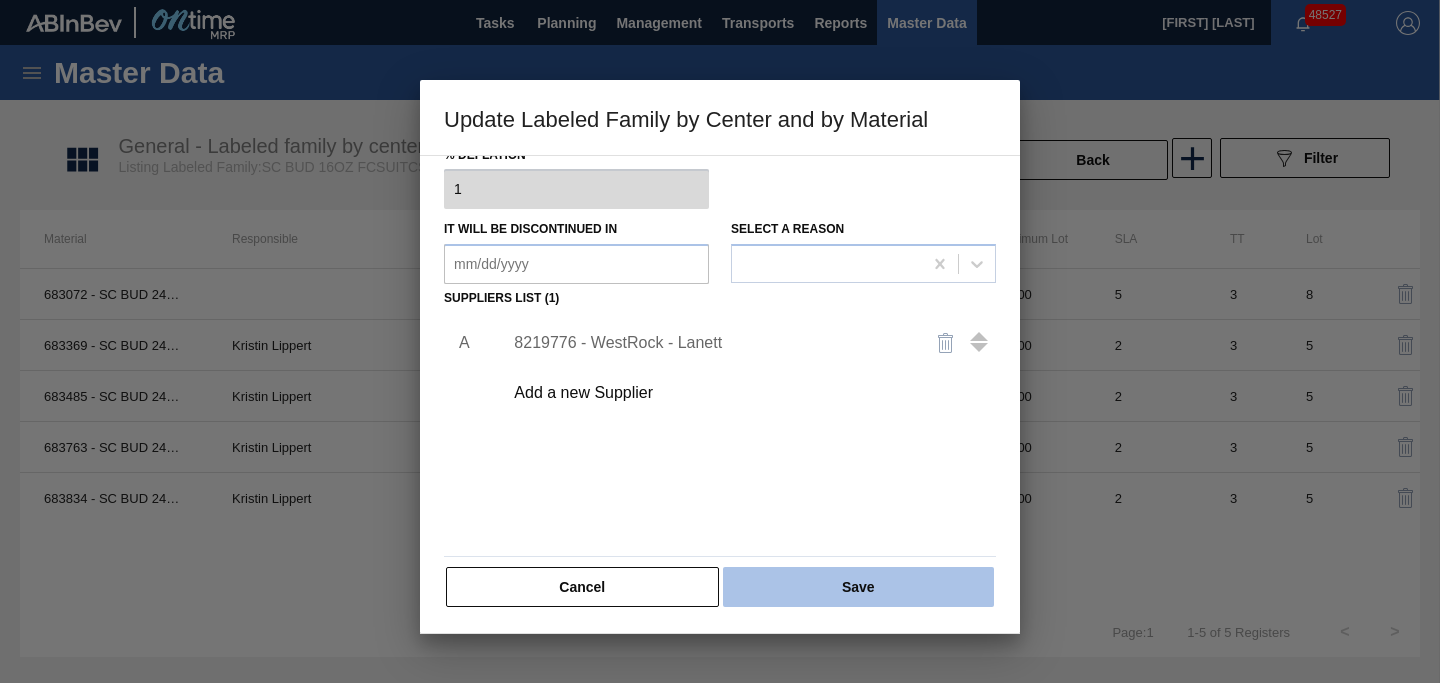 click on "Save" at bounding box center [858, 587] 